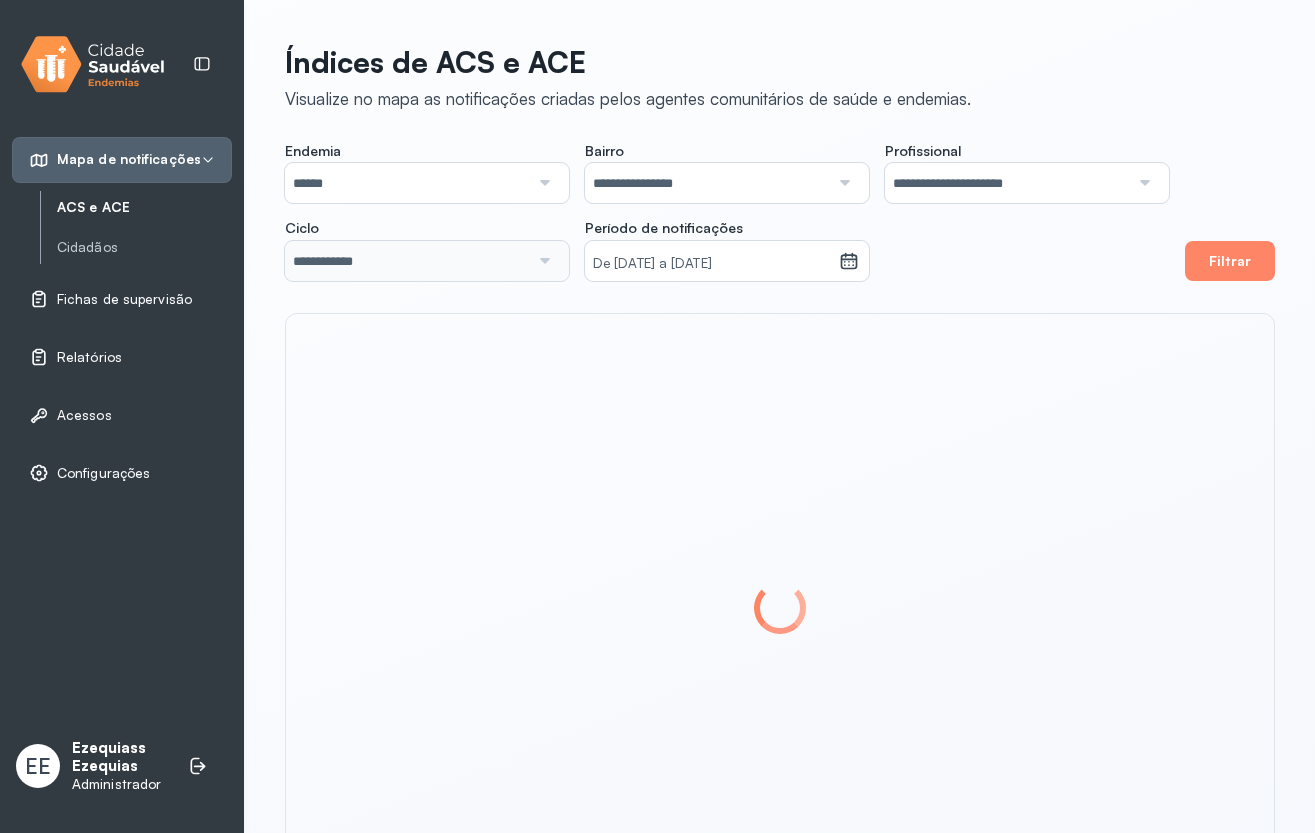scroll, scrollTop: 0, scrollLeft: 0, axis: both 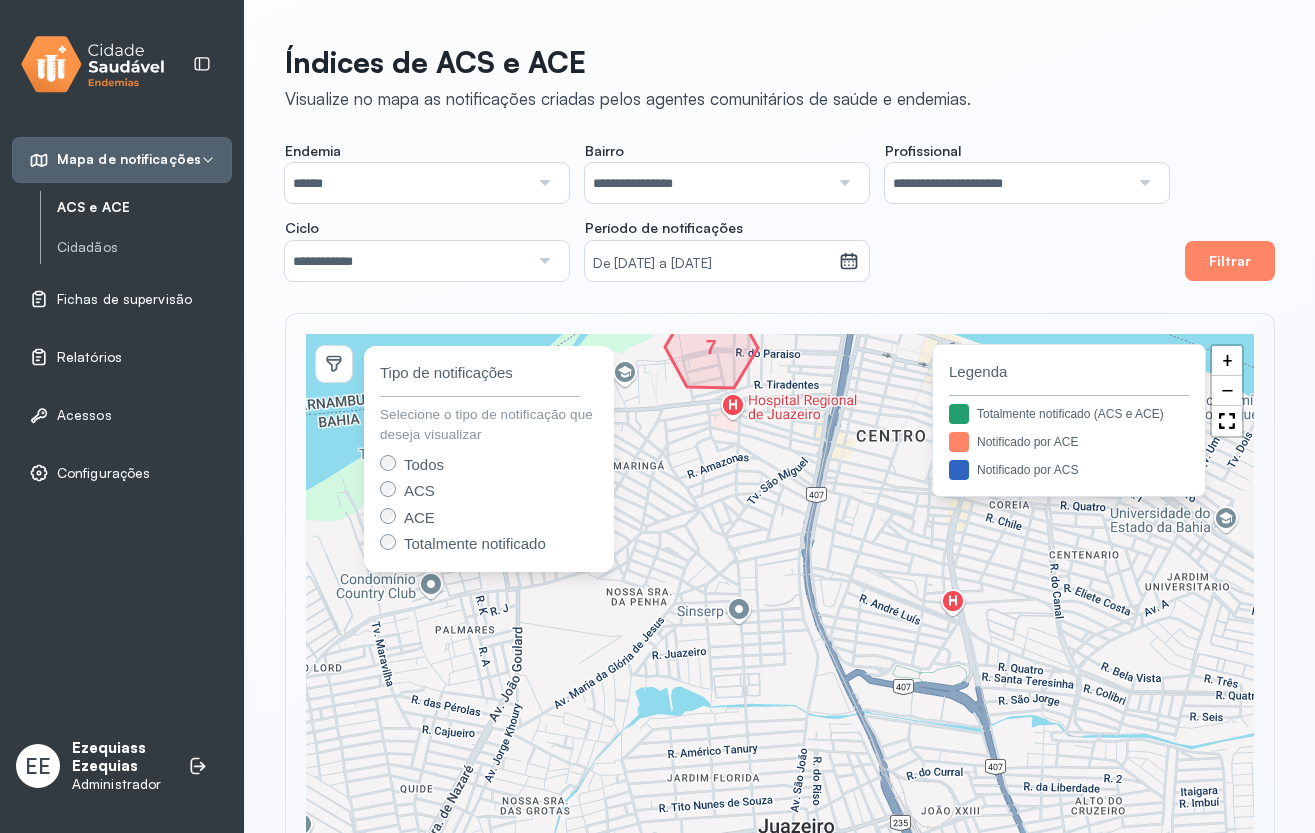 click on "Relatórios" at bounding box center [75, 357] 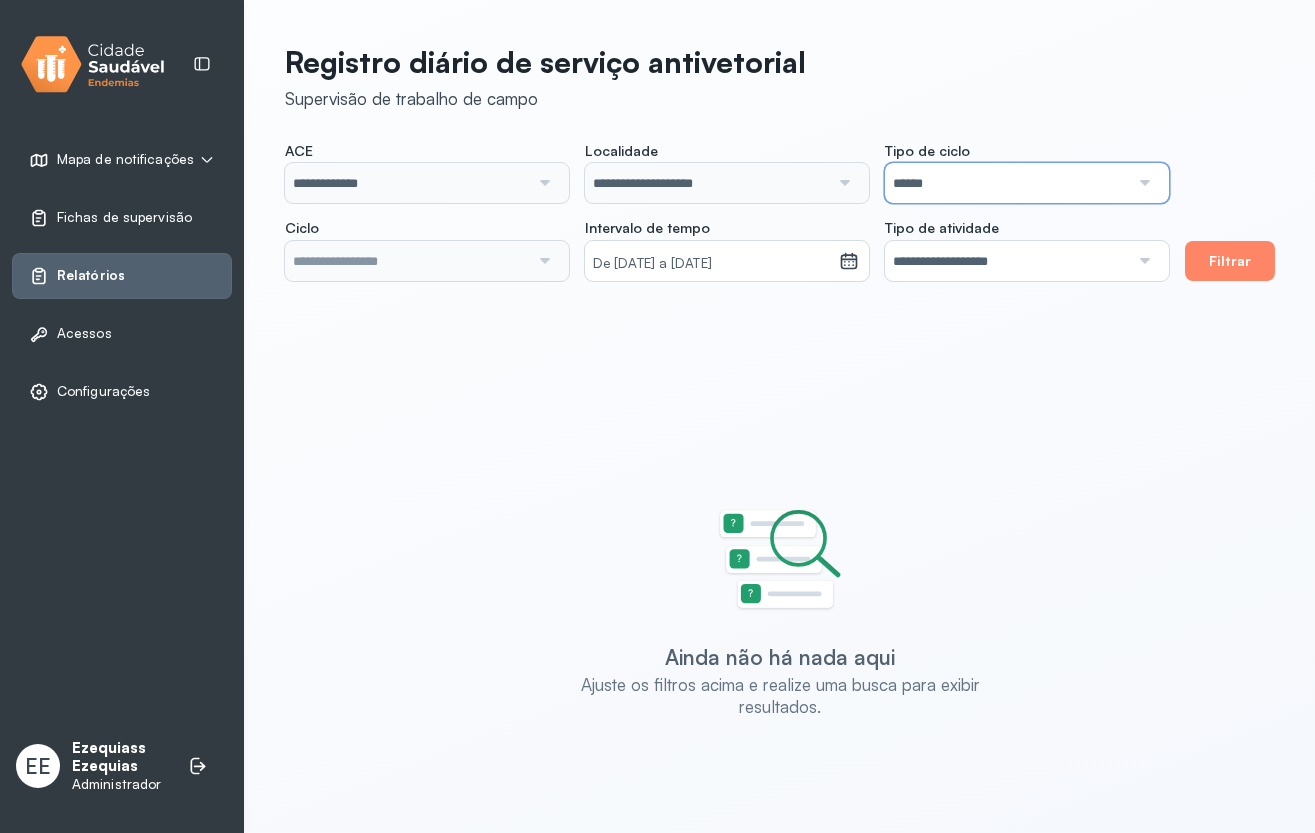 click on "******" at bounding box center (1007, 183) 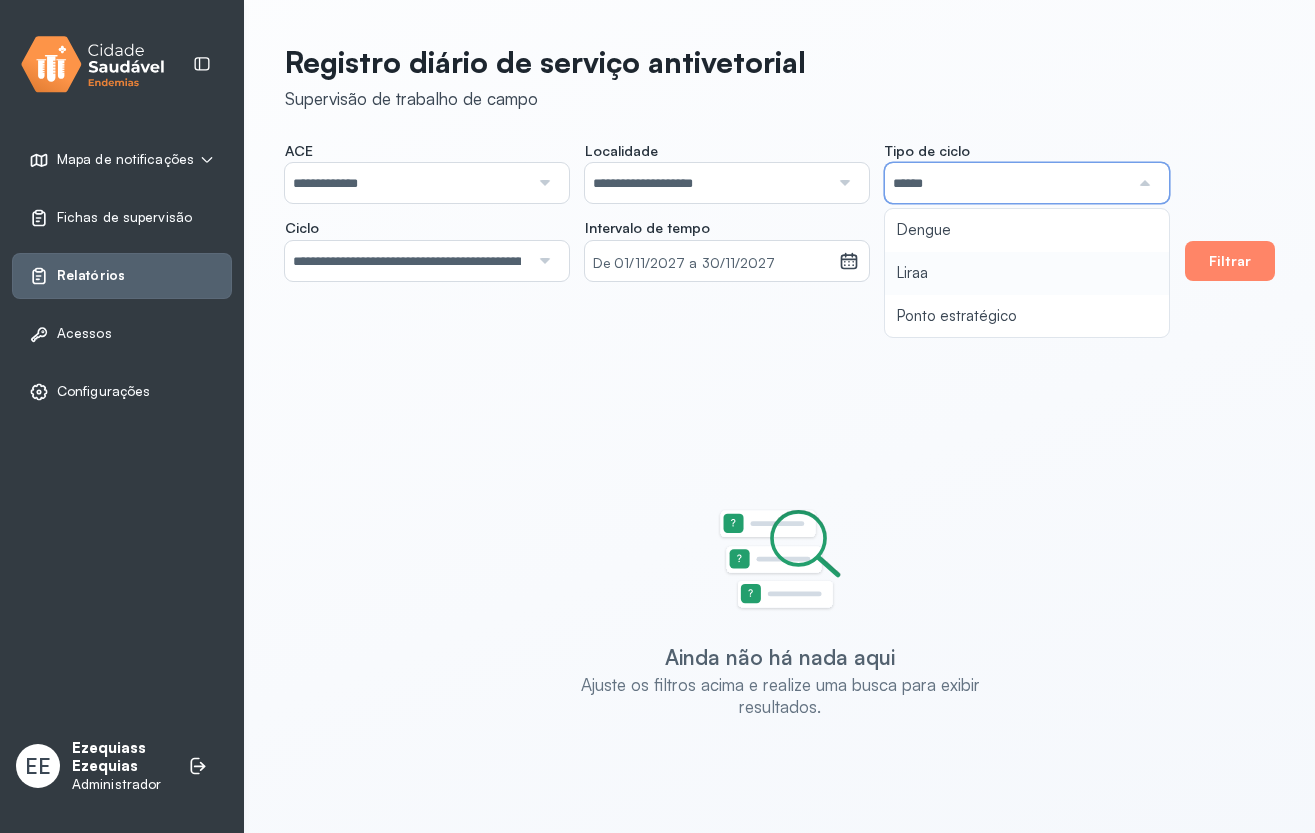 type on "**********" 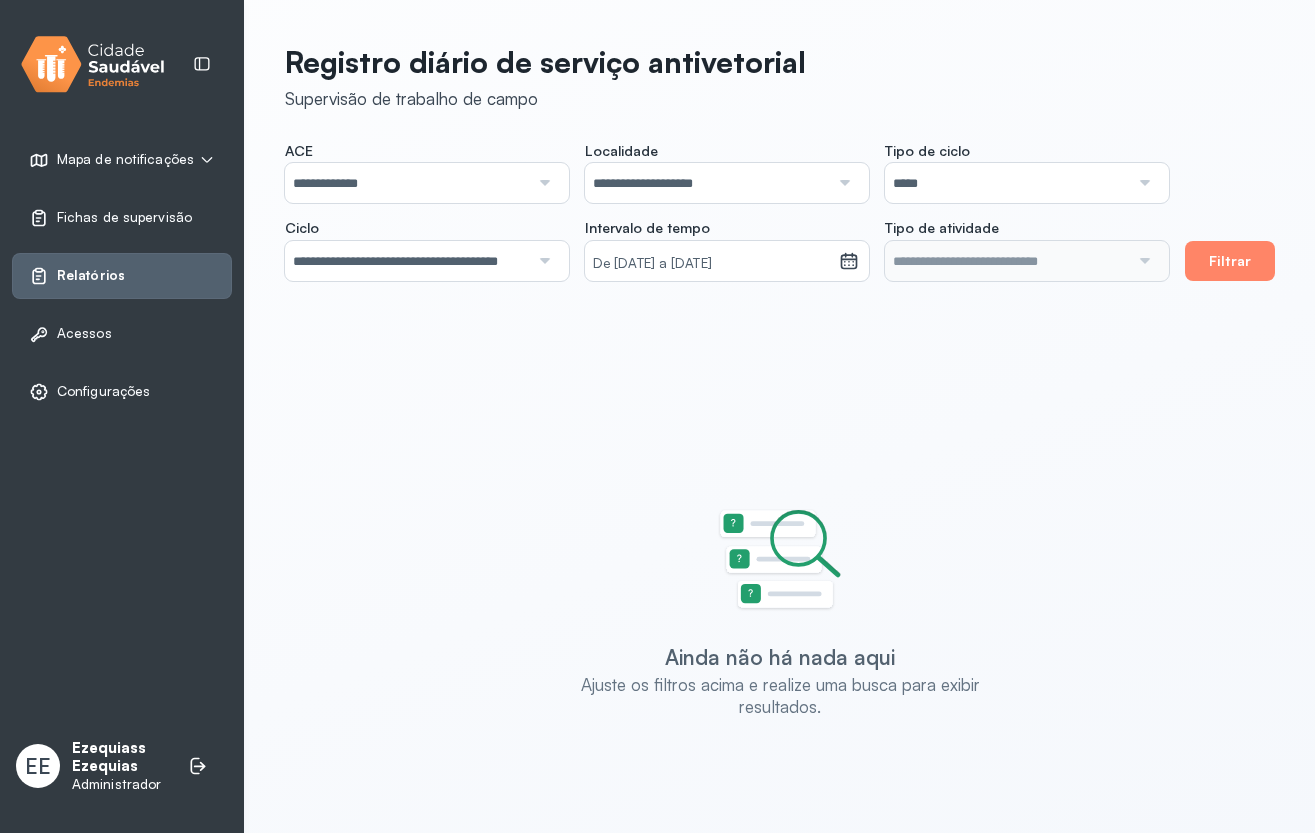 click on "**********" at bounding box center [727, 211] 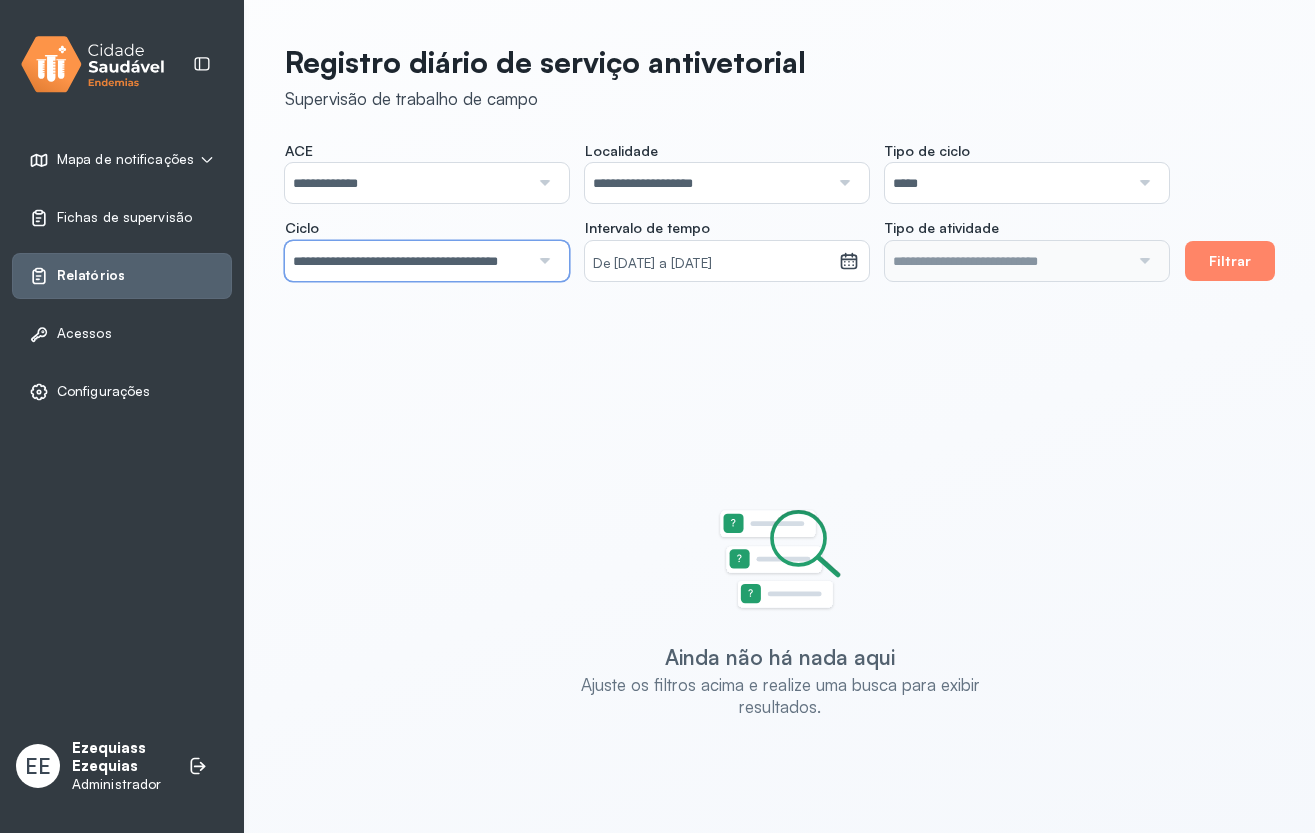 click on "**********" at bounding box center [407, 261] 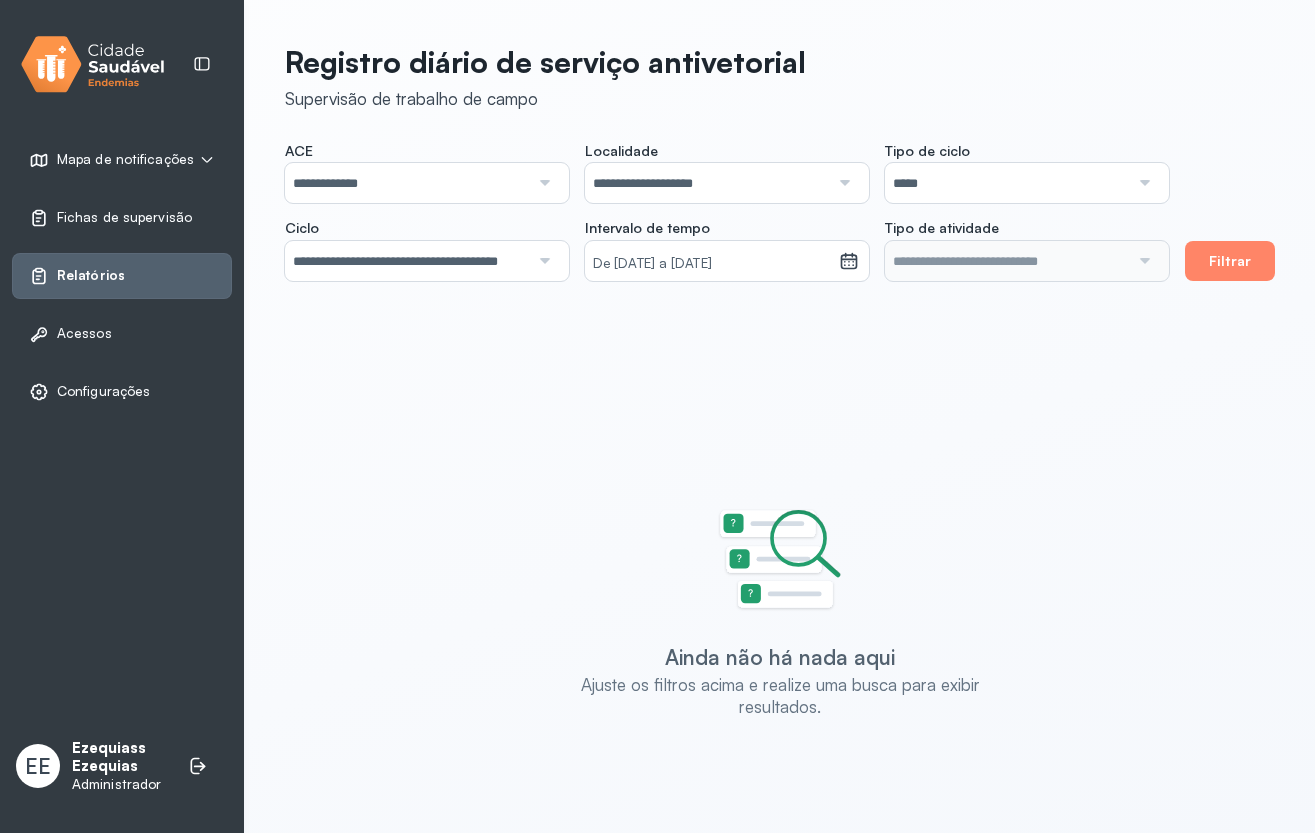 click on "**********" 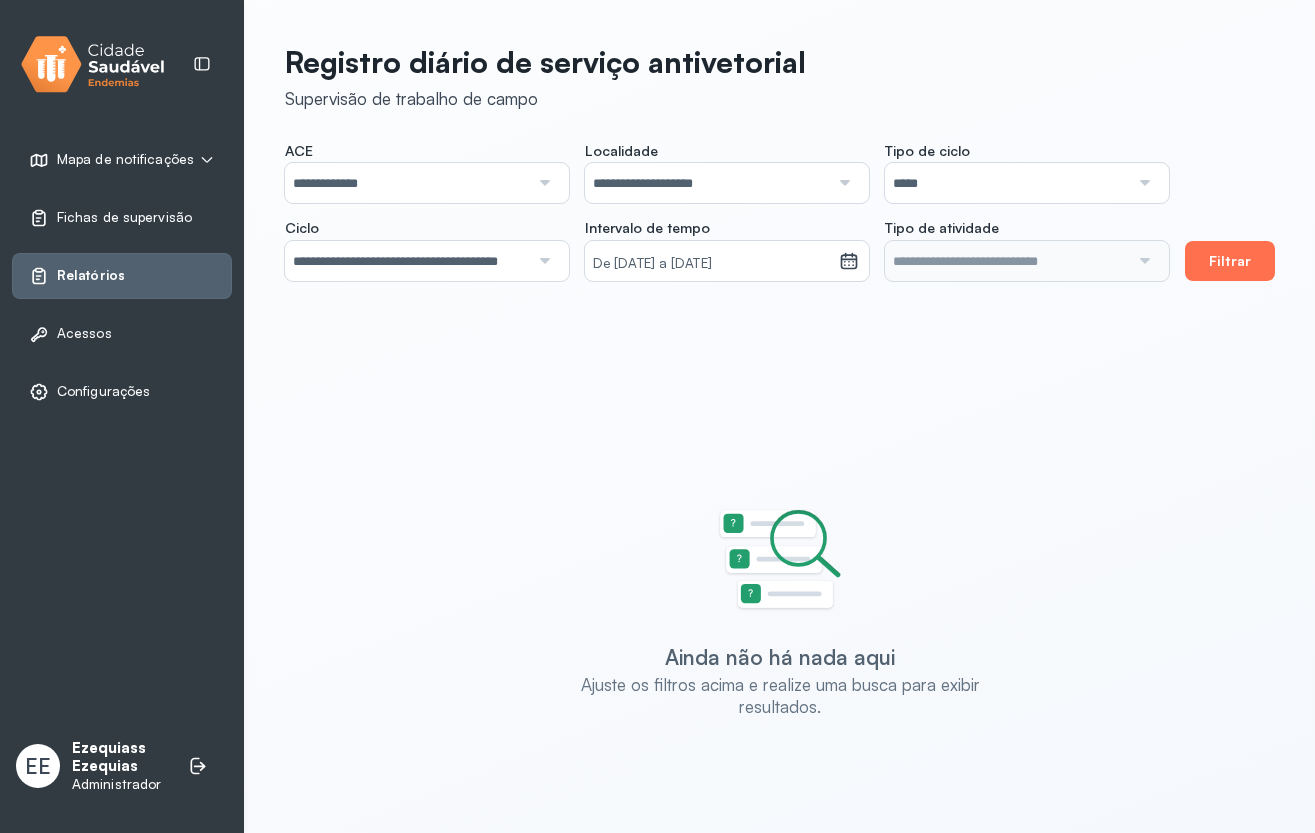 click on "Filtrar" at bounding box center [1230, 261] 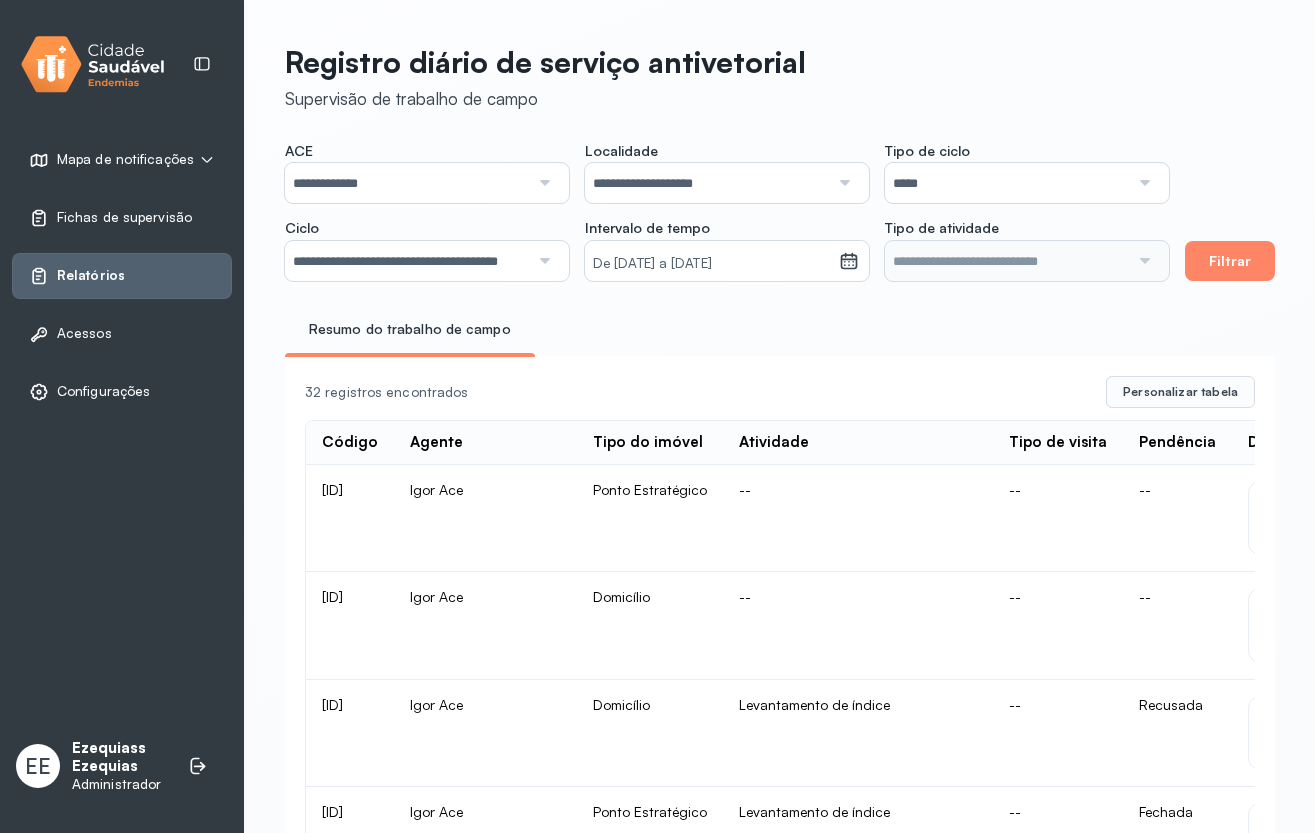 click on "Ezequiass Ezequias" at bounding box center [120, 758] 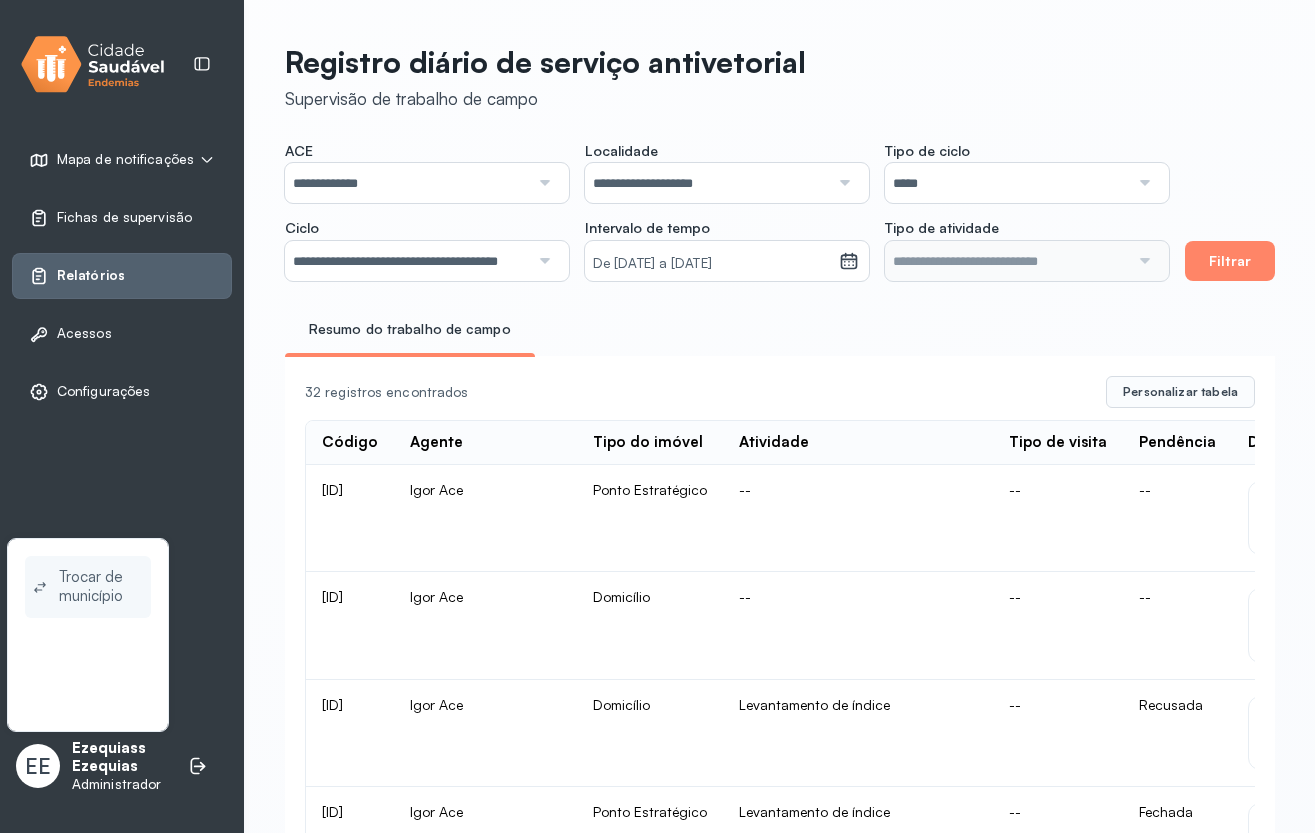 click on "Trocar de município" at bounding box center (101, 587) 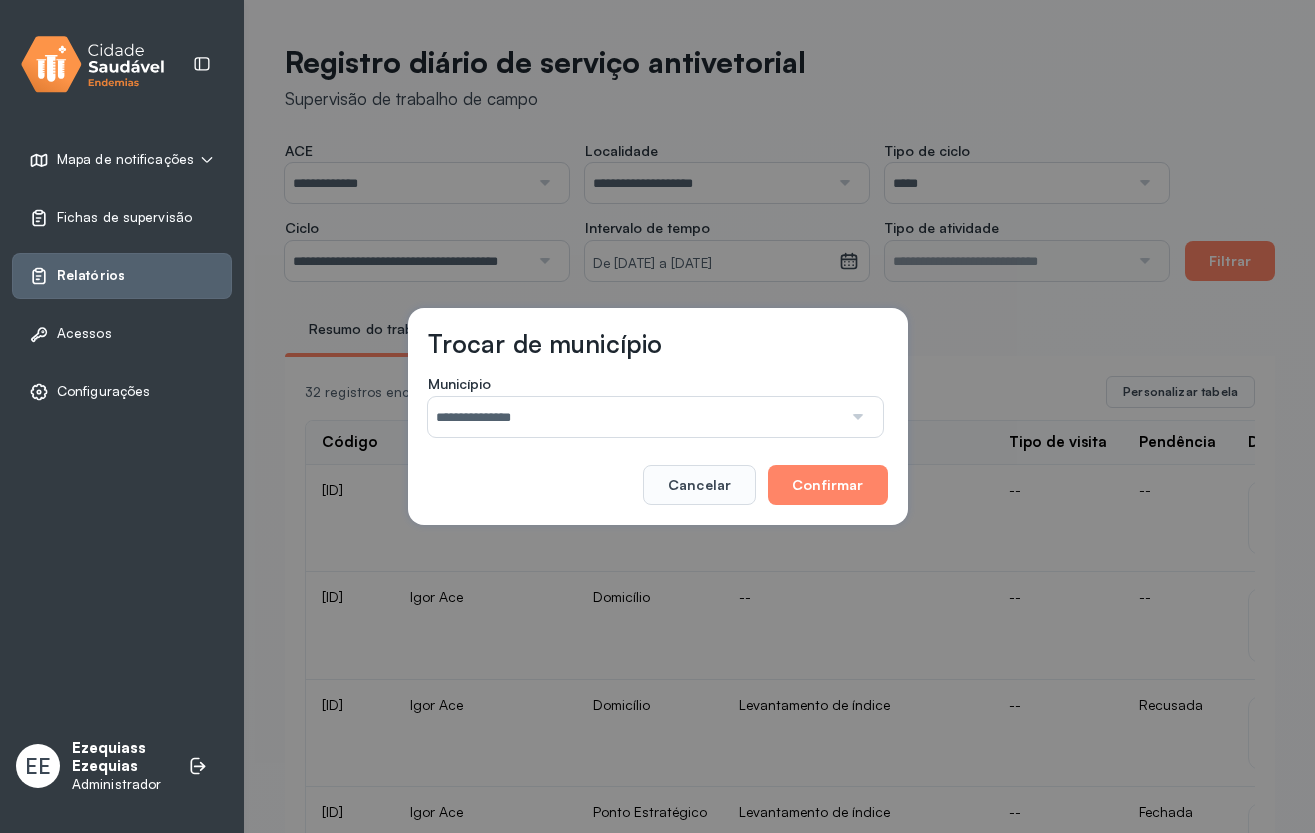 click on "**********" at bounding box center [658, 416] 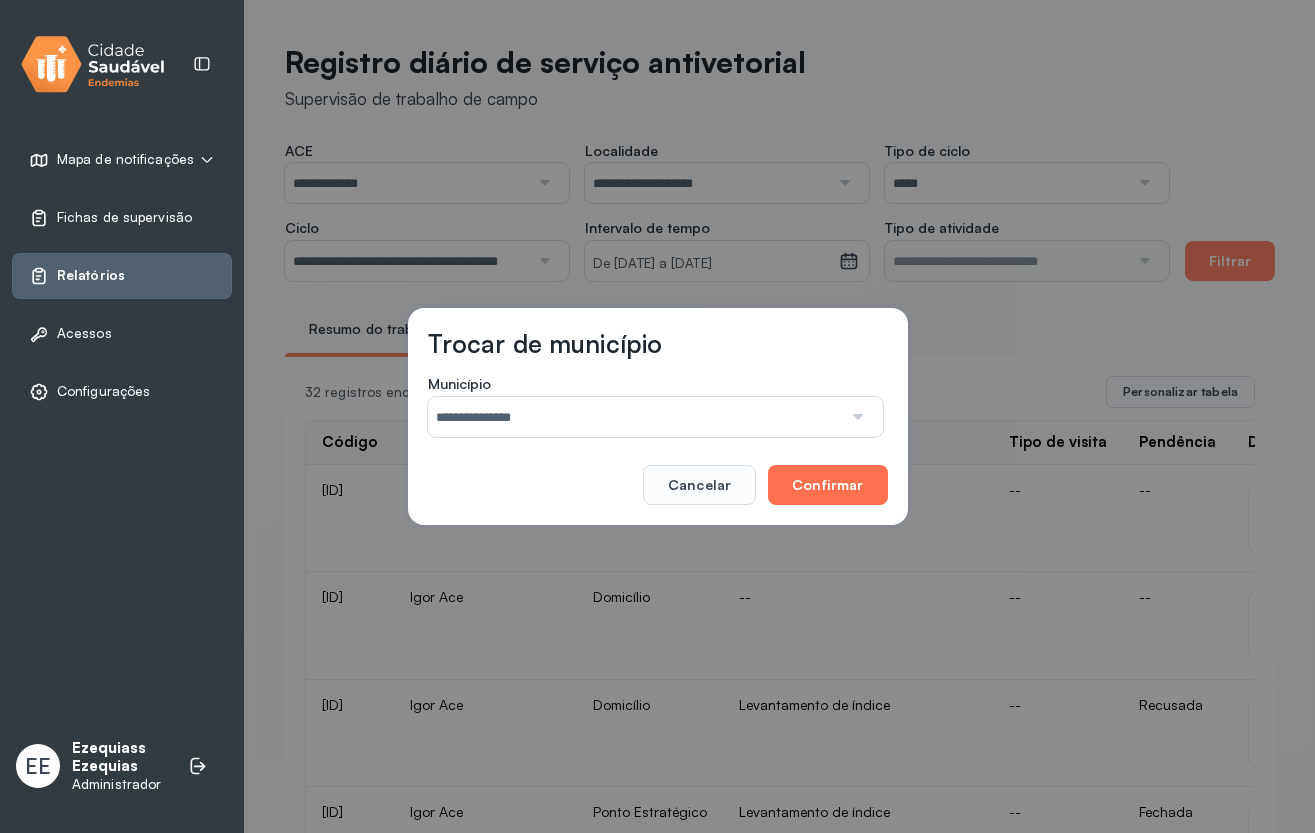 click on "Confirmar" at bounding box center [827, 485] 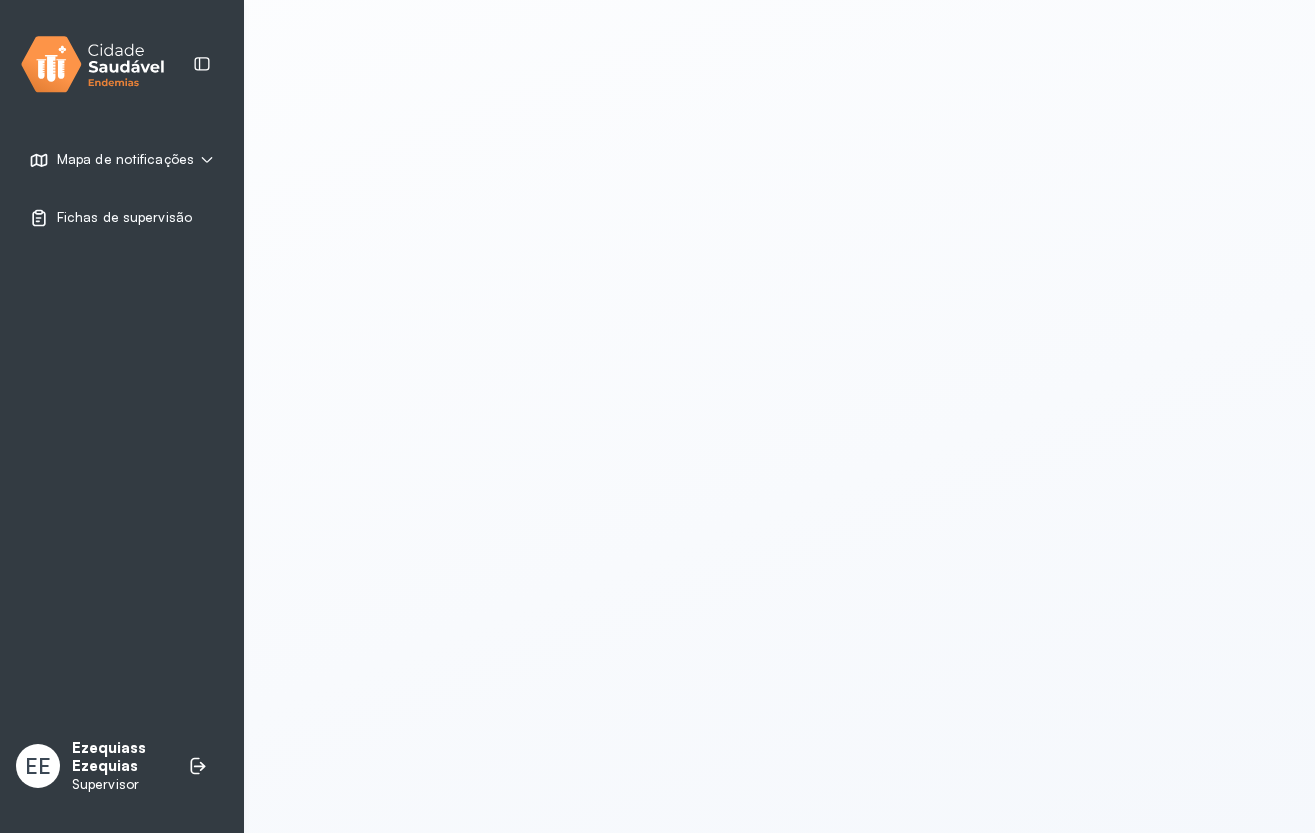 scroll, scrollTop: 0, scrollLeft: 0, axis: both 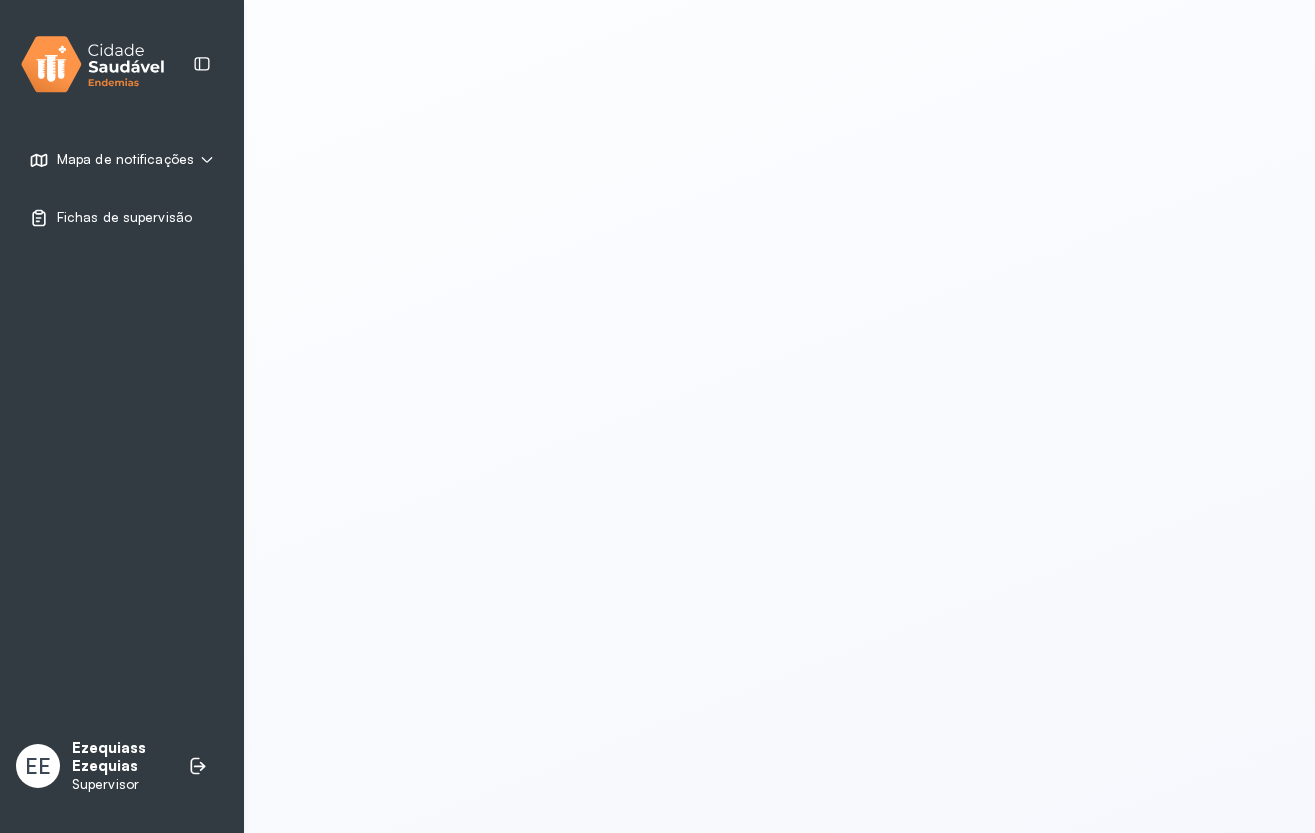click on "Mapa de notificações" at bounding box center [125, 159] 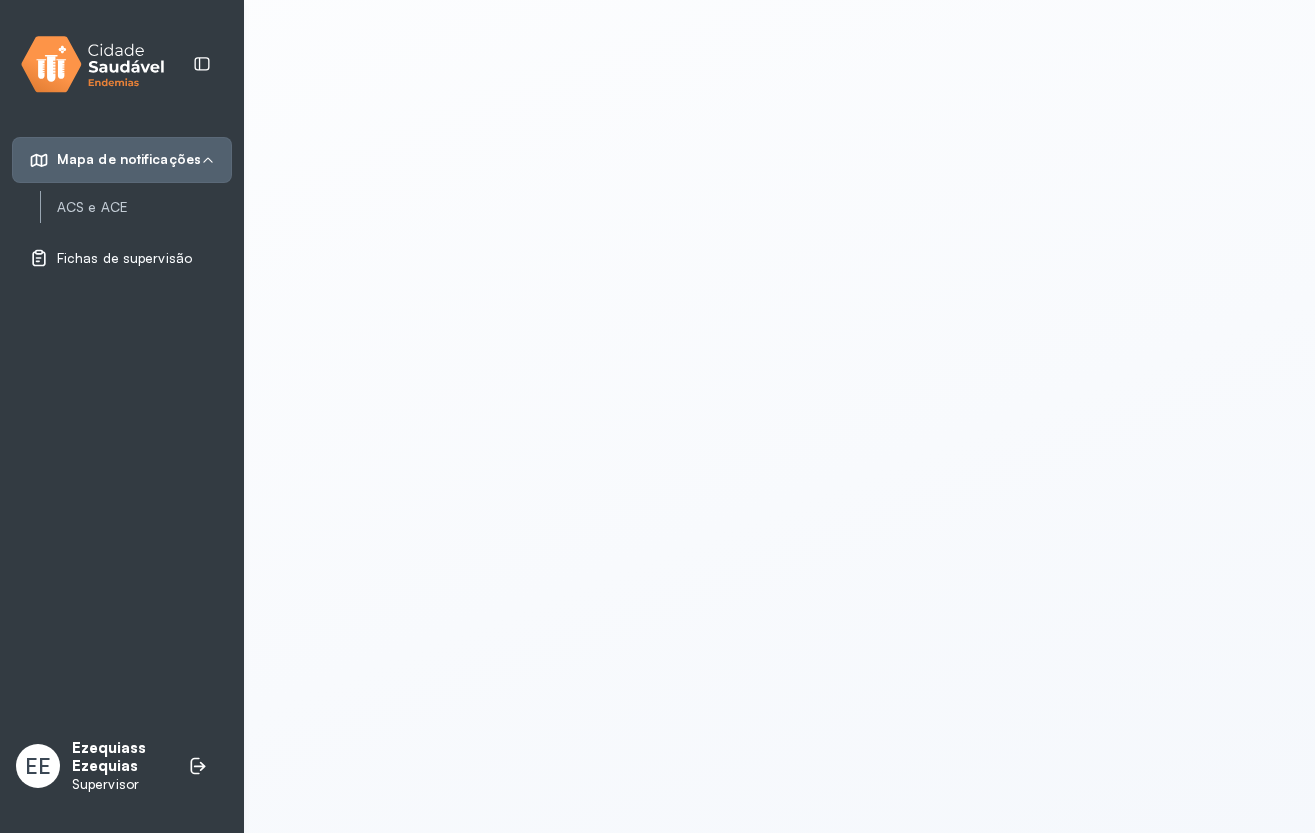 click on "Mapa de notificações ACS e ACE Fichas de supervisão EE [NAME] [NAME] Supervisor Trocar de município" at bounding box center [122, 416] 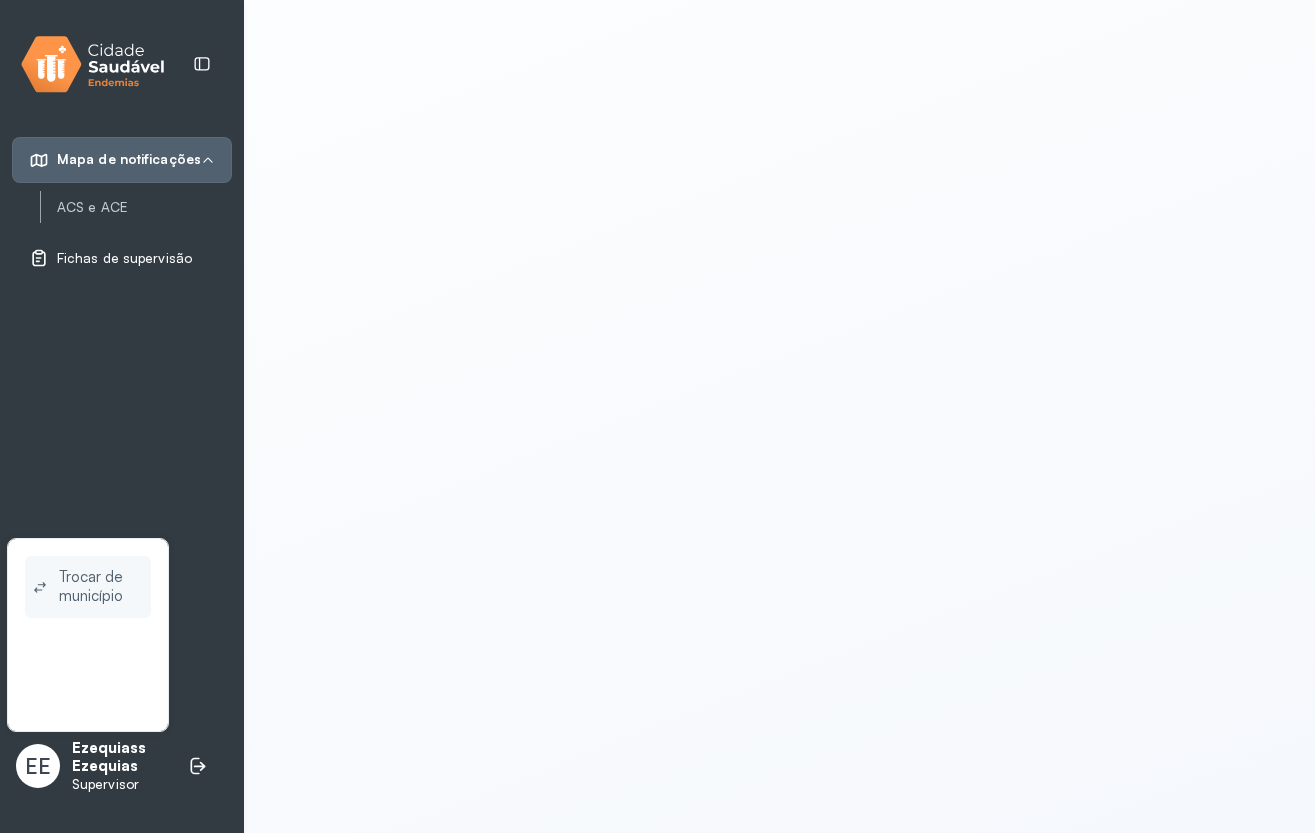 click on "Trocar de município" at bounding box center [101, 587] 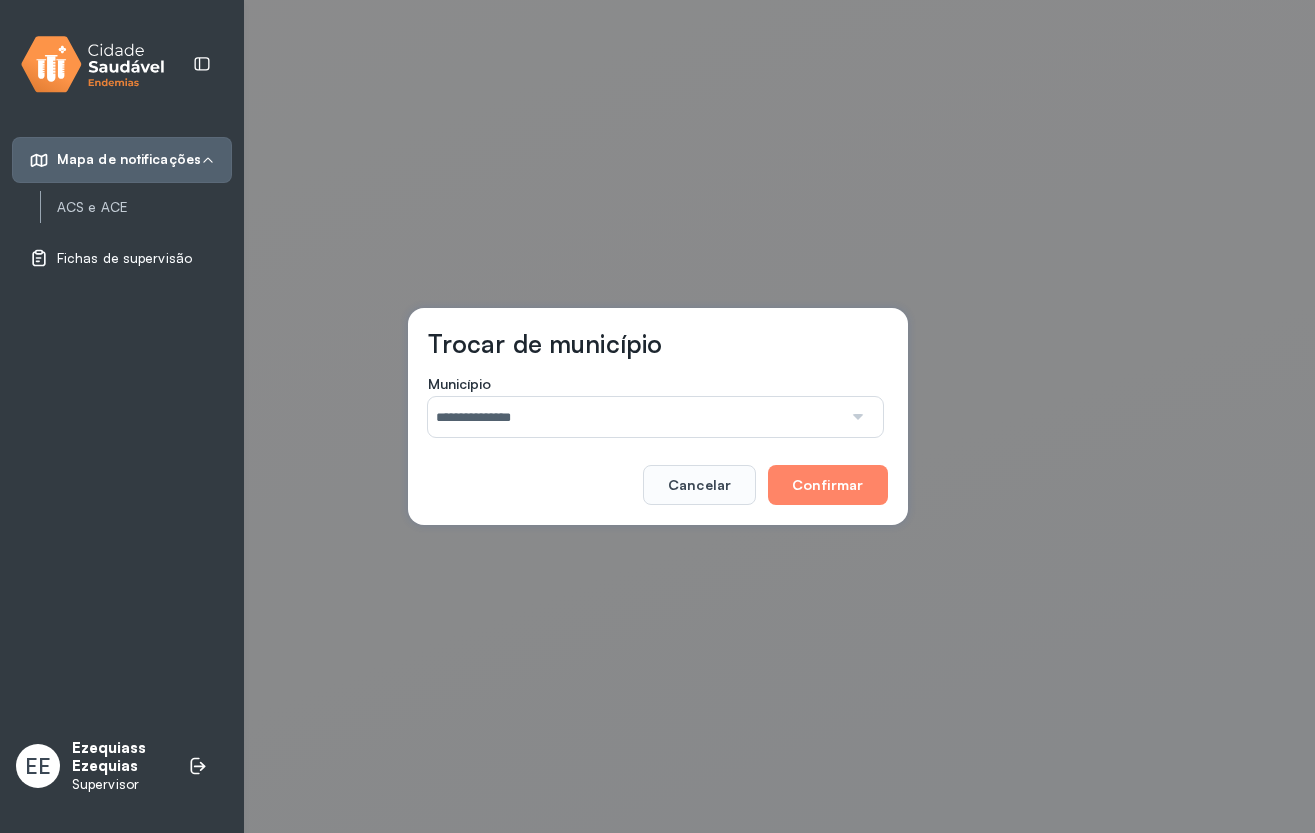 click on "**********" at bounding box center (635, 417) 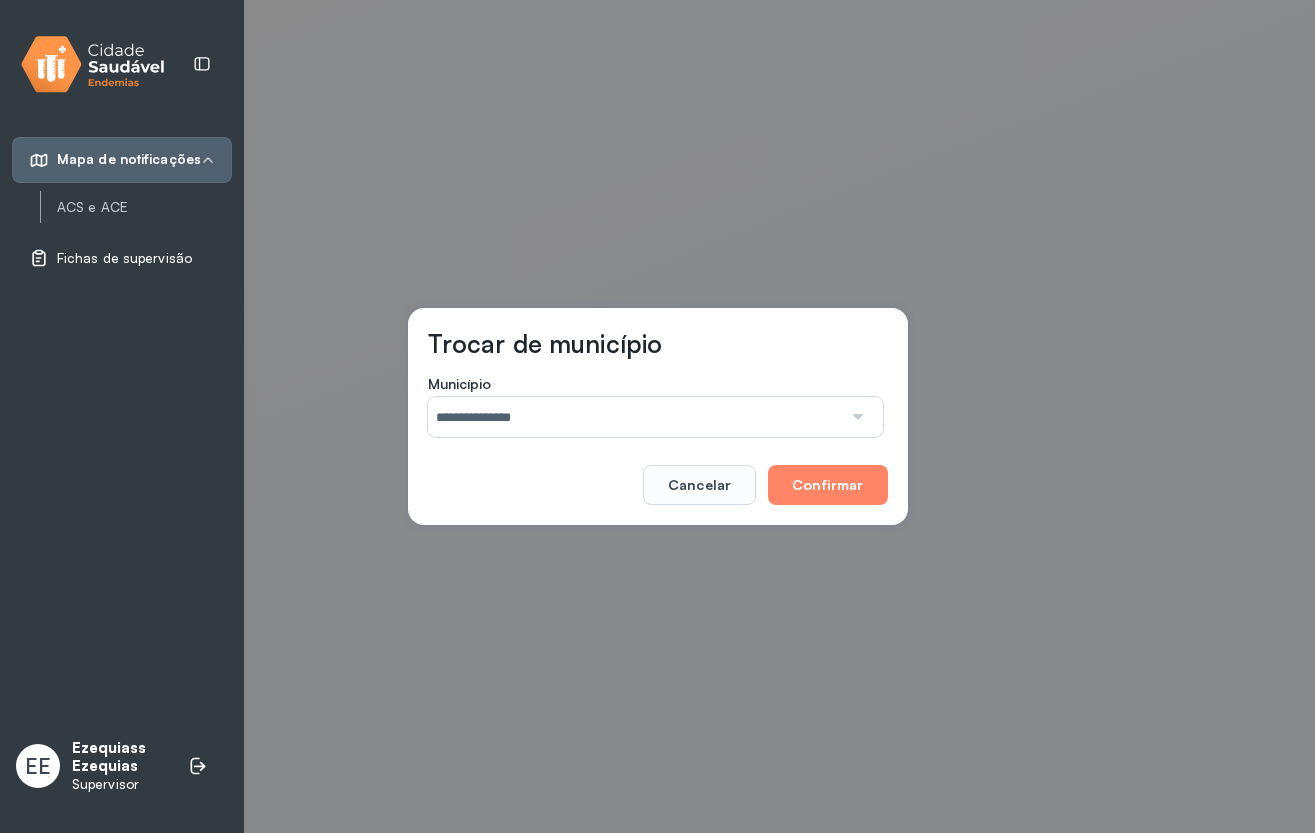 click on "**********" at bounding box center (658, 416) 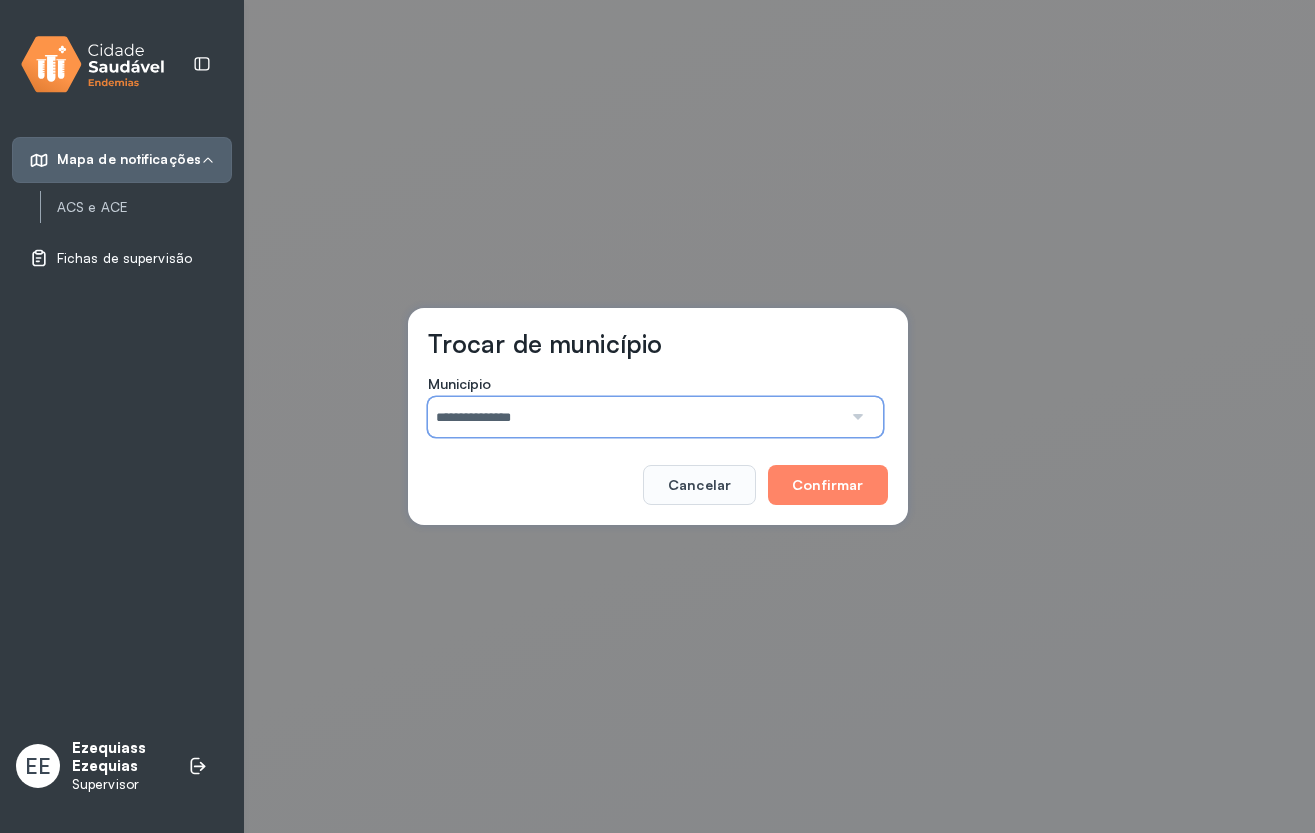 click on "**********" at bounding box center (635, 417) 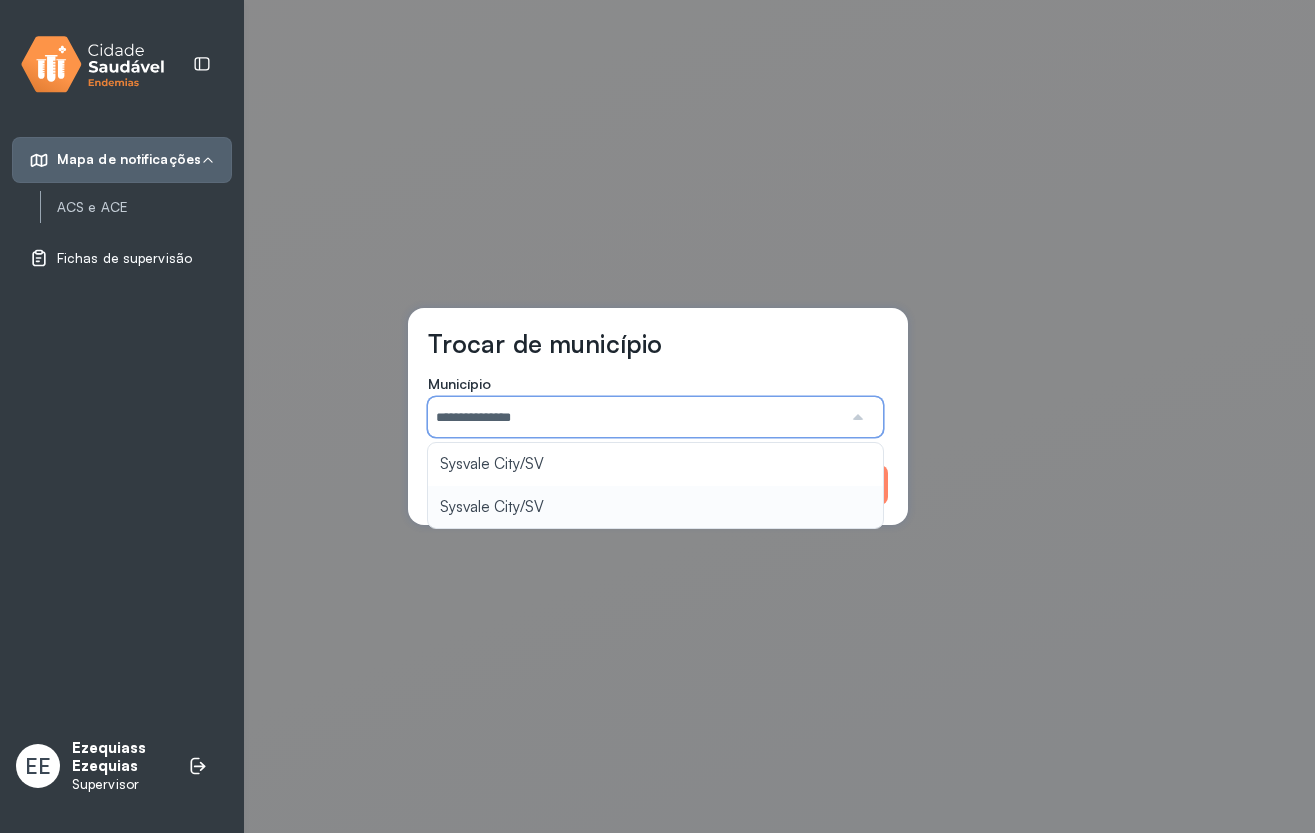 click on "**********" at bounding box center (658, 416) 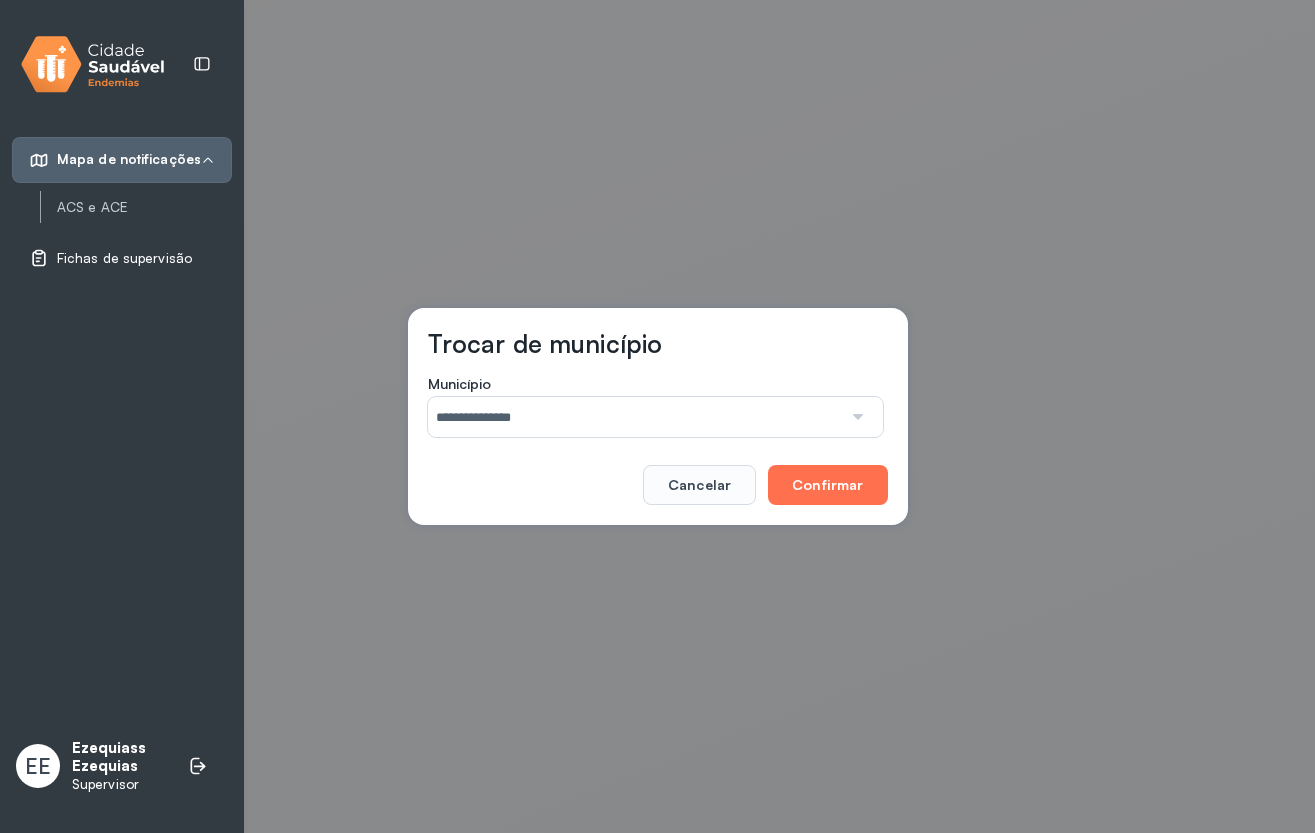 click on "Confirmar" at bounding box center [827, 485] 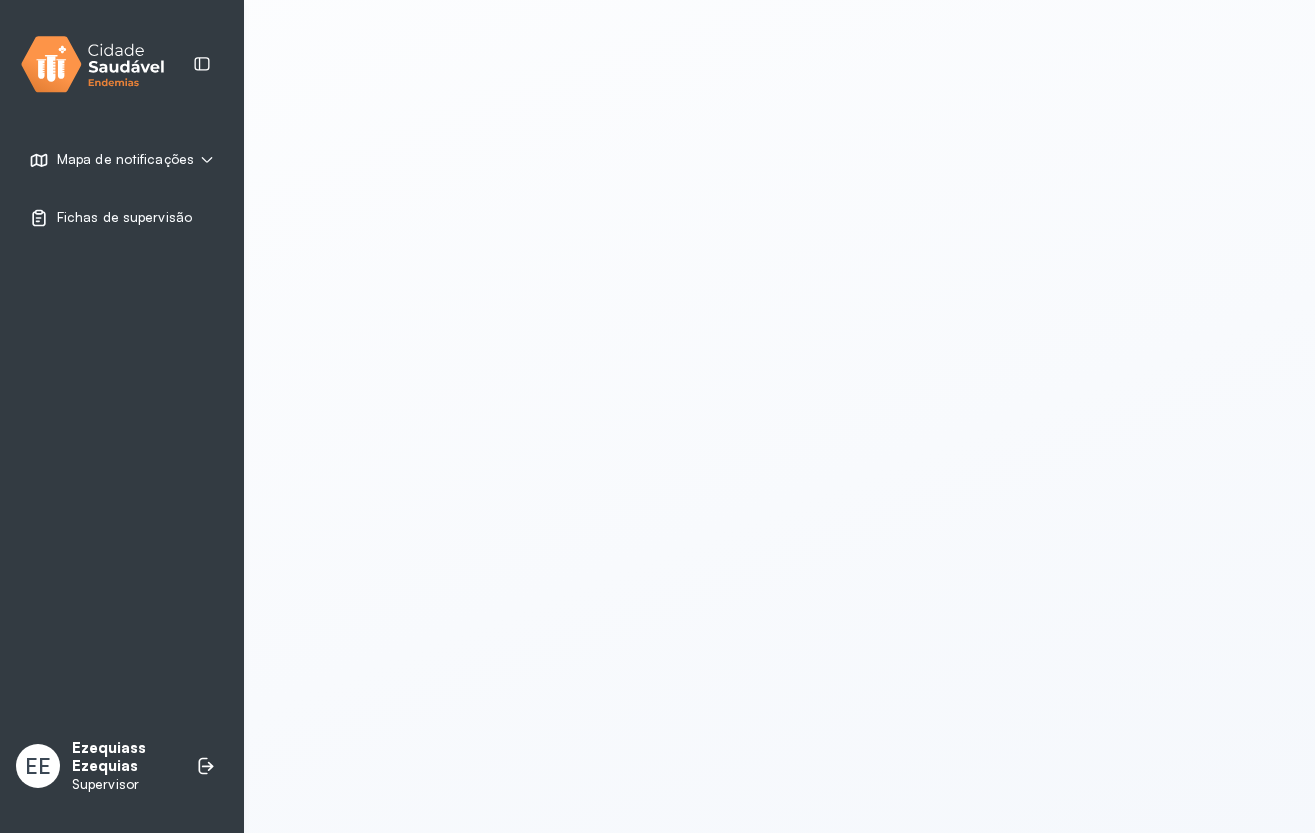 scroll, scrollTop: 0, scrollLeft: 0, axis: both 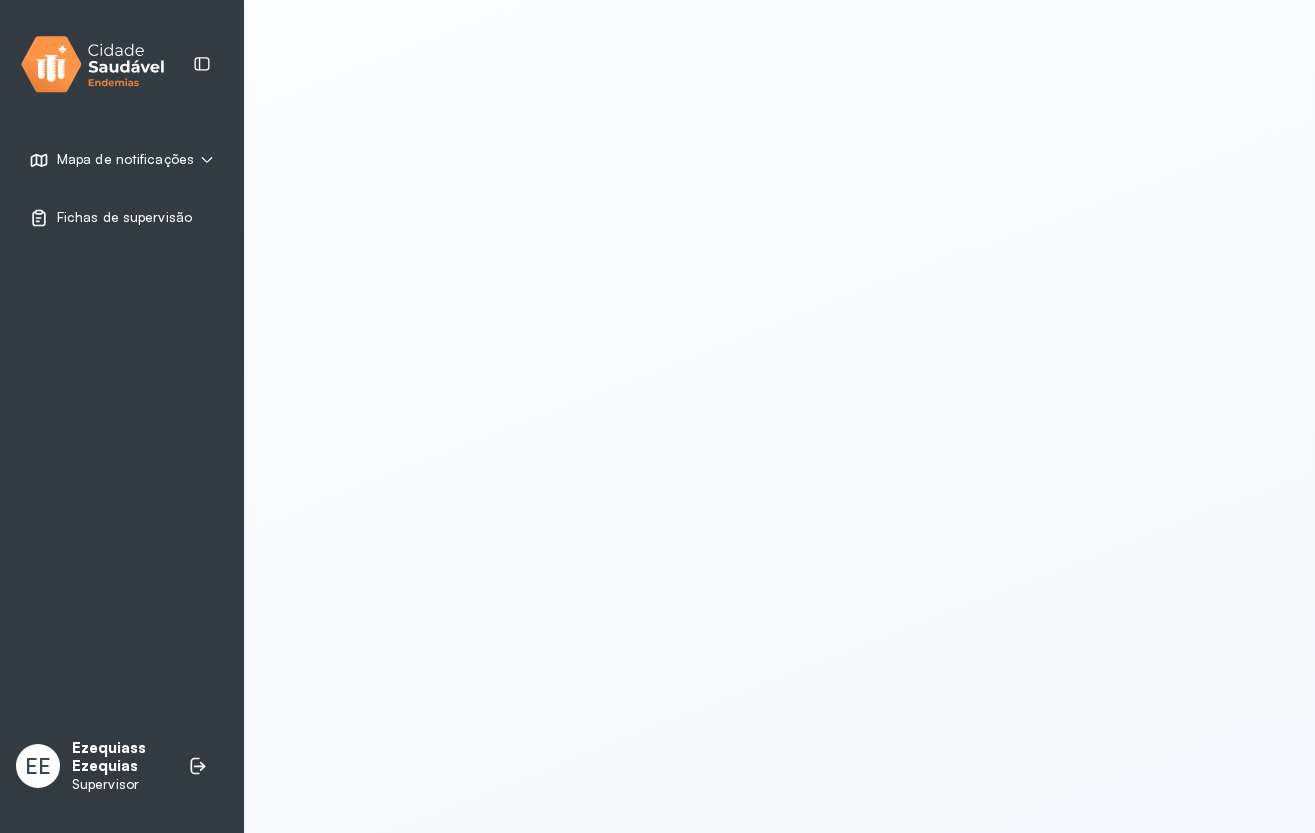 click on "Ezequiass Ezequias" at bounding box center (120, 758) 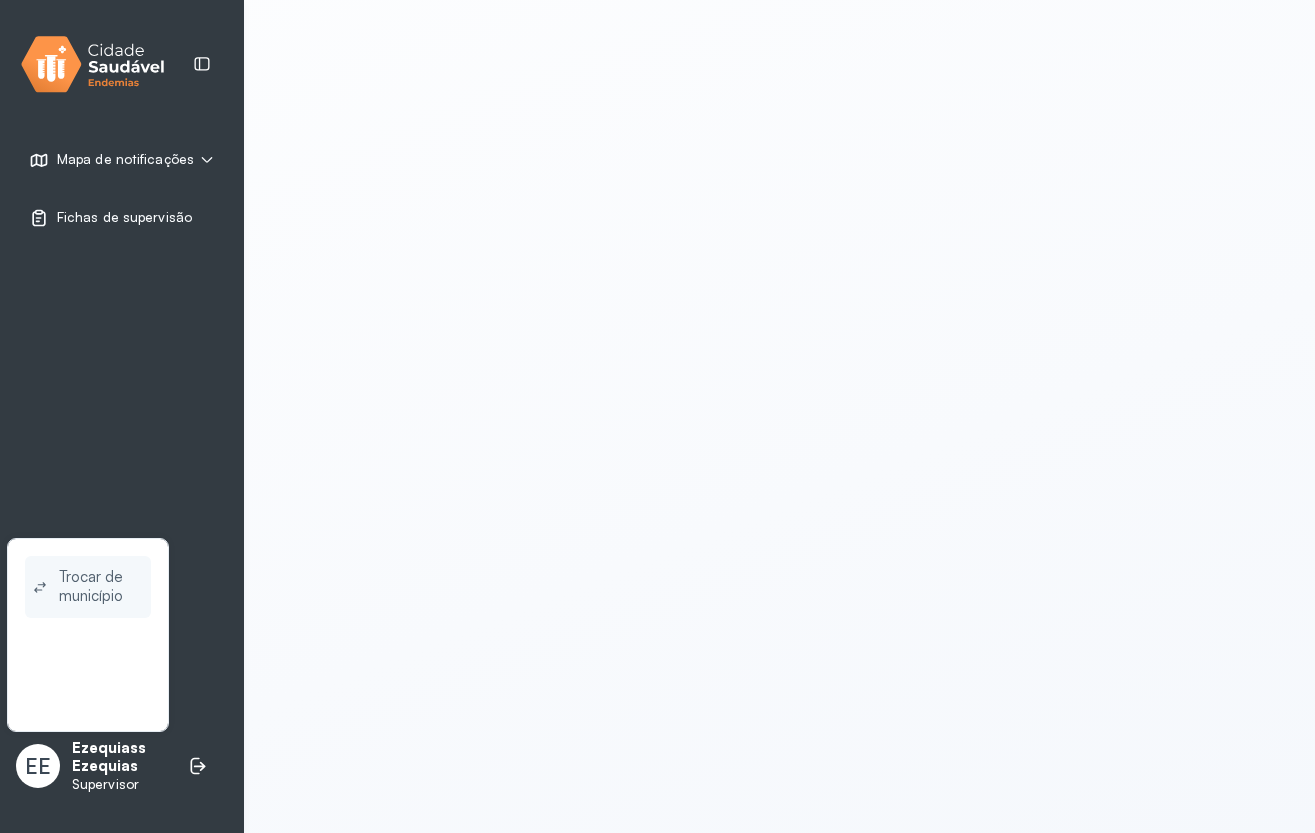 click on "Trocar de município" at bounding box center (101, 587) 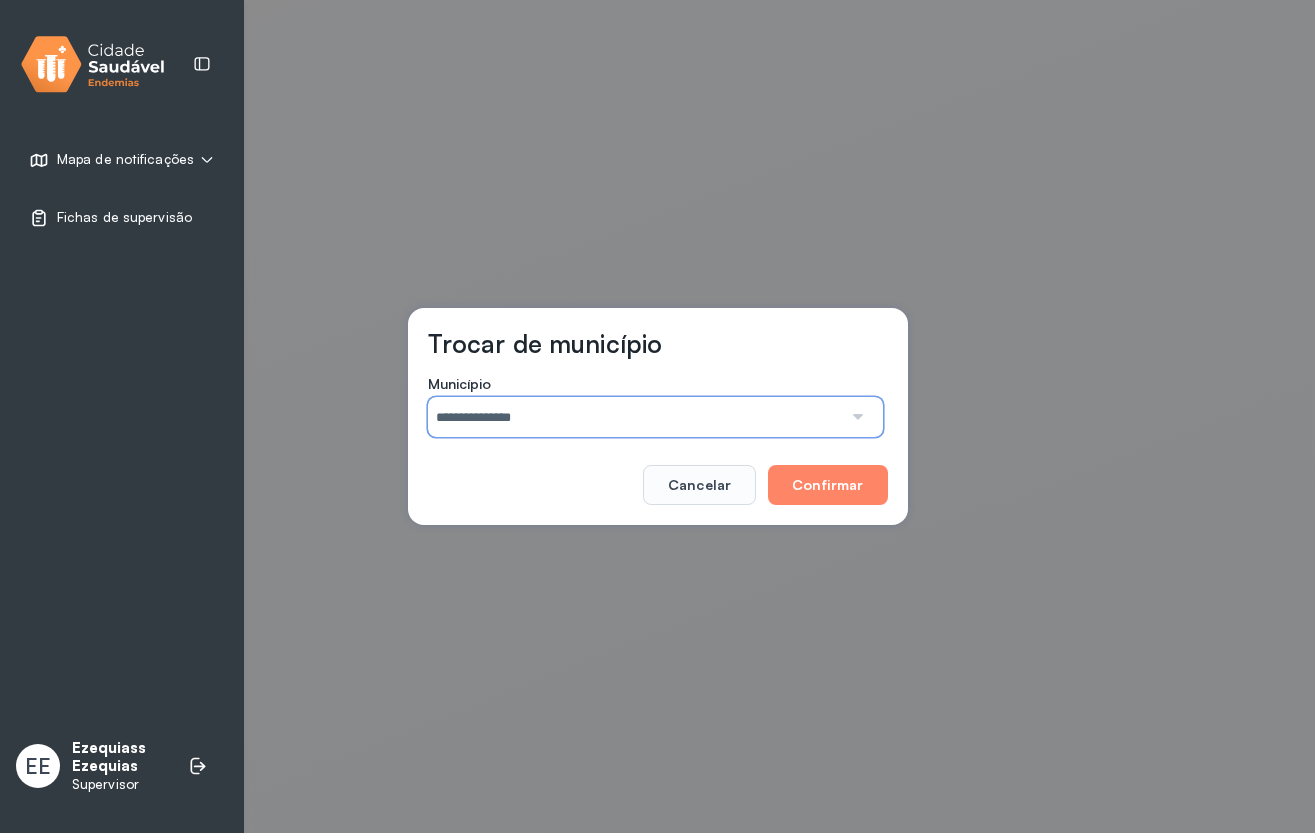 click on "**********" at bounding box center (635, 417) 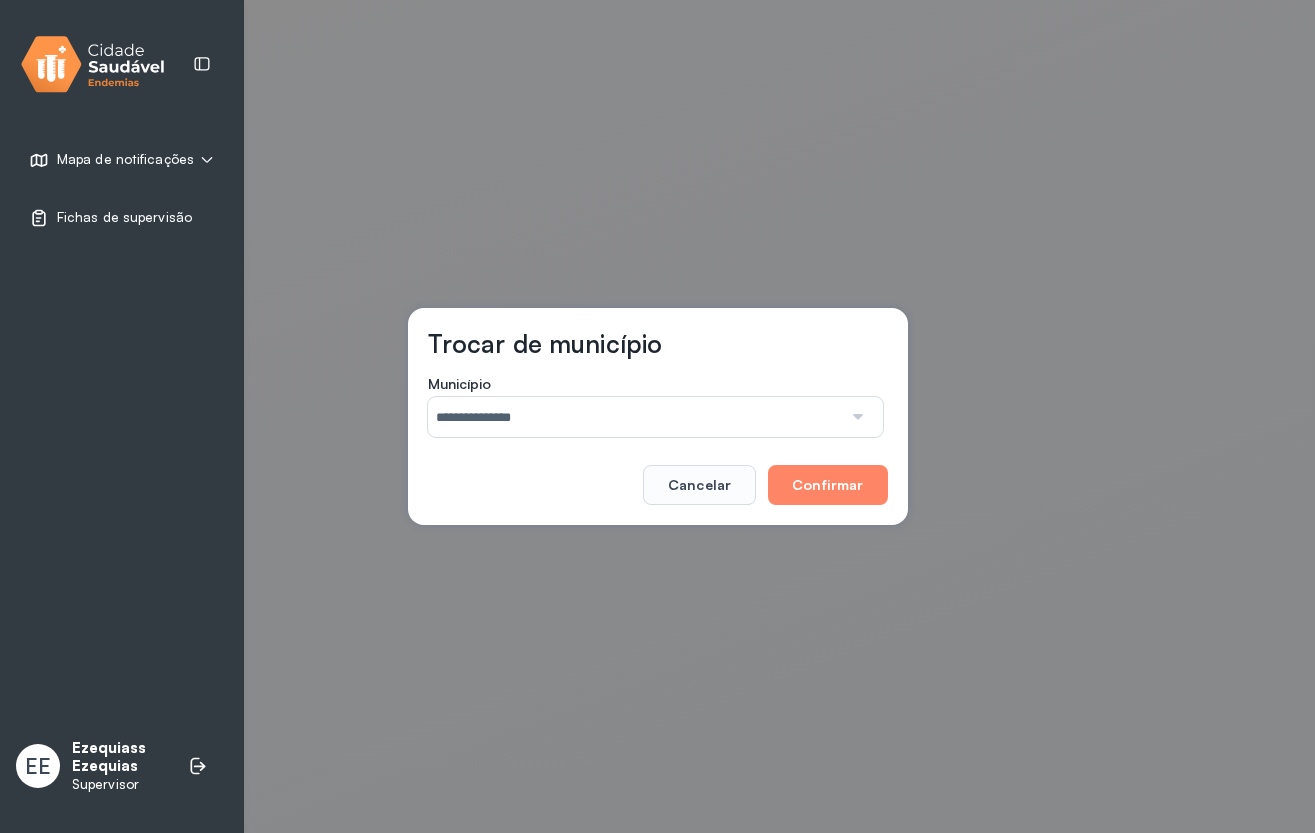 click on "**********" at bounding box center [658, 416] 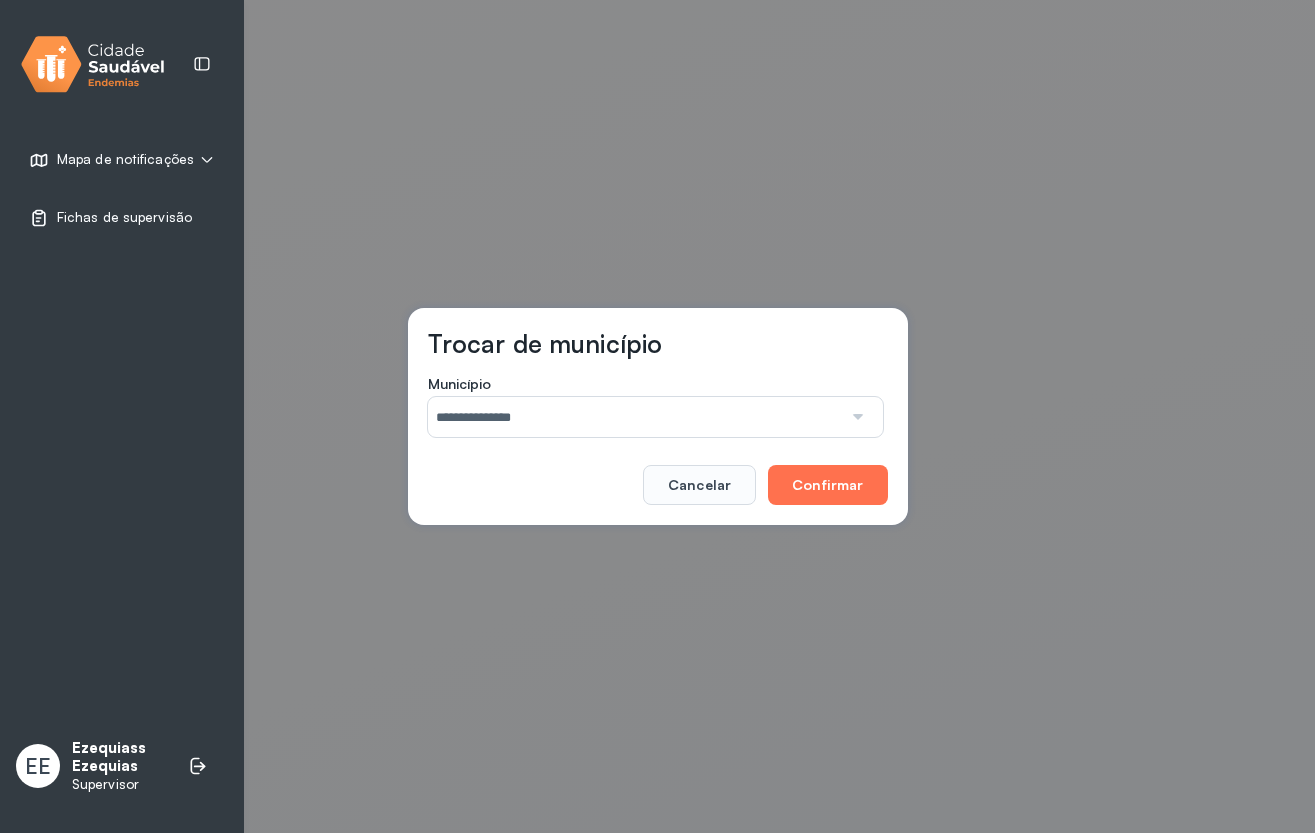 click on "Confirmar" at bounding box center (827, 485) 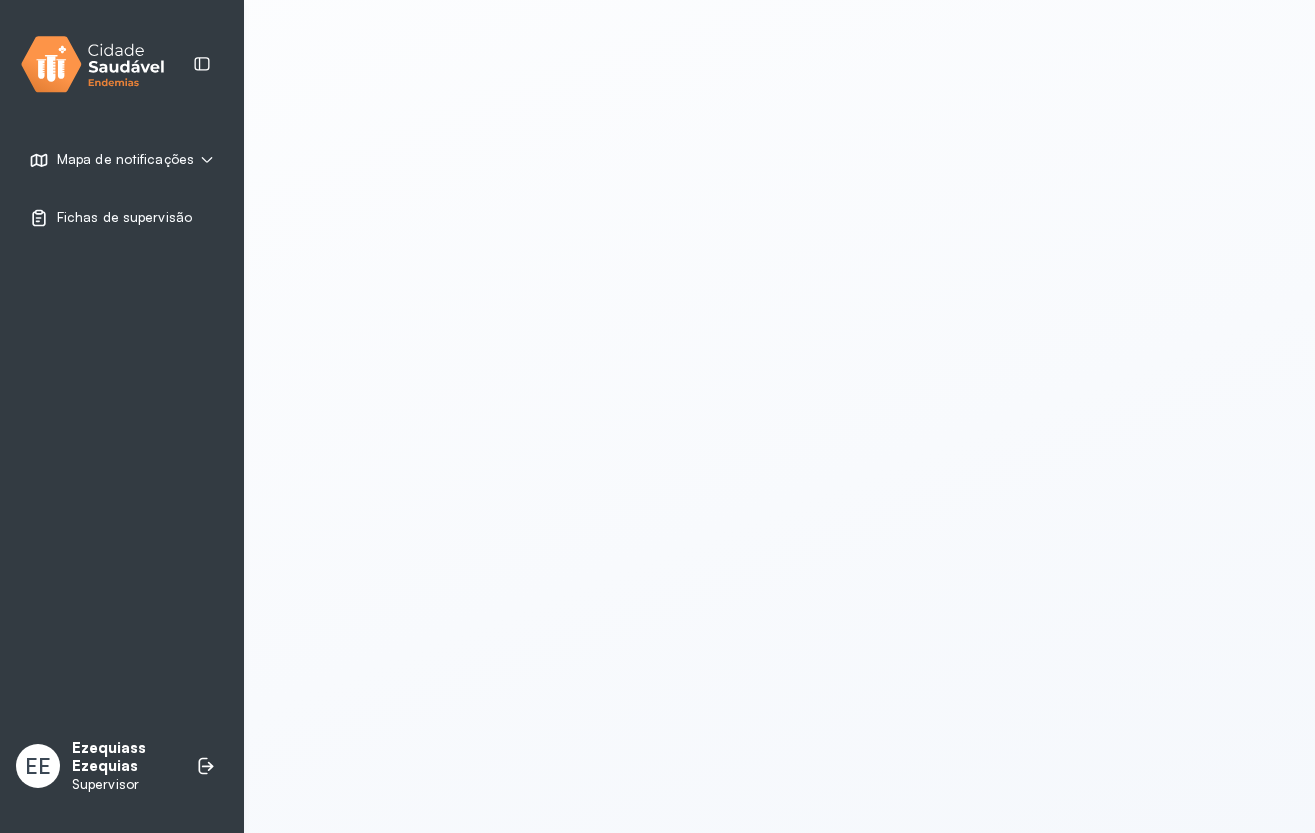 scroll, scrollTop: 0, scrollLeft: 0, axis: both 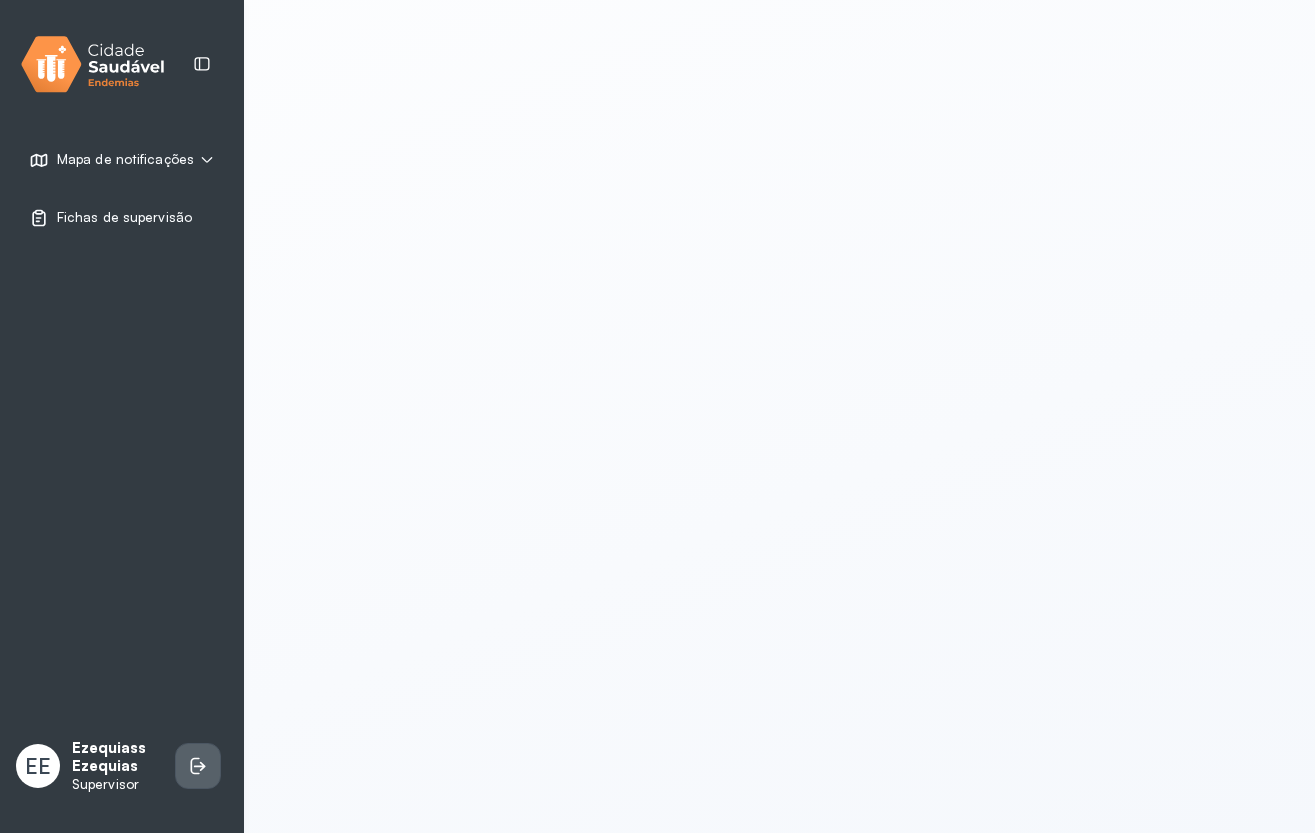 click at bounding box center (198, 766) 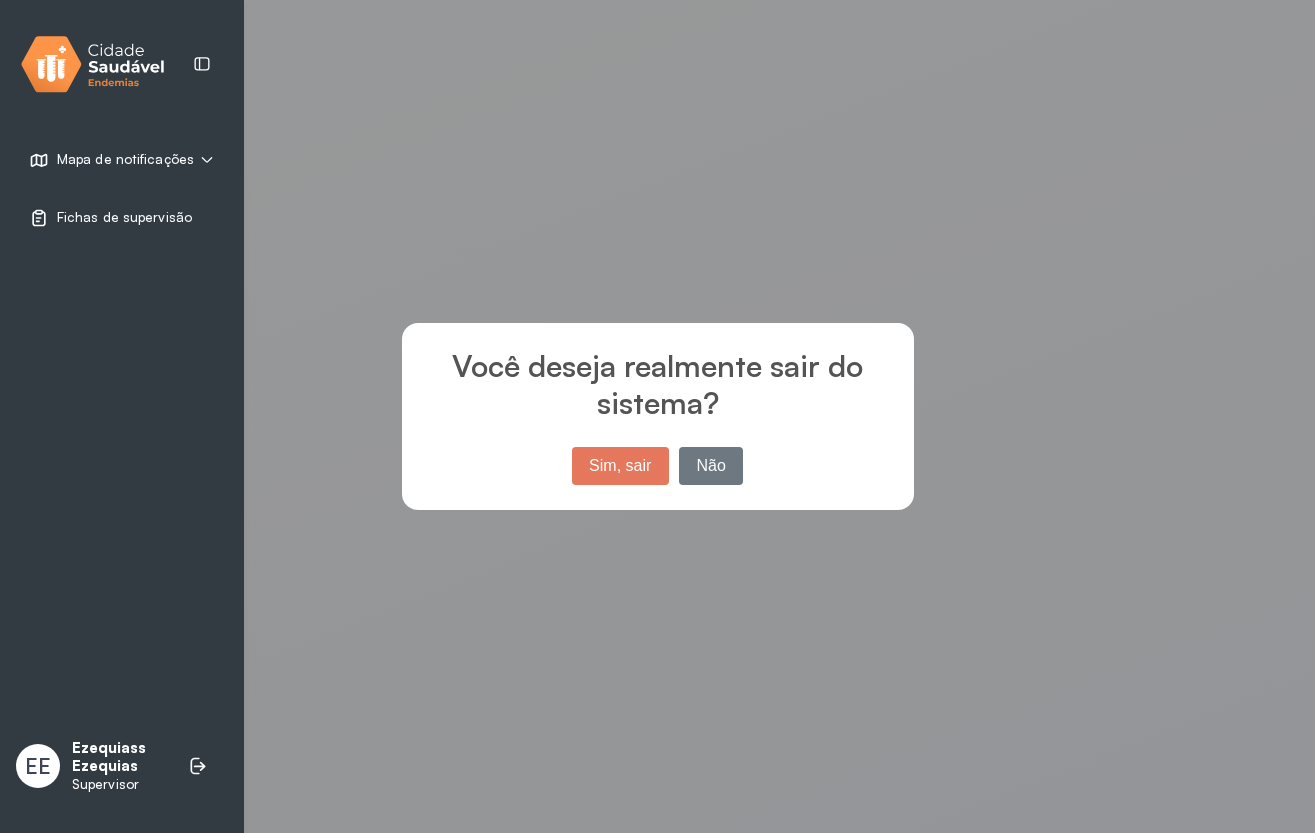 click on "Sim, sair" at bounding box center (620, 466) 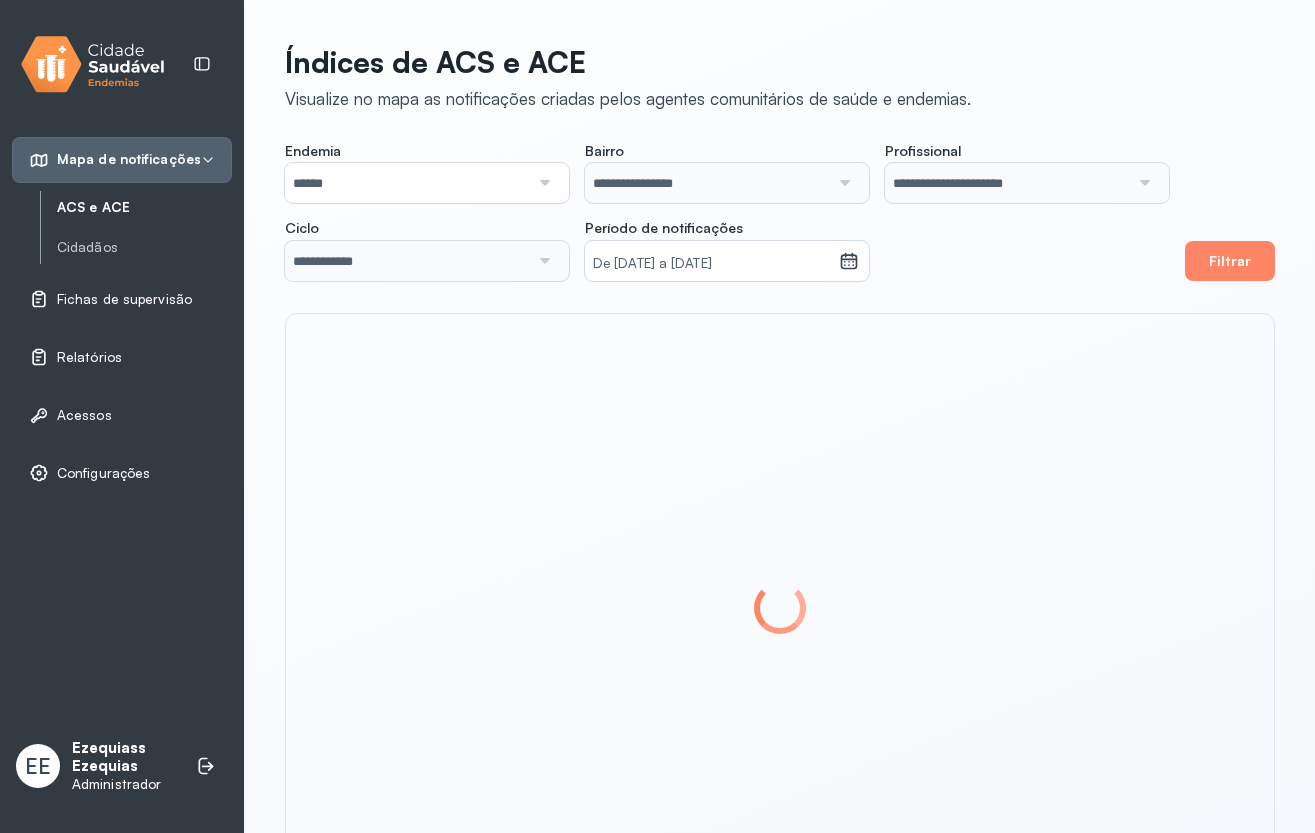scroll, scrollTop: 0, scrollLeft: 0, axis: both 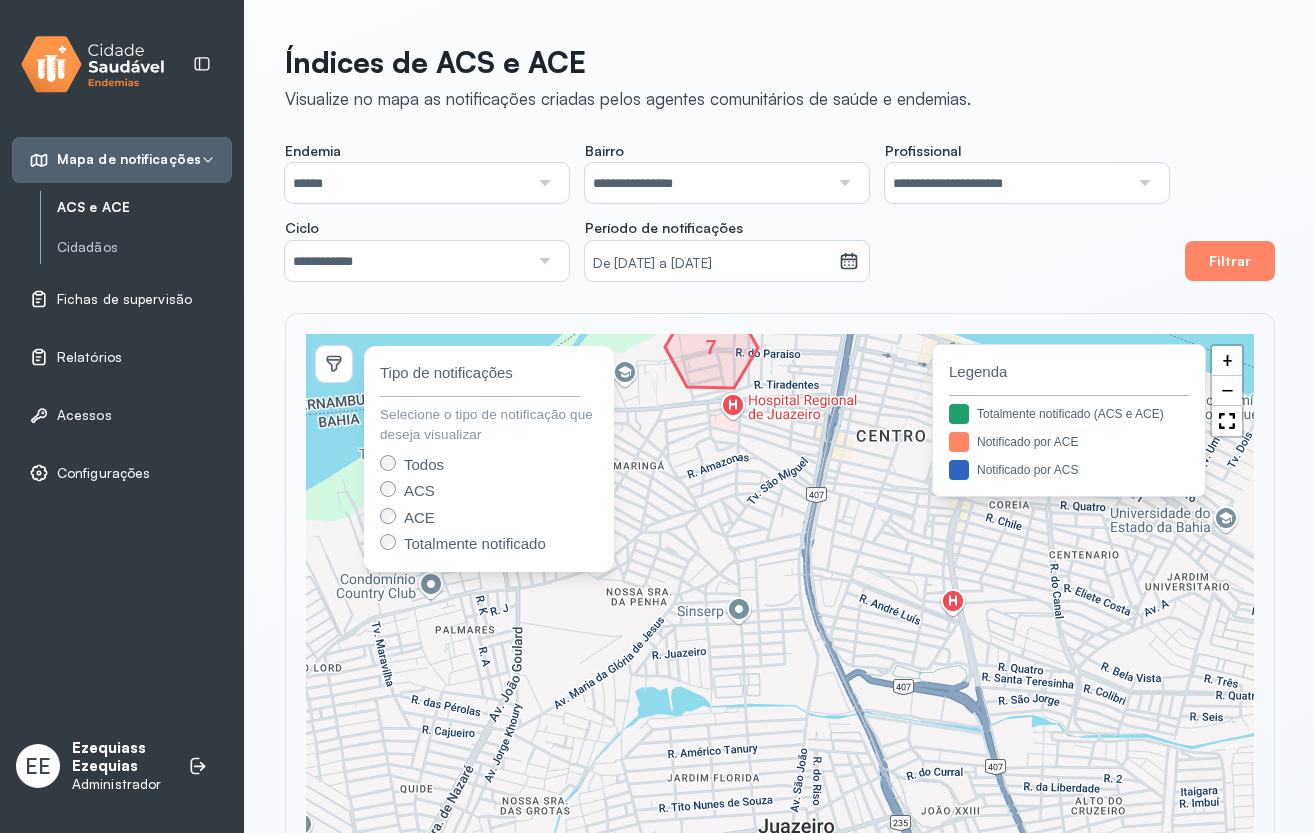 click on "Relatórios" at bounding box center [122, 357] 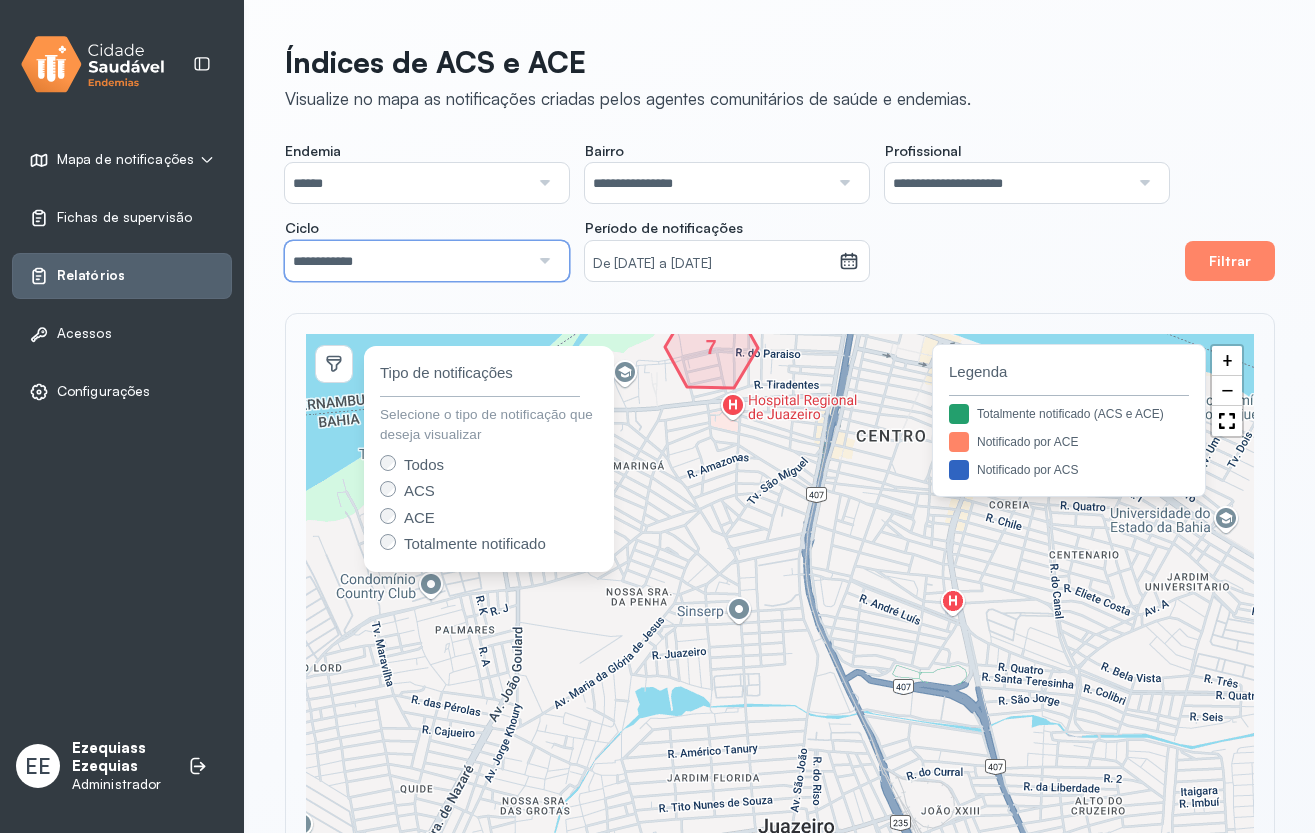 click on "**********" at bounding box center (407, 261) 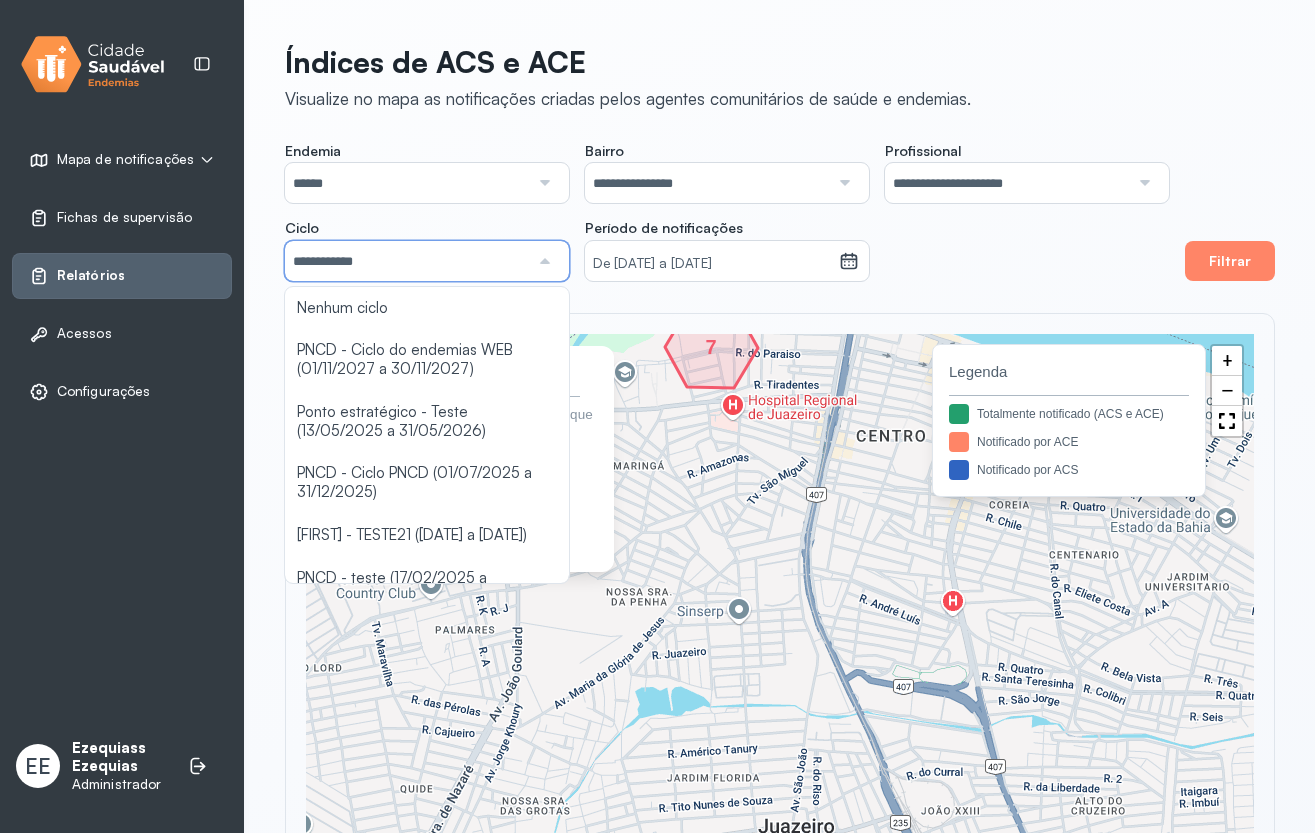 click on "Relatórios" at bounding box center [91, 275] 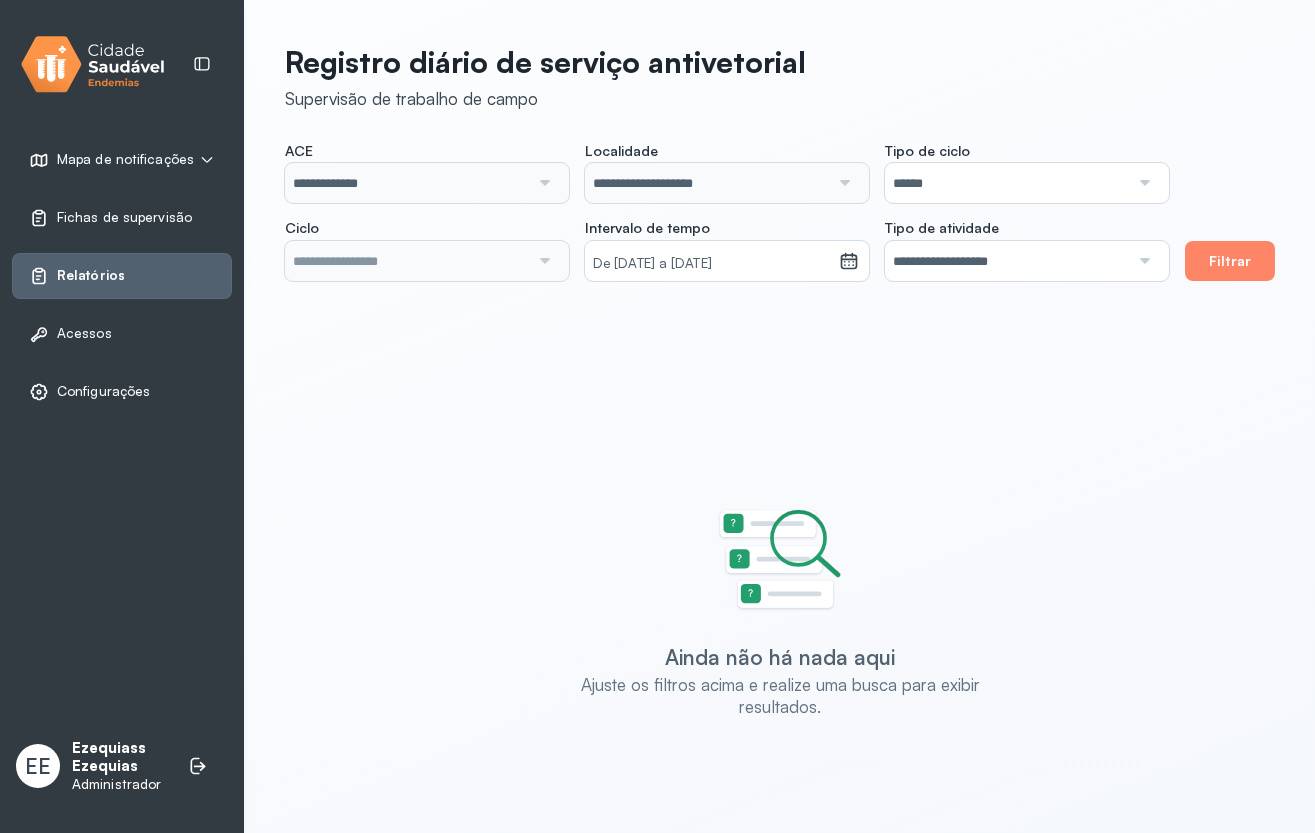 type on "**********" 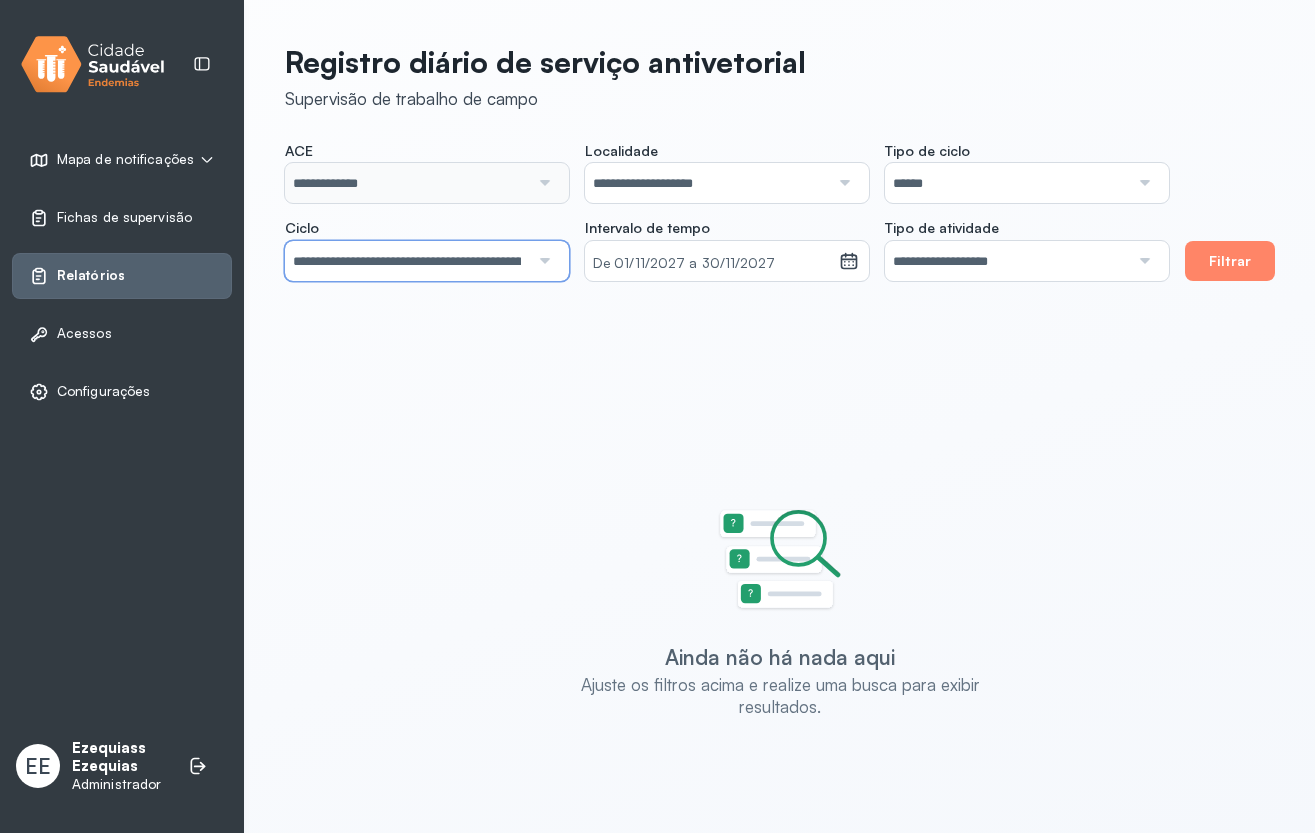 click on "**********" at bounding box center [407, 261] 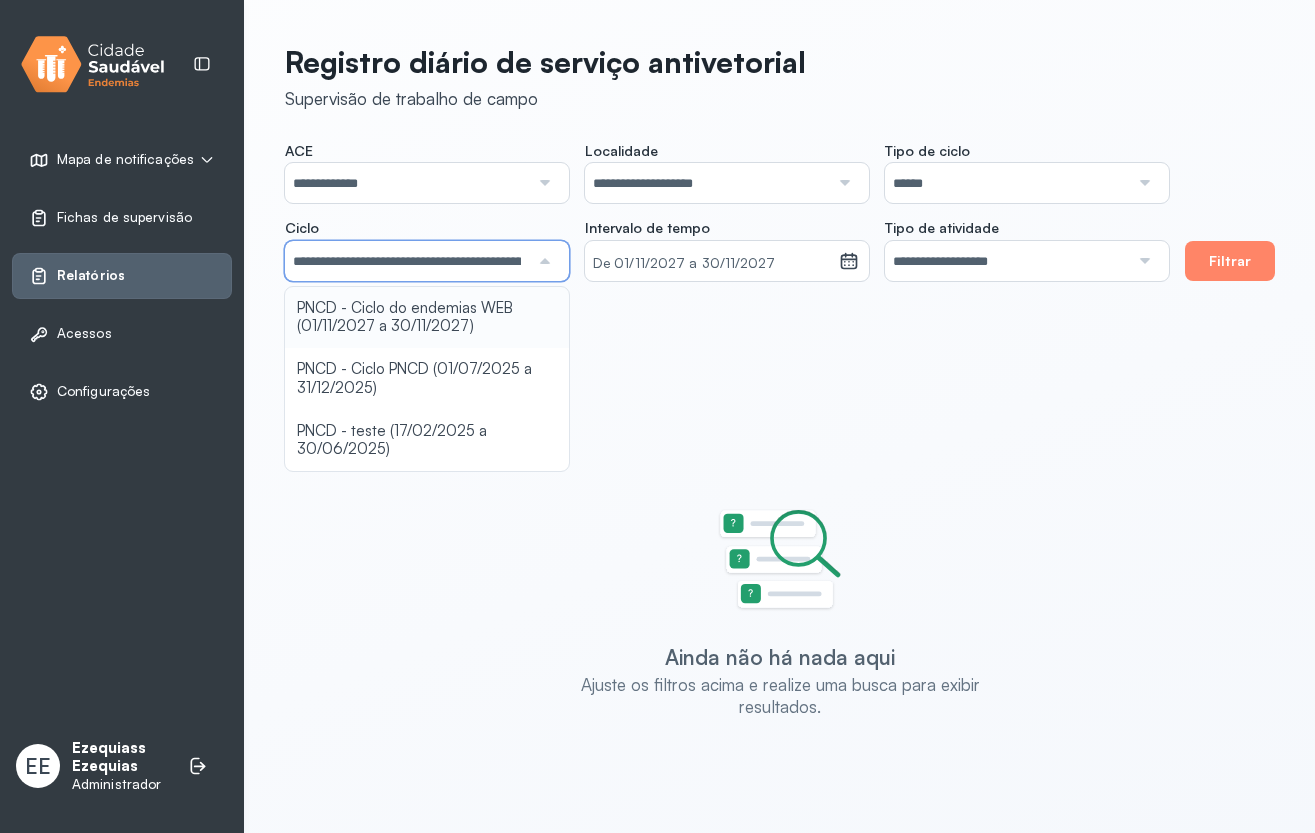 click on "**********" 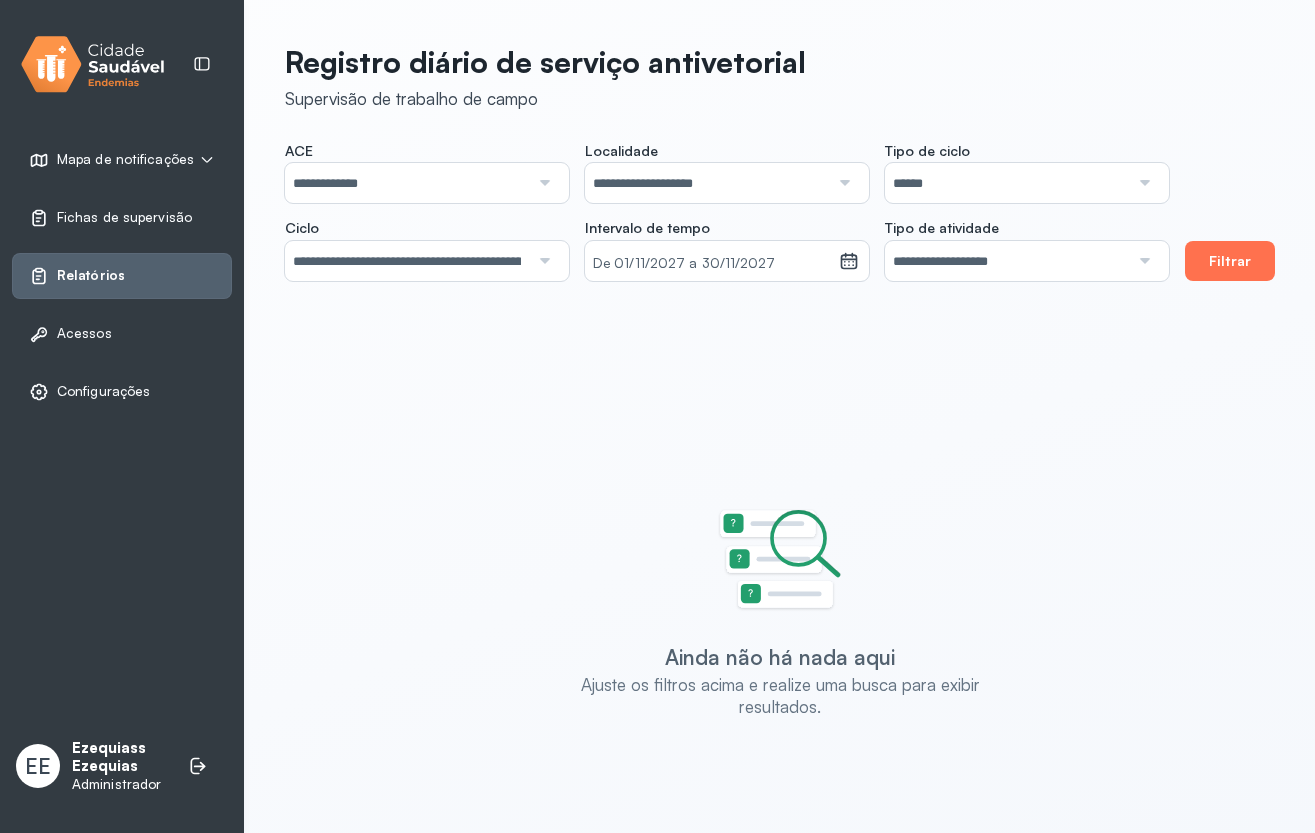 click on "Filtrar" at bounding box center [1230, 261] 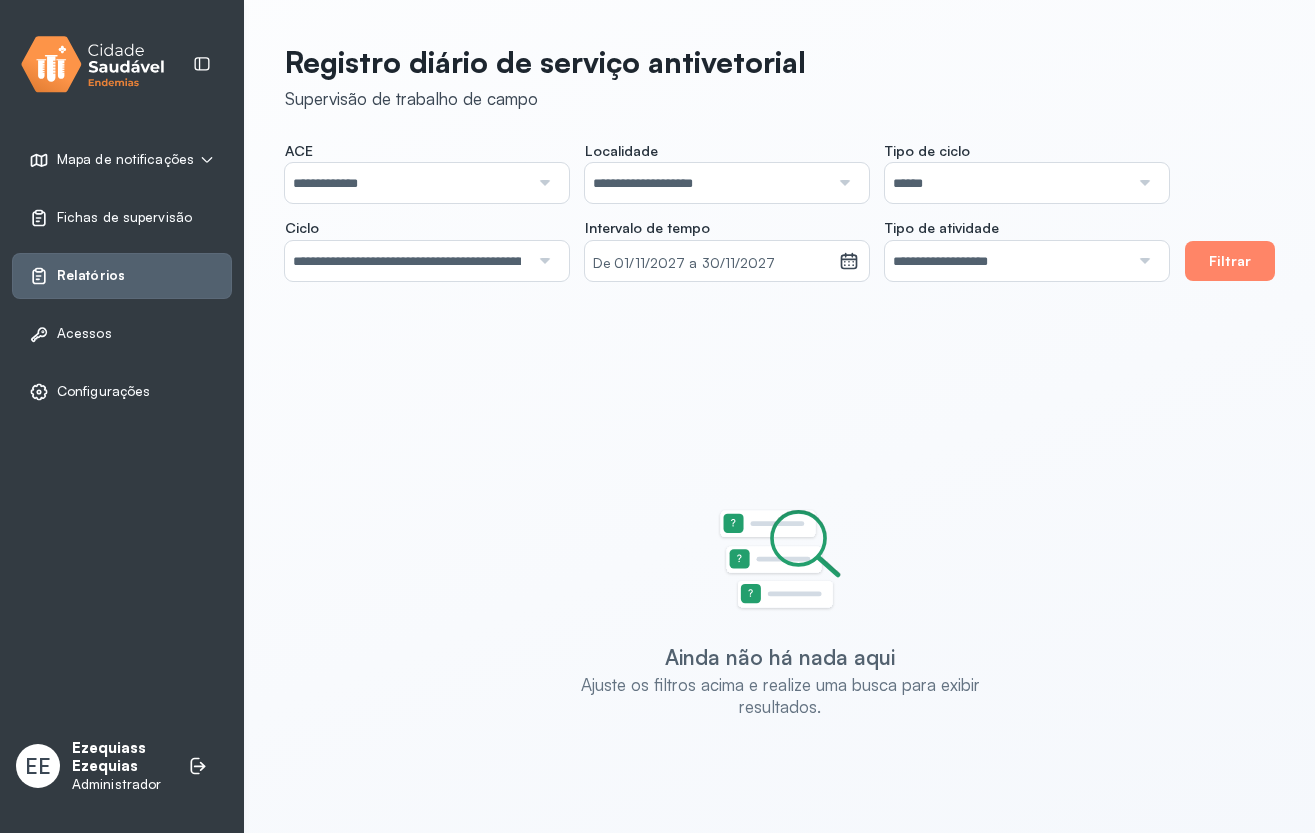 click at bounding box center [543, 261] 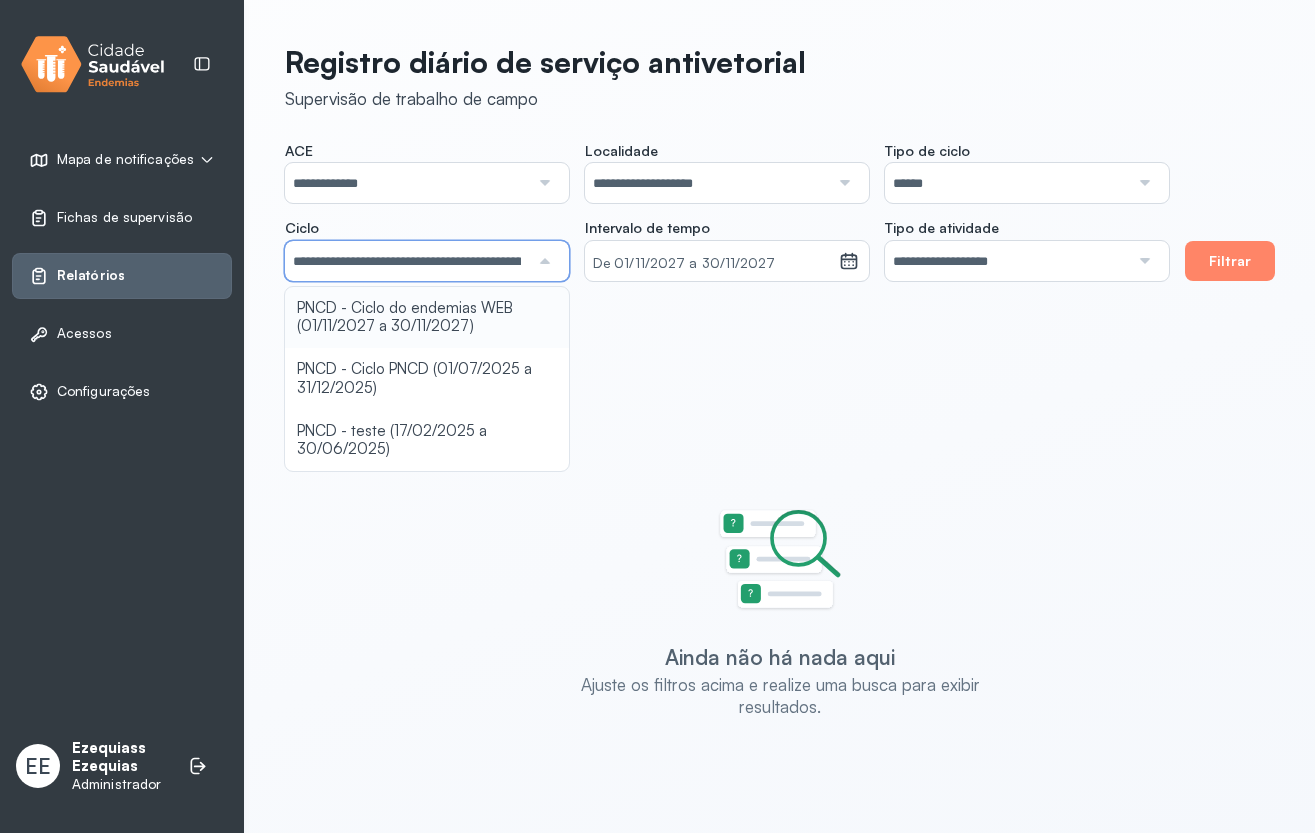 scroll, scrollTop: 0, scrollLeft: 116, axis: horizontal 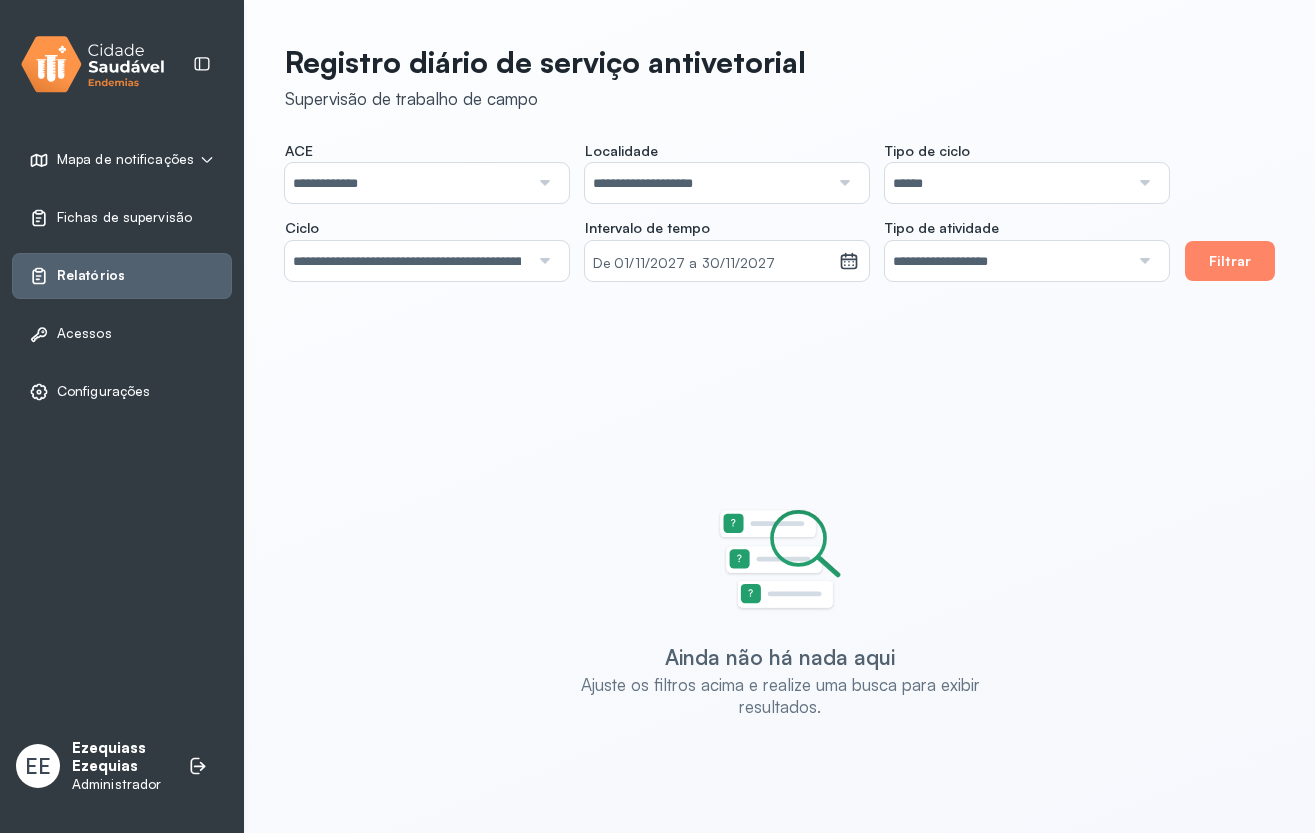 click on "**********" 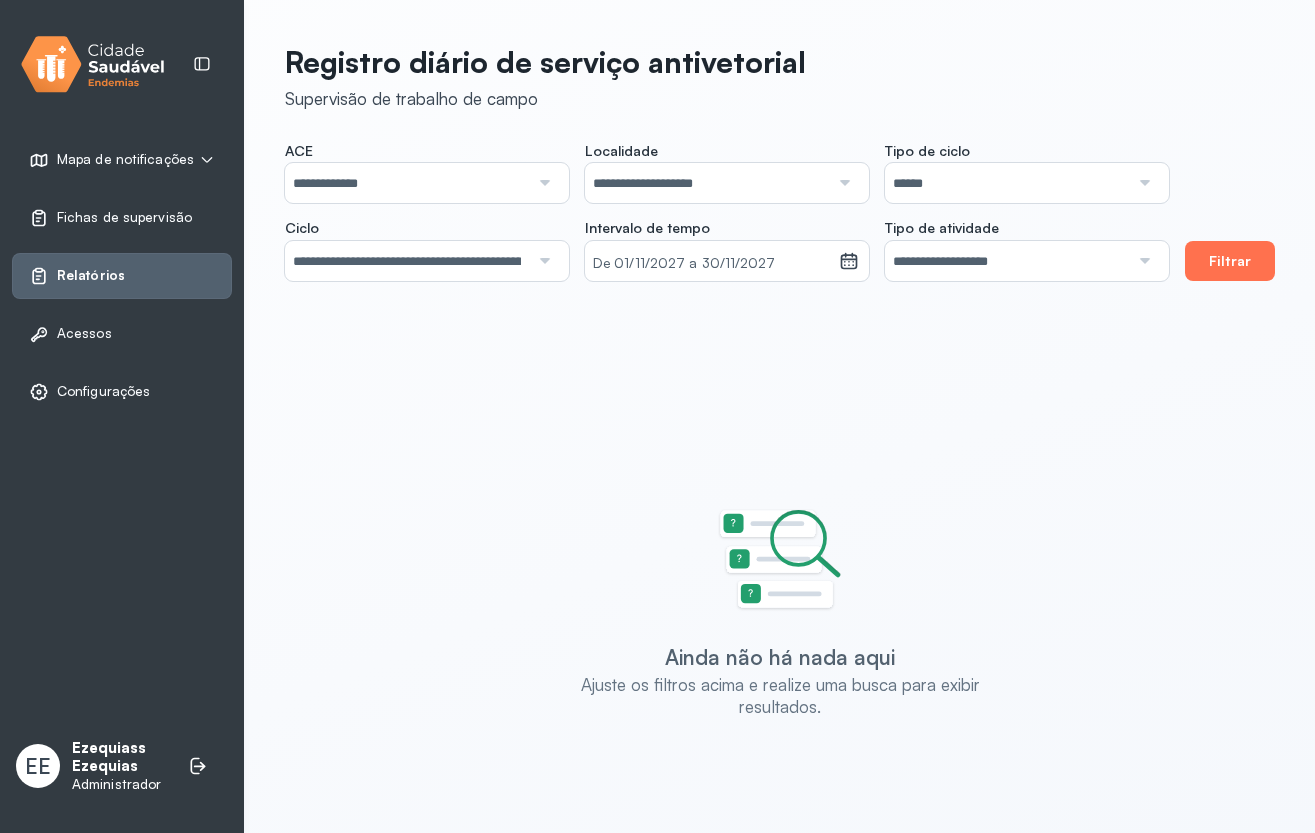 click on "Filtrar" at bounding box center (1230, 261) 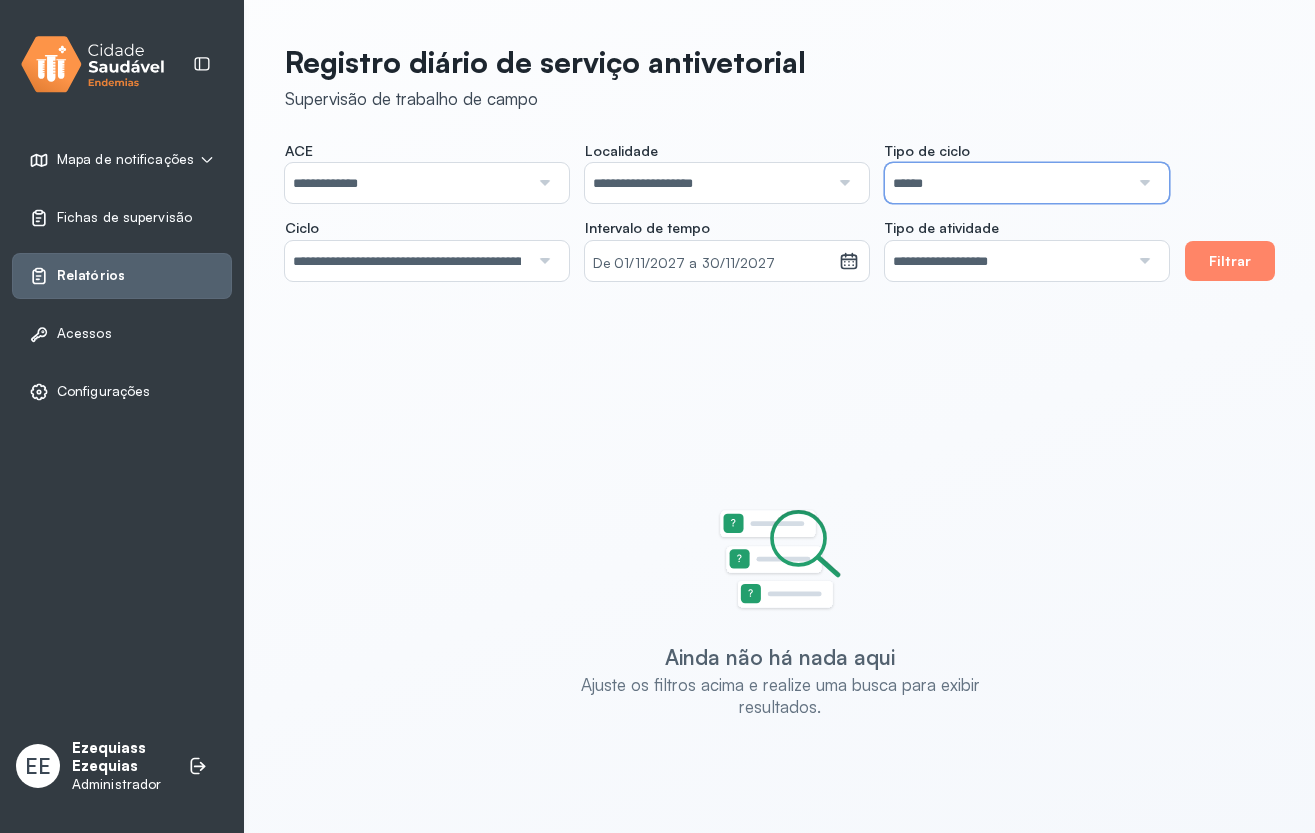 click on "******" at bounding box center (1007, 183) 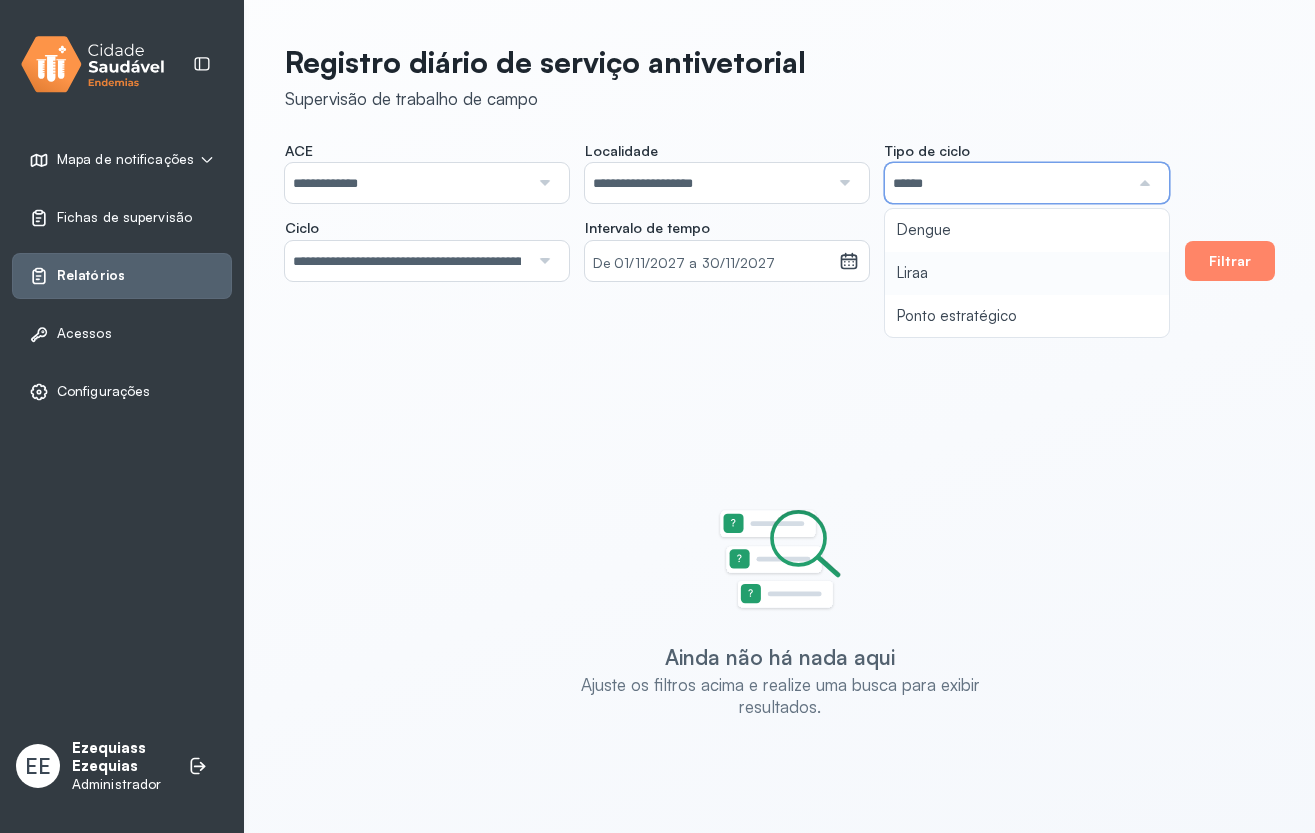 type 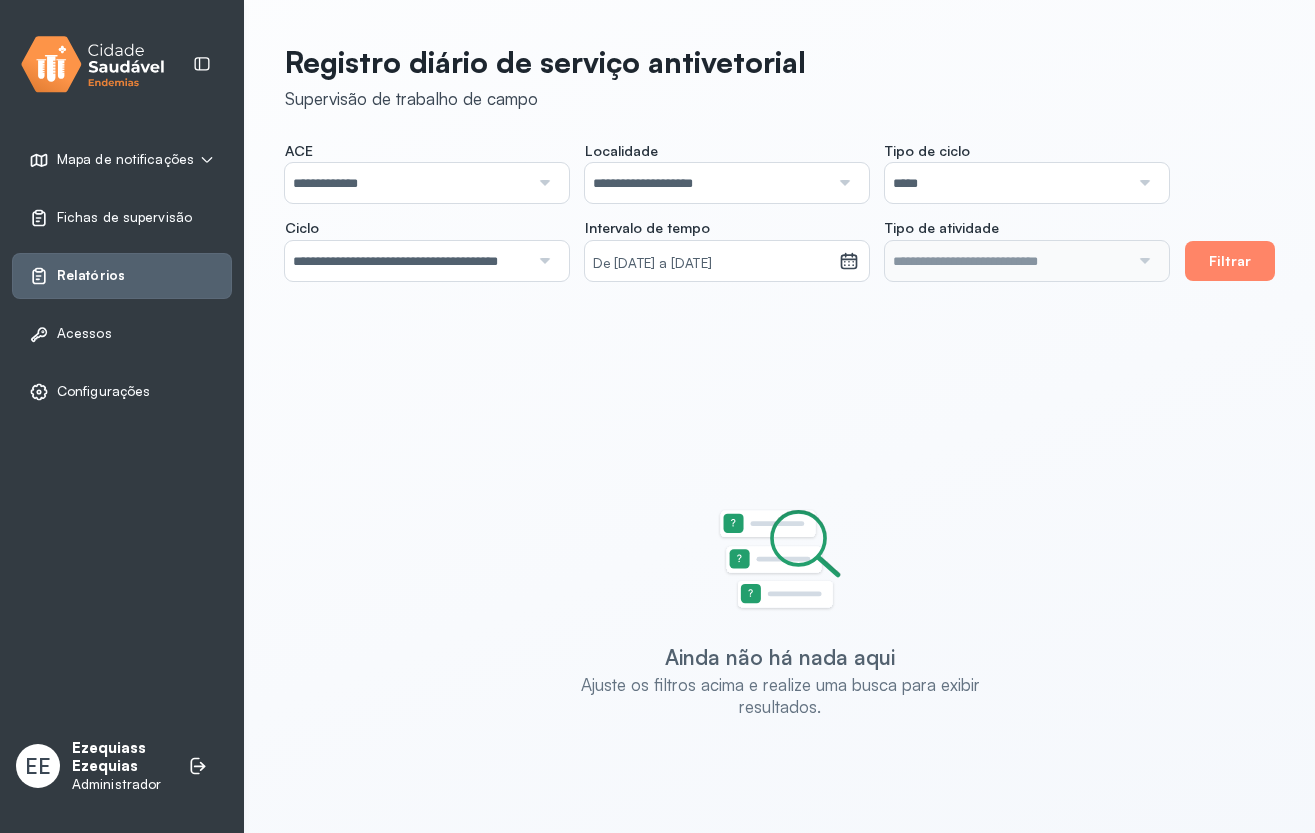 click on "**********" at bounding box center (727, 211) 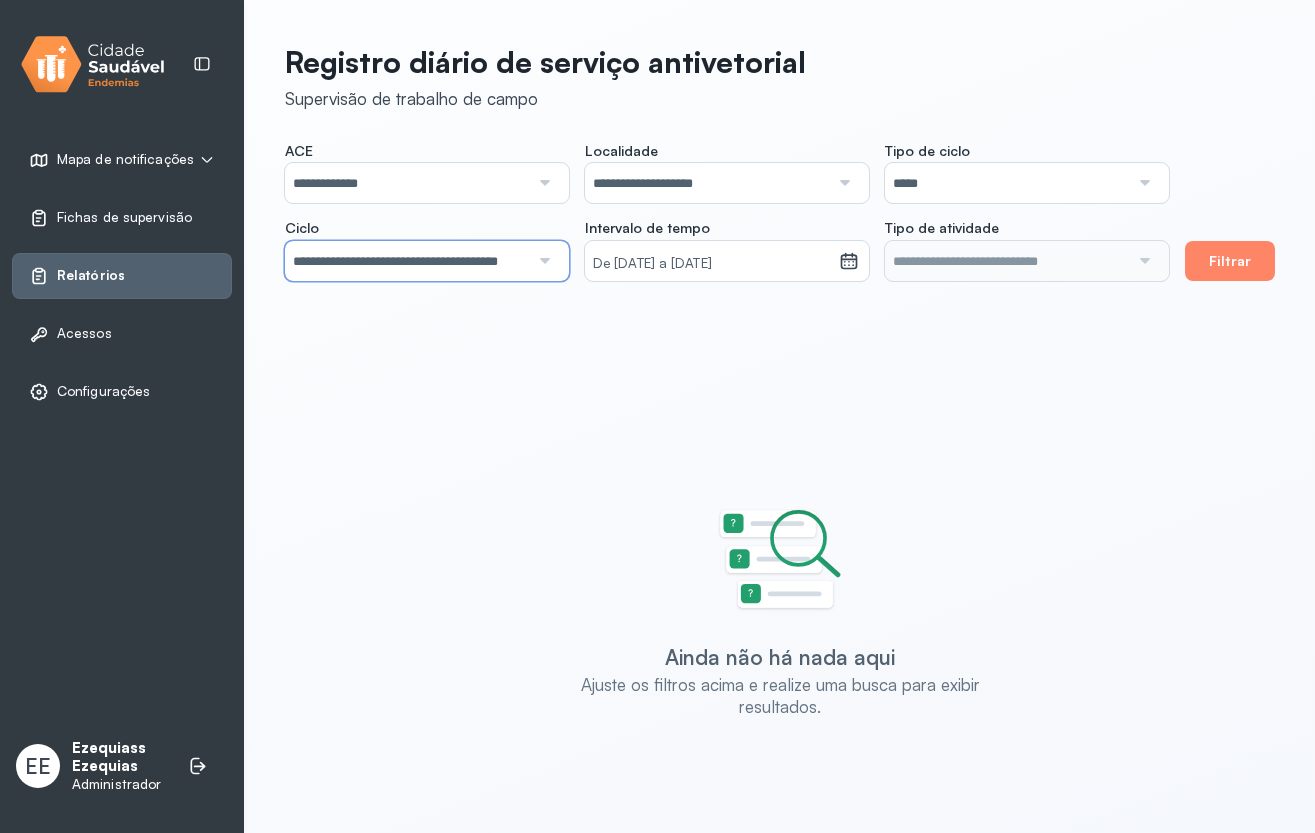click on "**********" at bounding box center (407, 261) 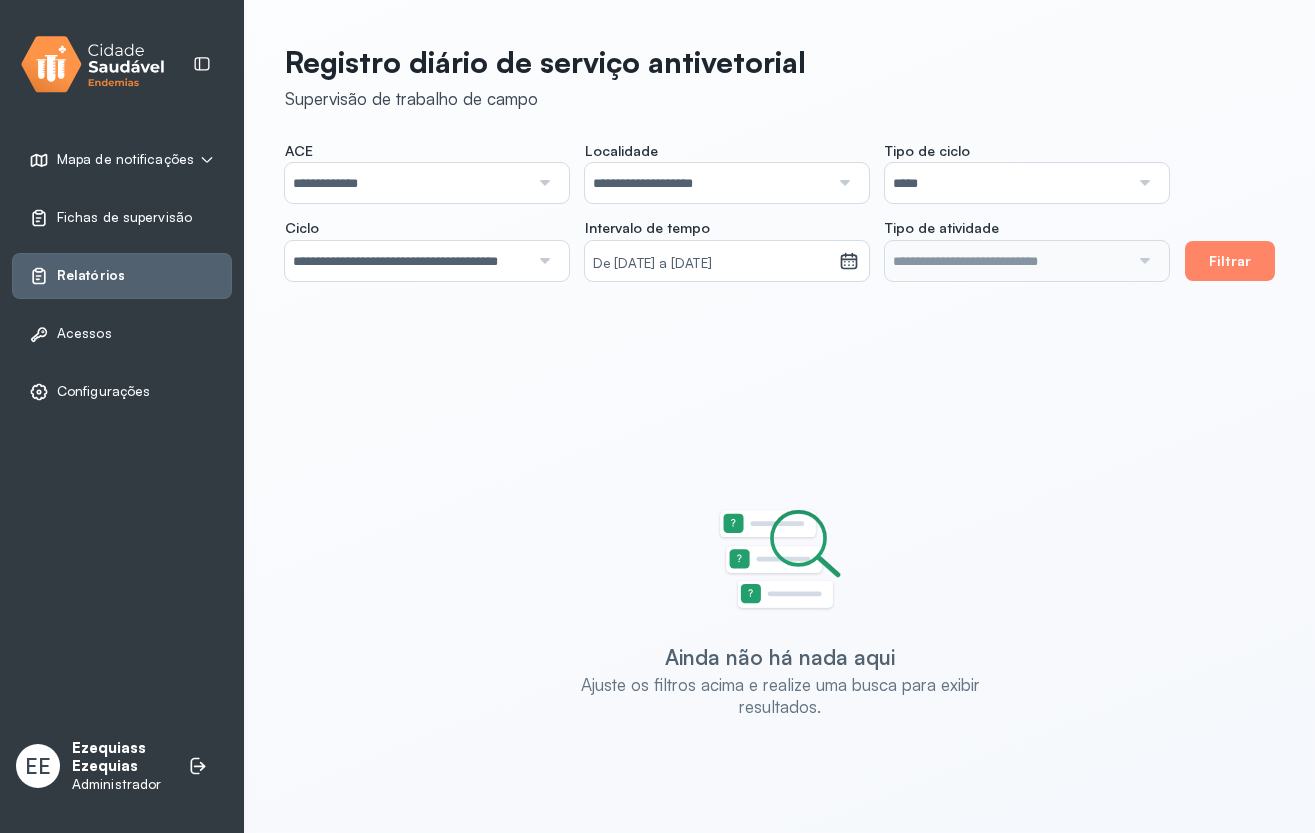 click on "**********" 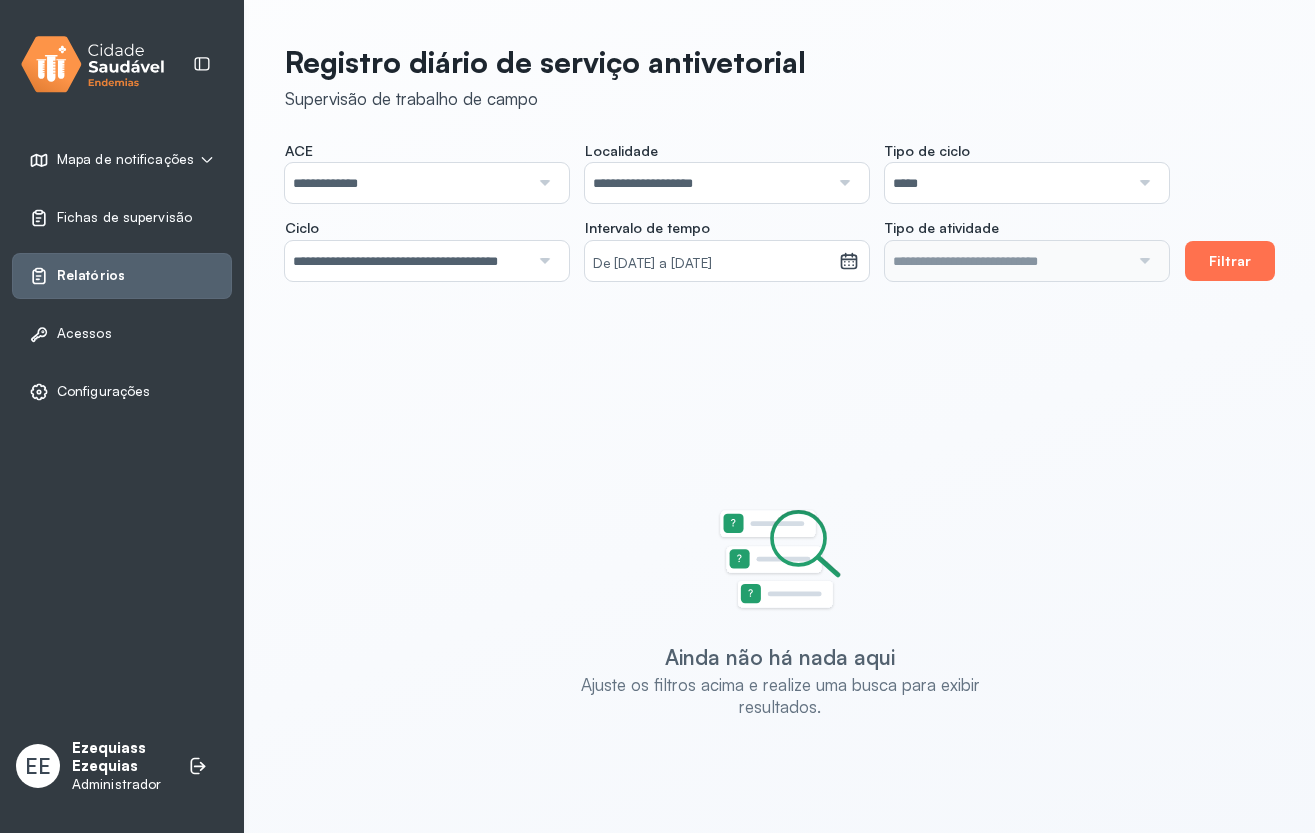 click on "Filtrar" at bounding box center (1230, 261) 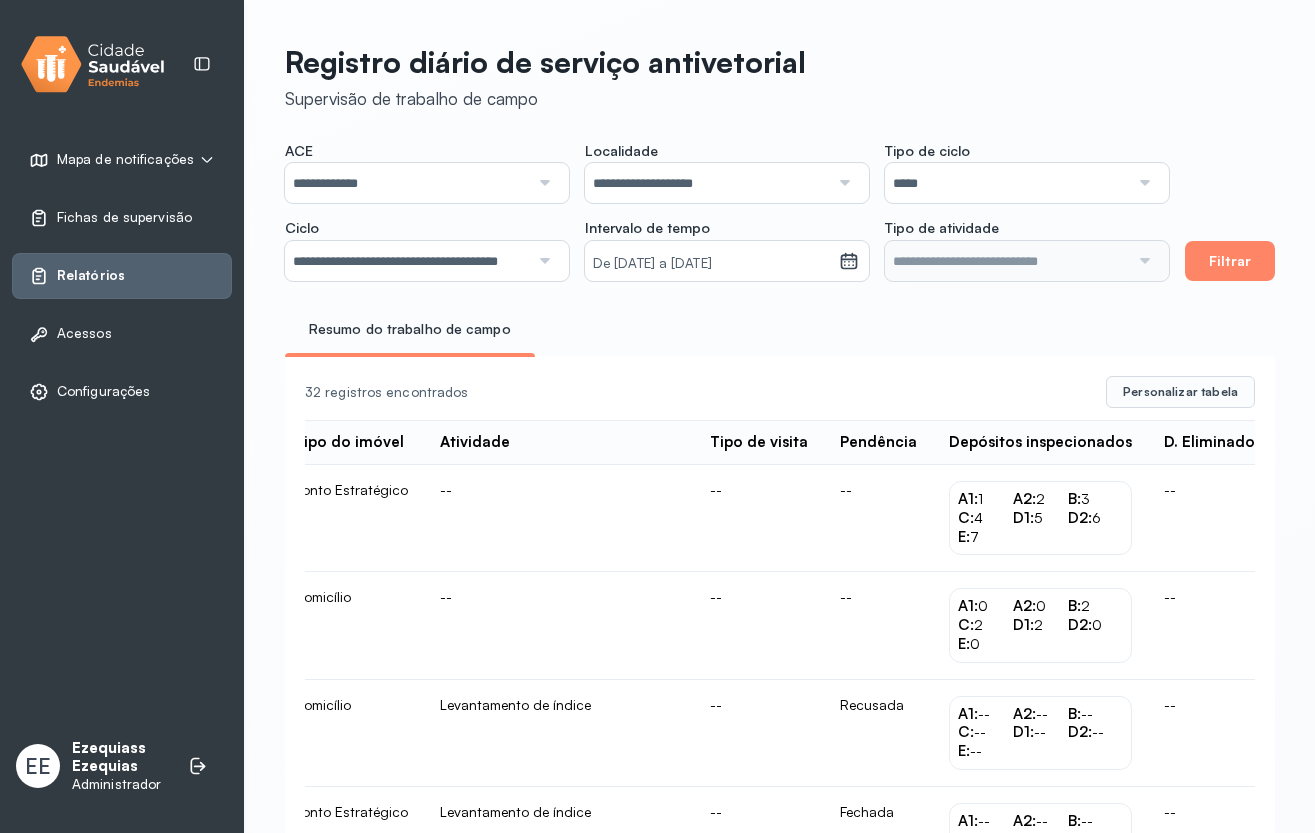 scroll, scrollTop: 0, scrollLeft: 421, axis: horizontal 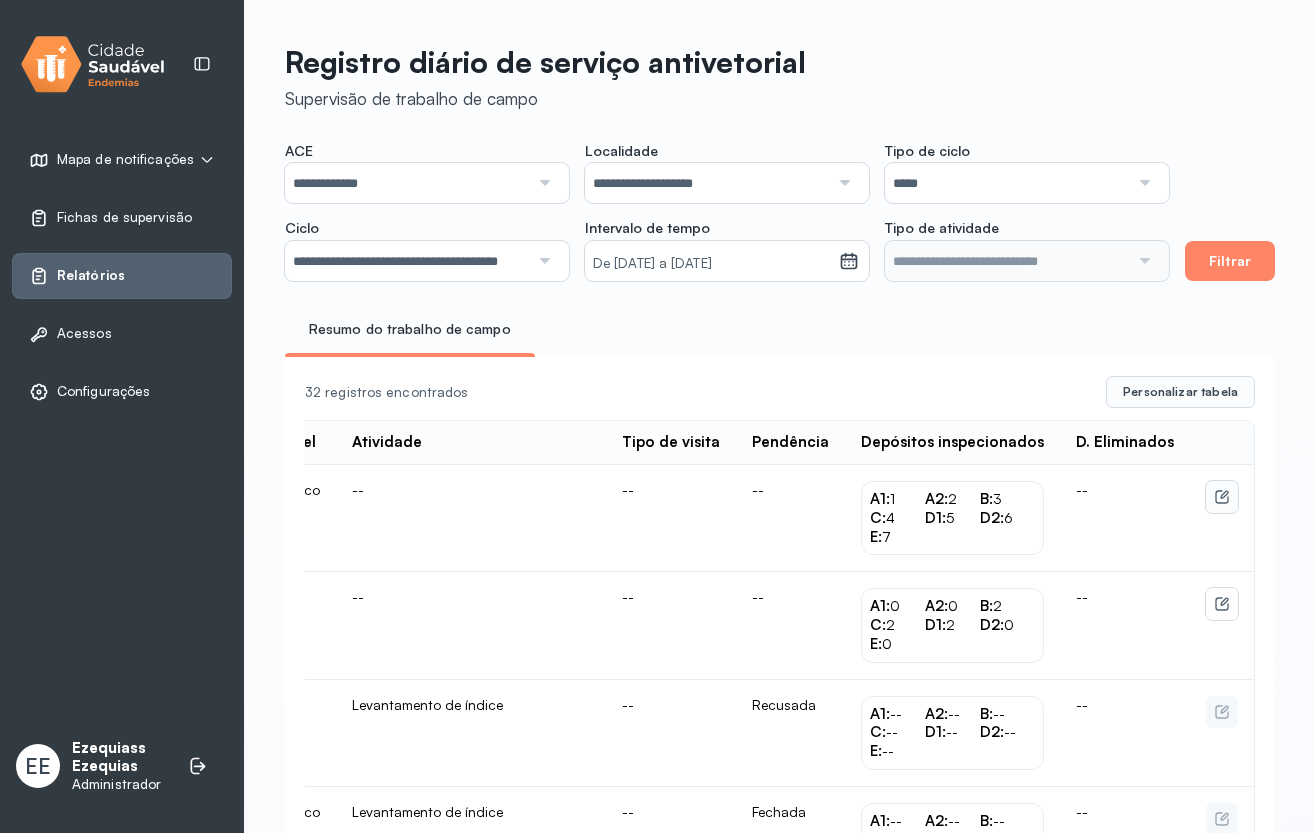 click 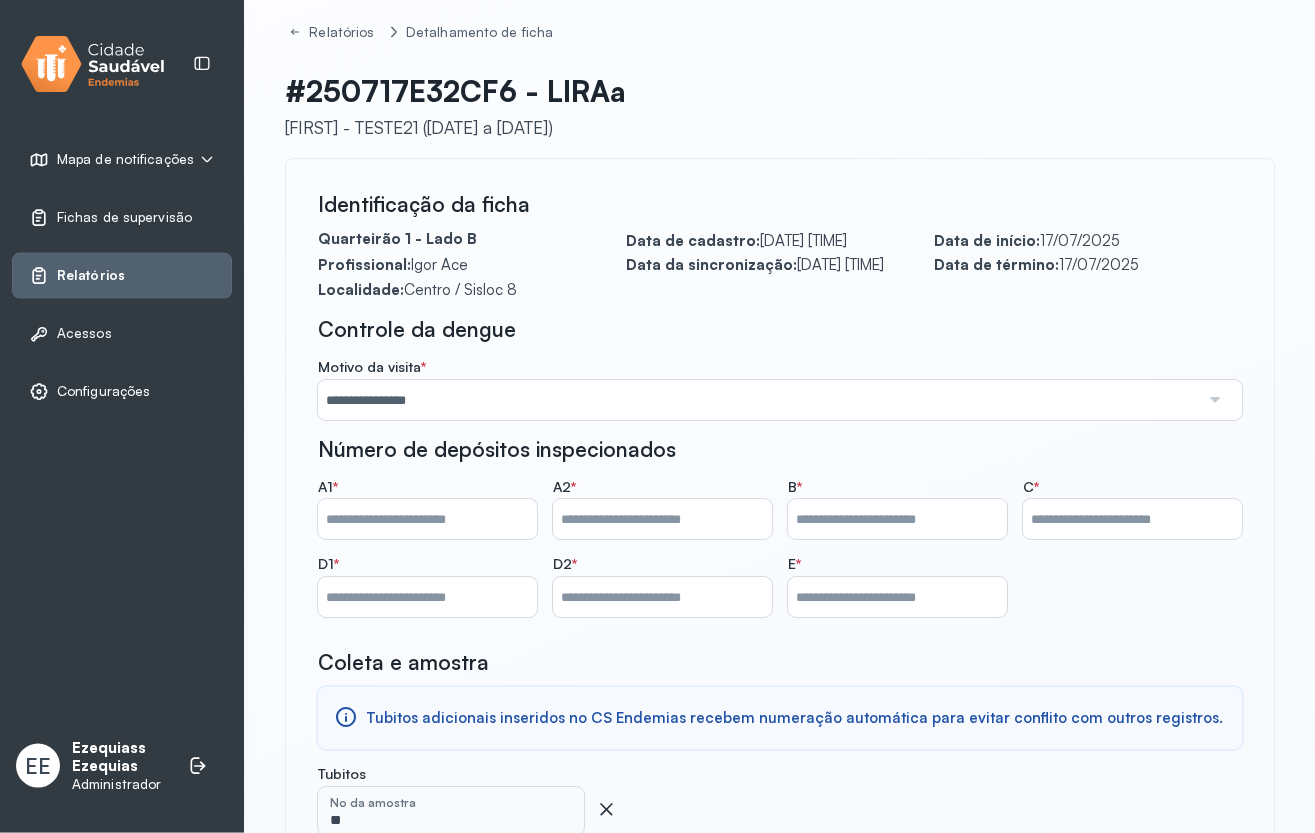 scroll, scrollTop: 0, scrollLeft: 0, axis: both 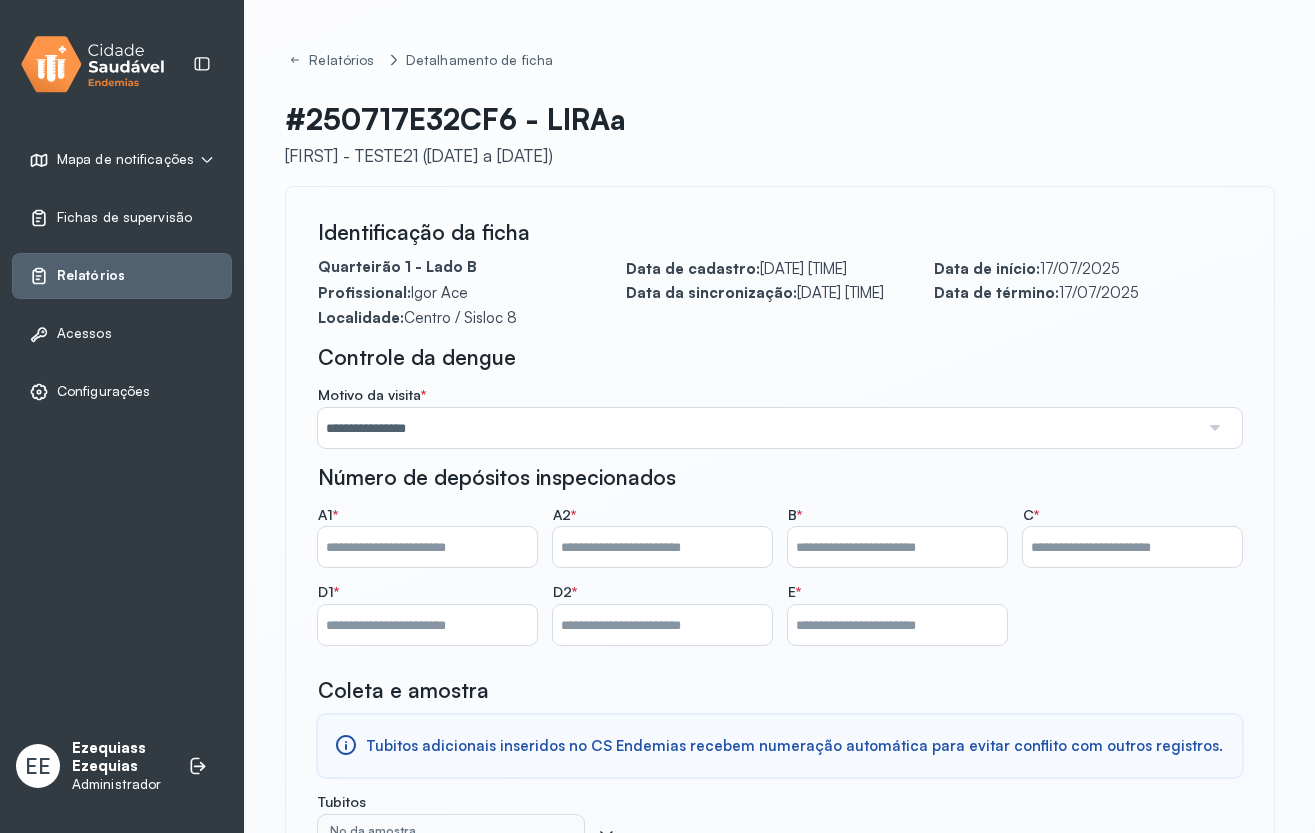 click on "Relatórios Detalhamento de ficha" at bounding box center (780, 60) 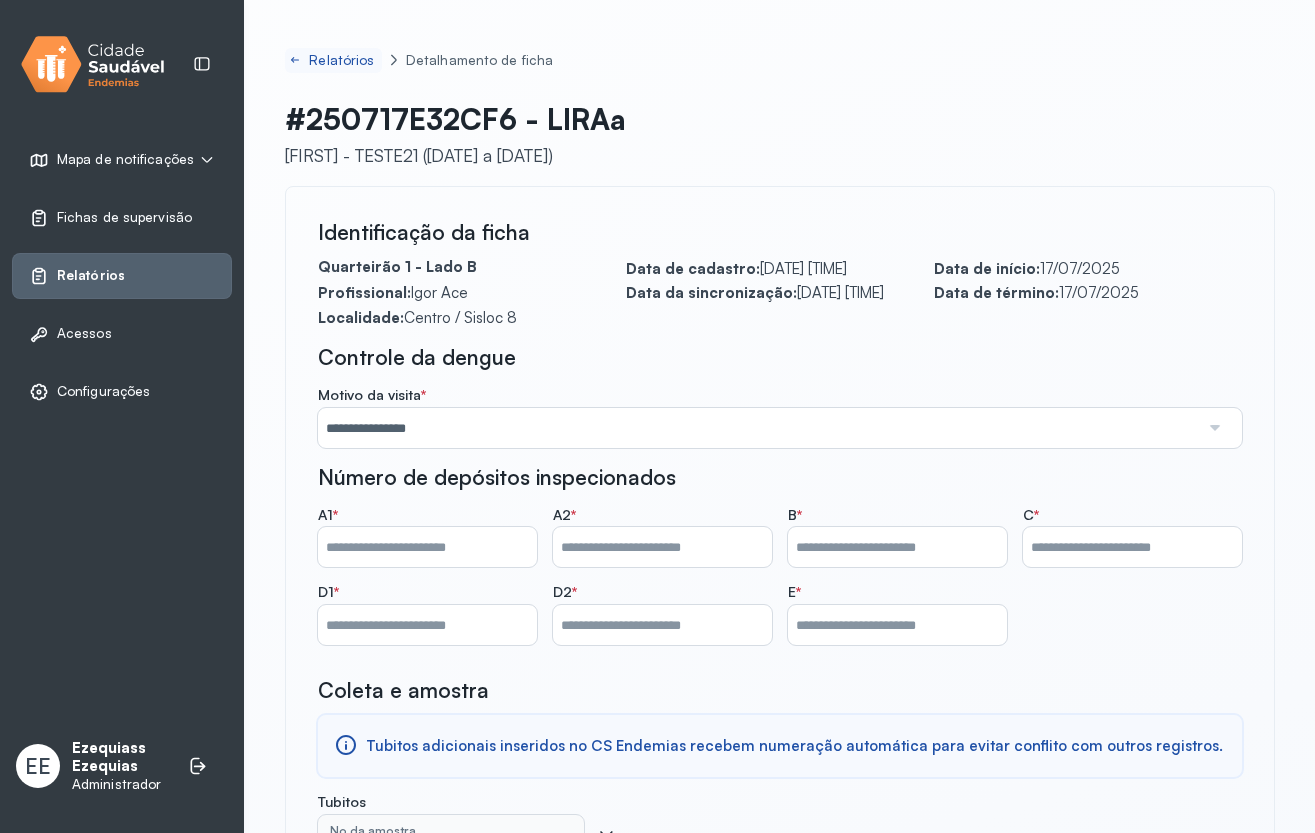click on "Relatórios" at bounding box center (343, 60) 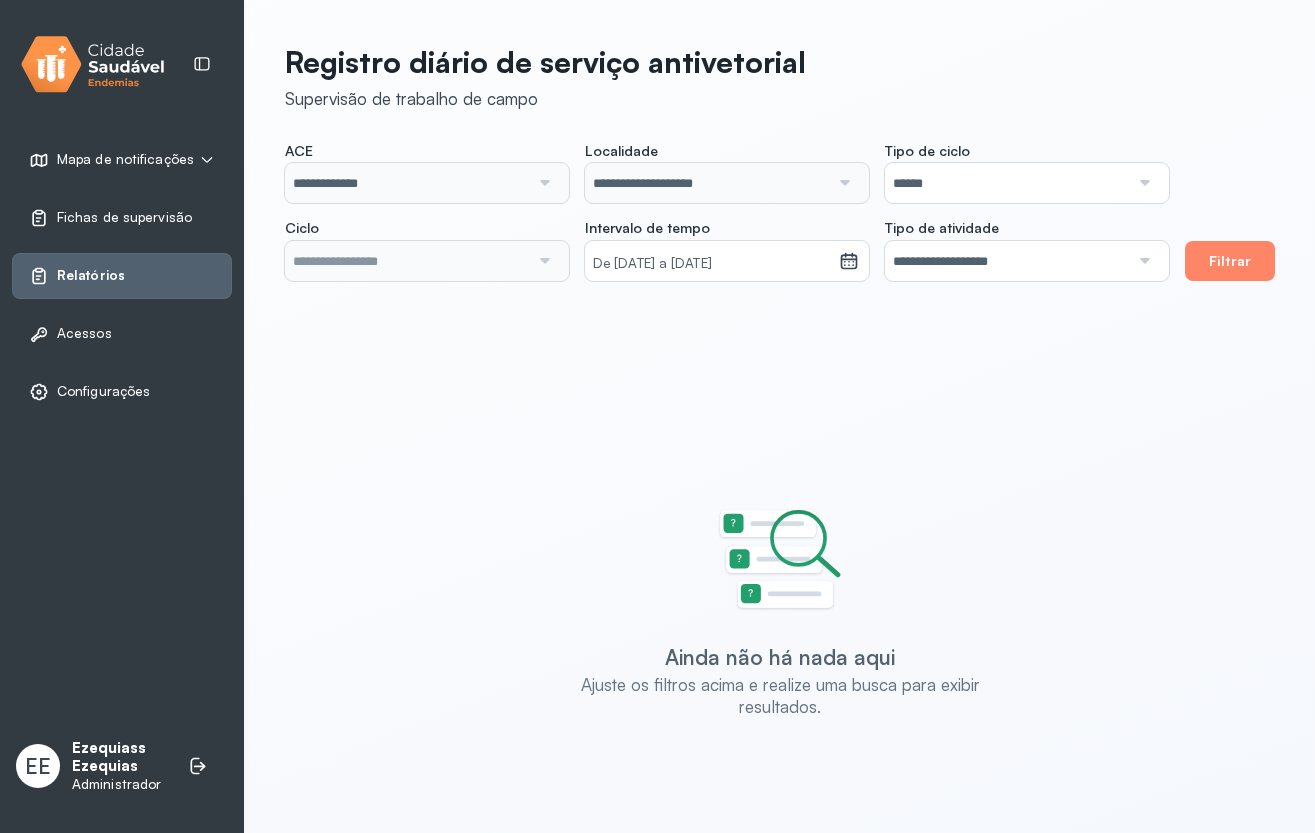 type on "**********" 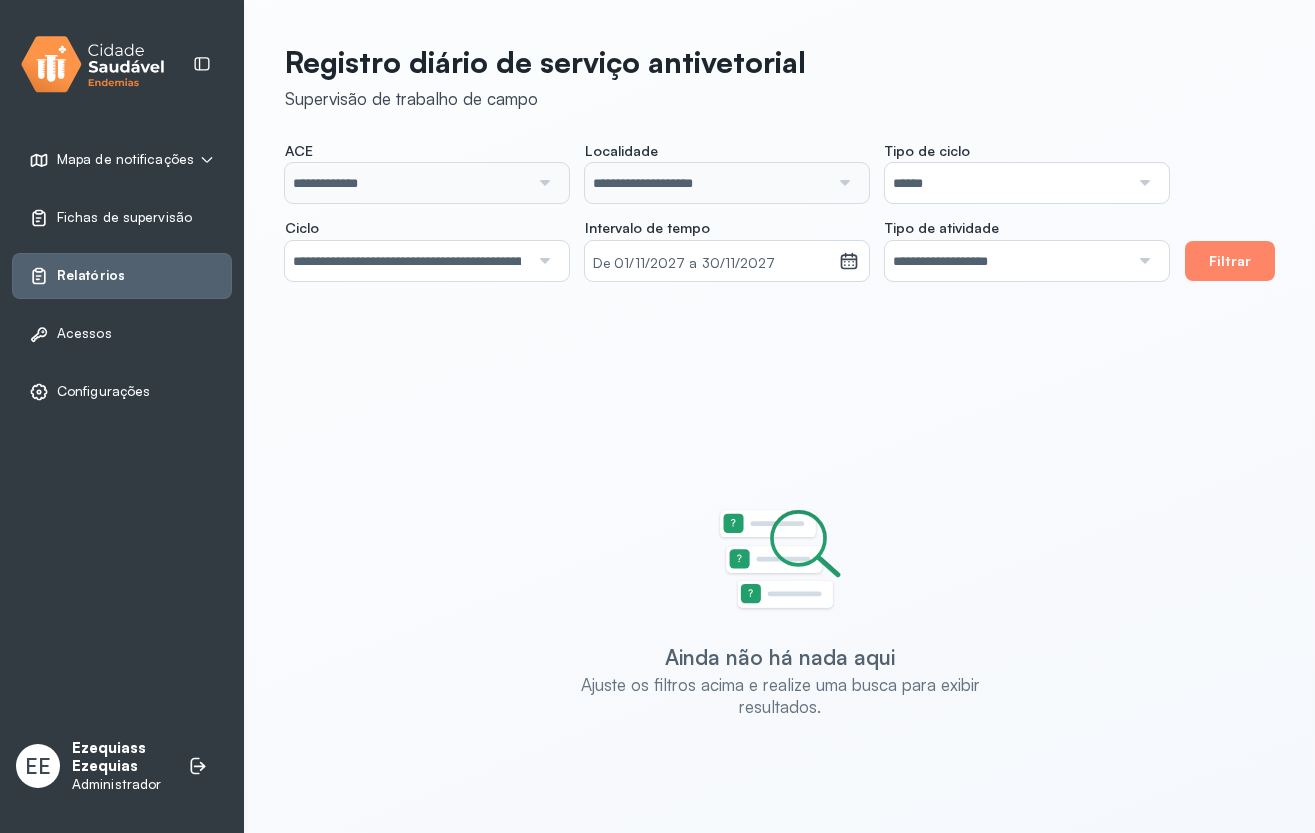 click on "**********" at bounding box center [727, 211] 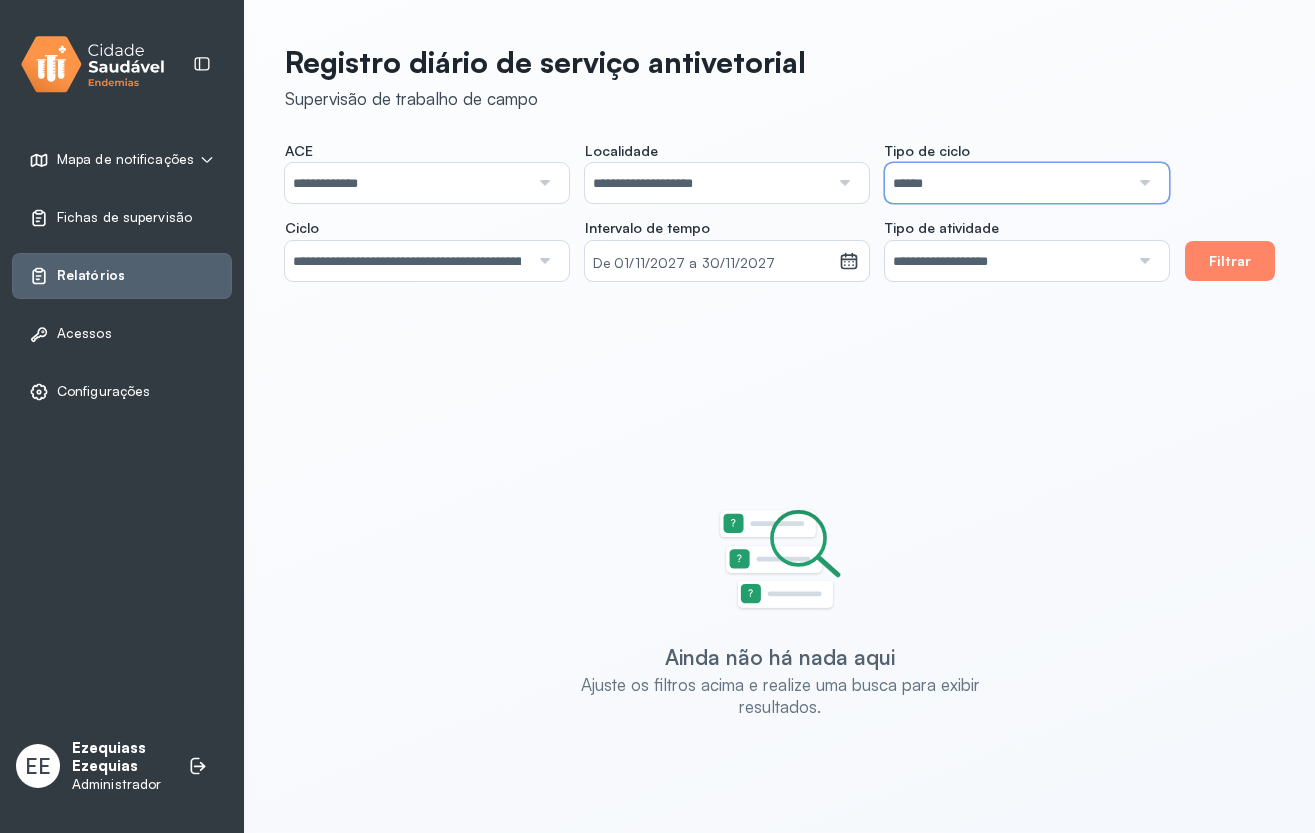 click on "******" at bounding box center (1007, 183) 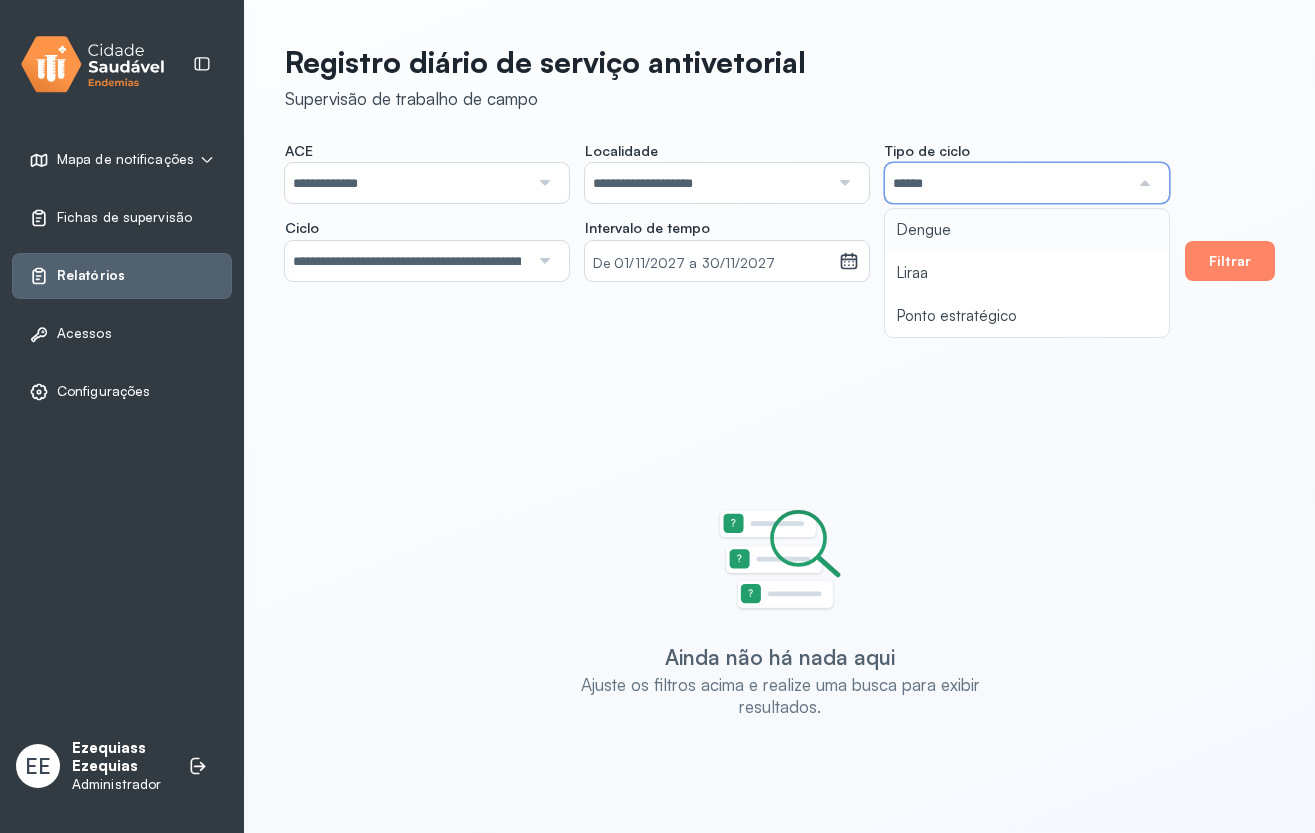 click on "**********" at bounding box center [727, 211] 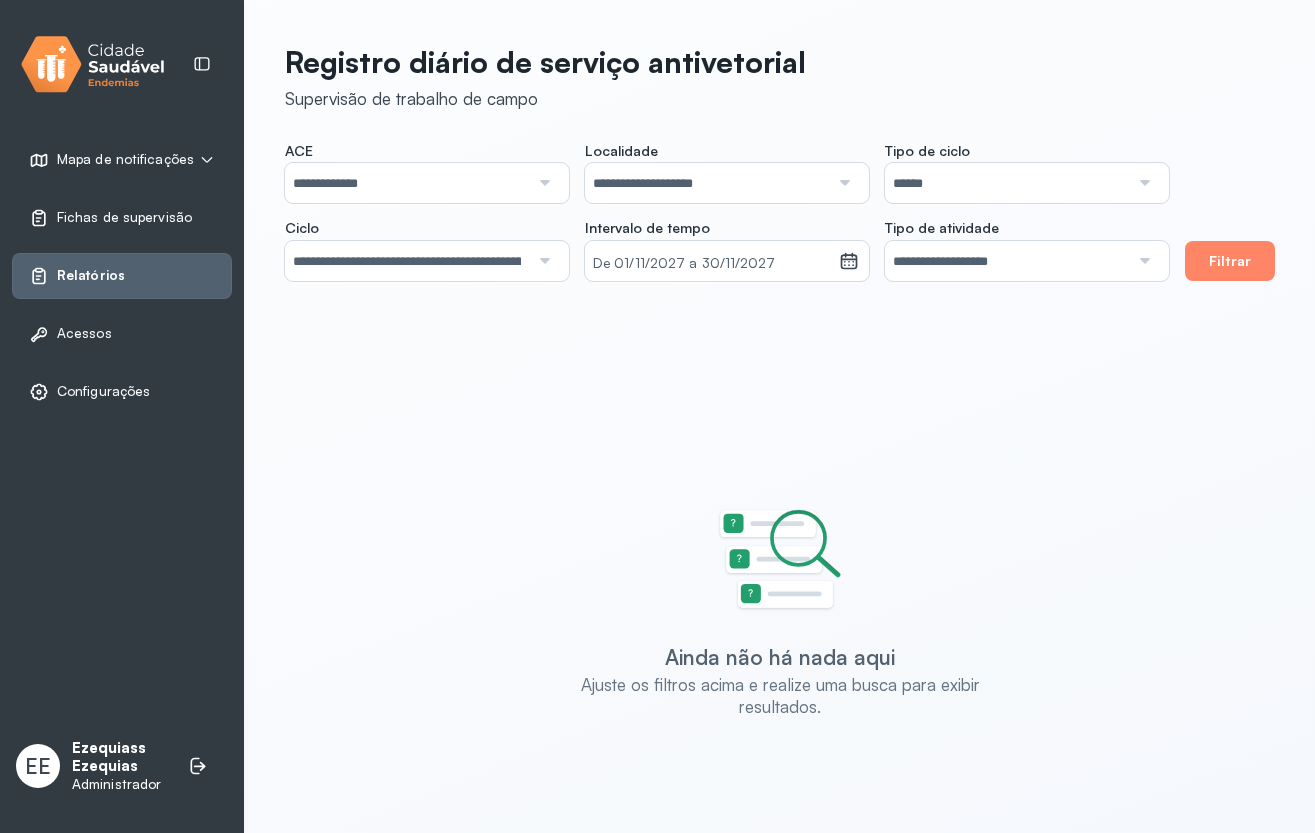 click at bounding box center (543, 261) 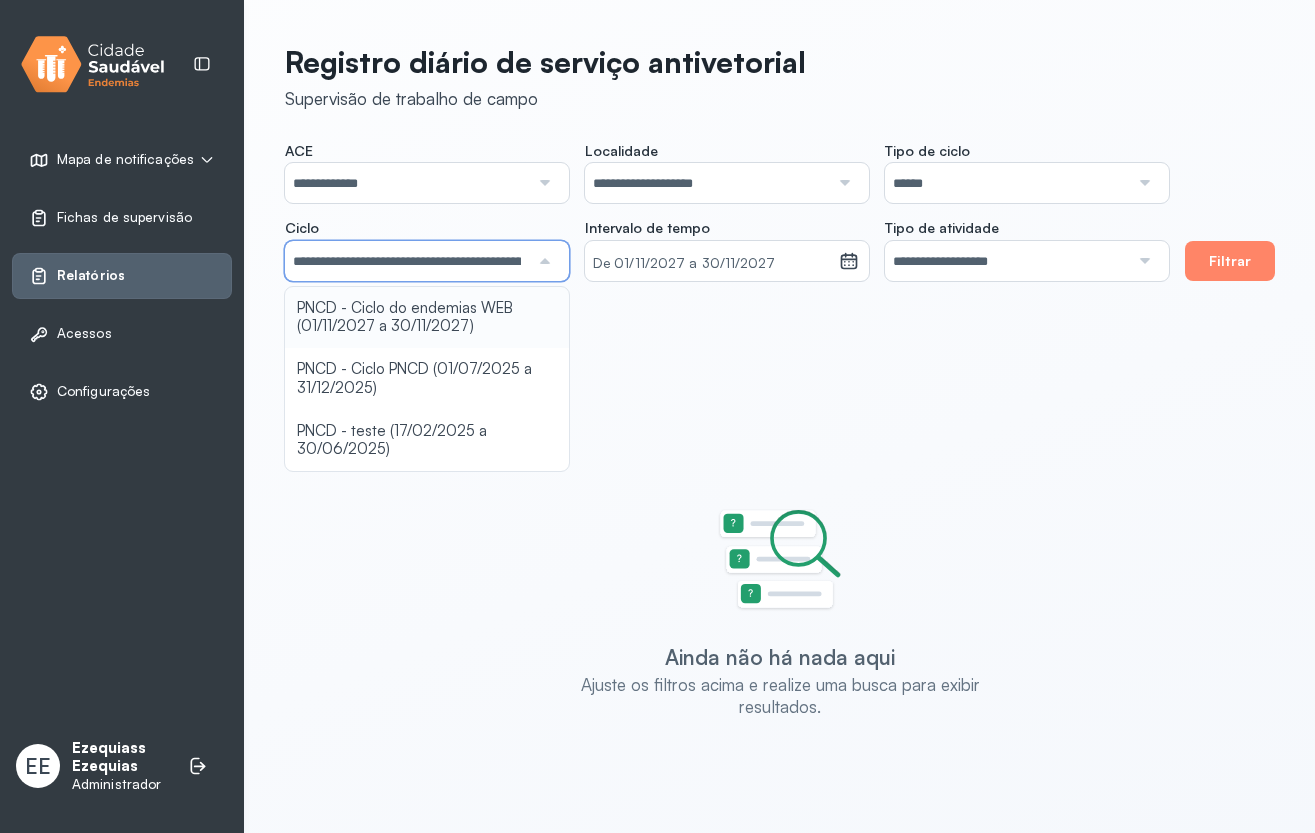 scroll, scrollTop: 0, scrollLeft: 116, axis: horizontal 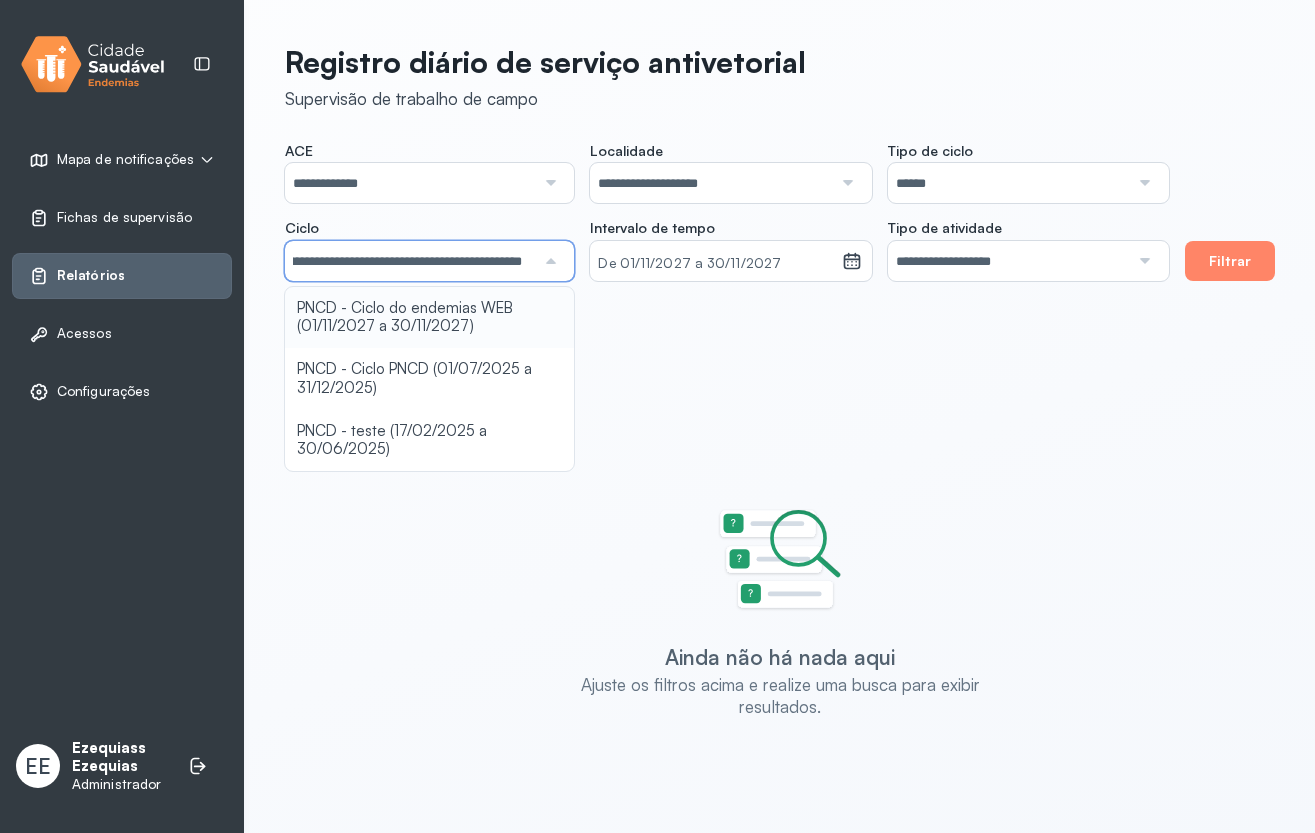 click on "**********" 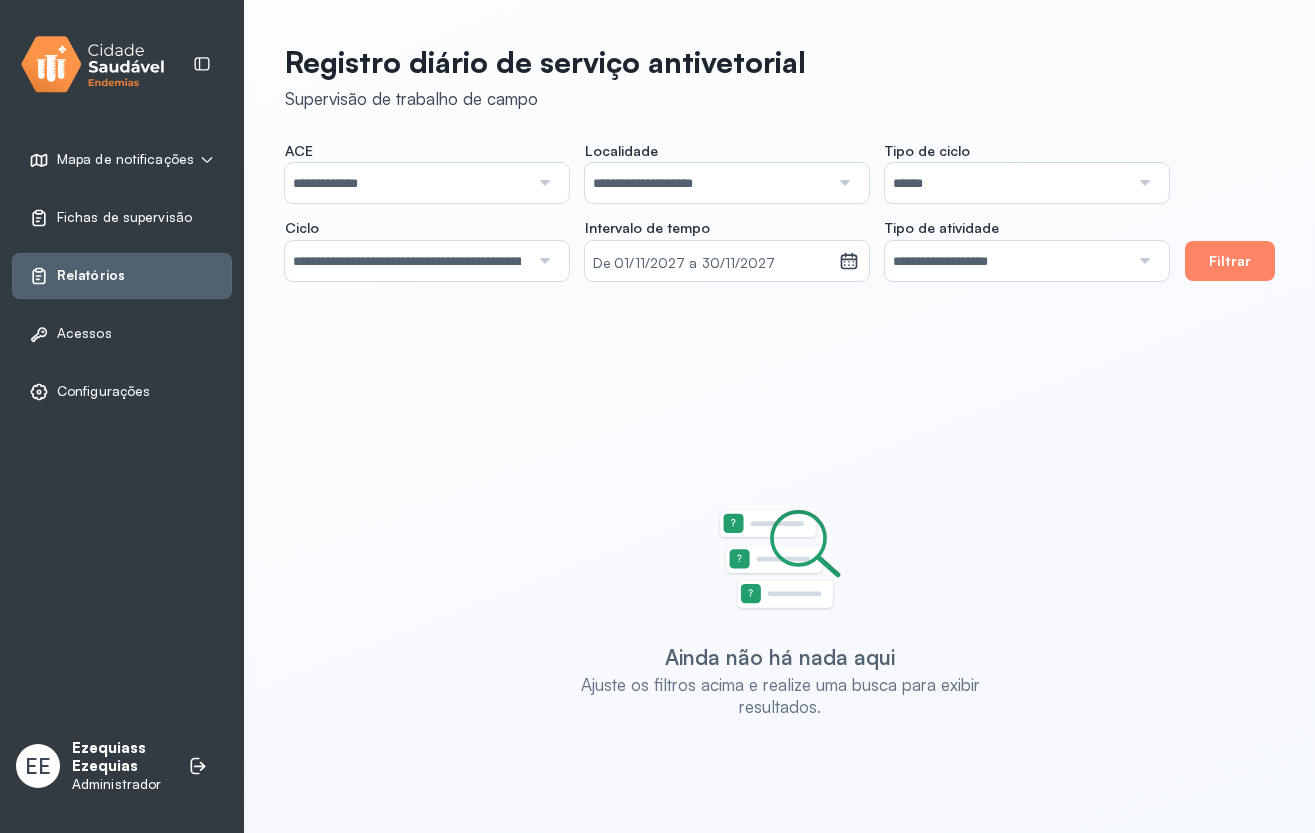 drag, startPoint x: 477, startPoint y: 307, endPoint x: 473, endPoint y: 280, distance: 27.294687 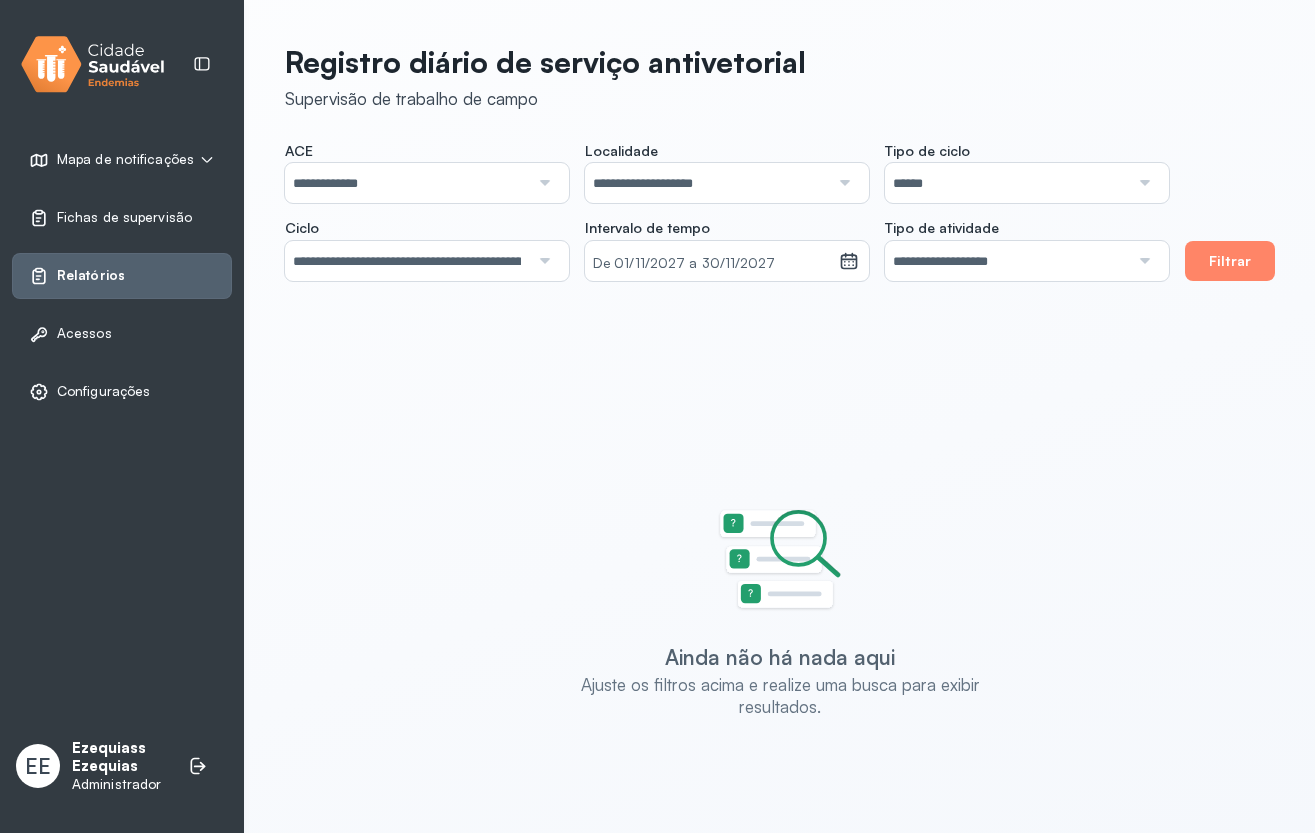 click on "**********" 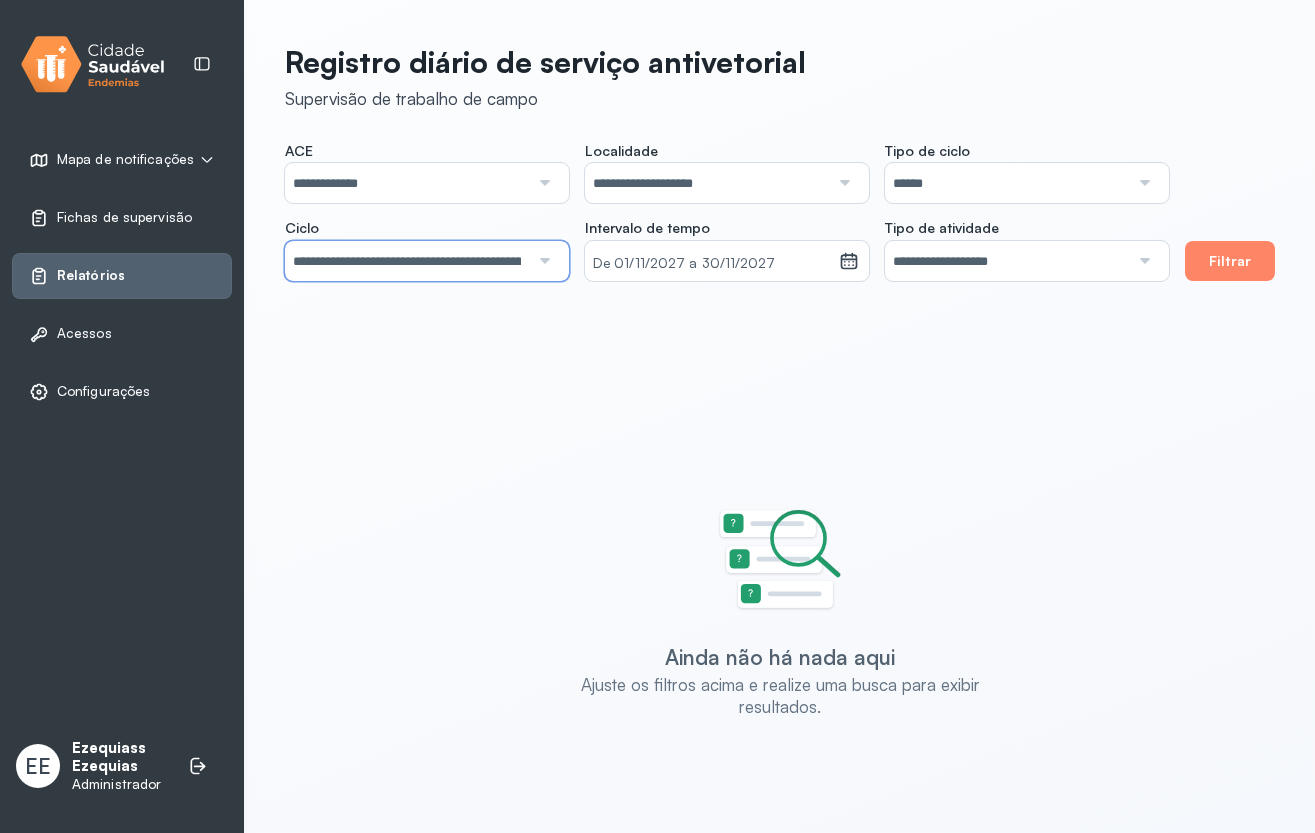 click on "**********" at bounding box center [407, 261] 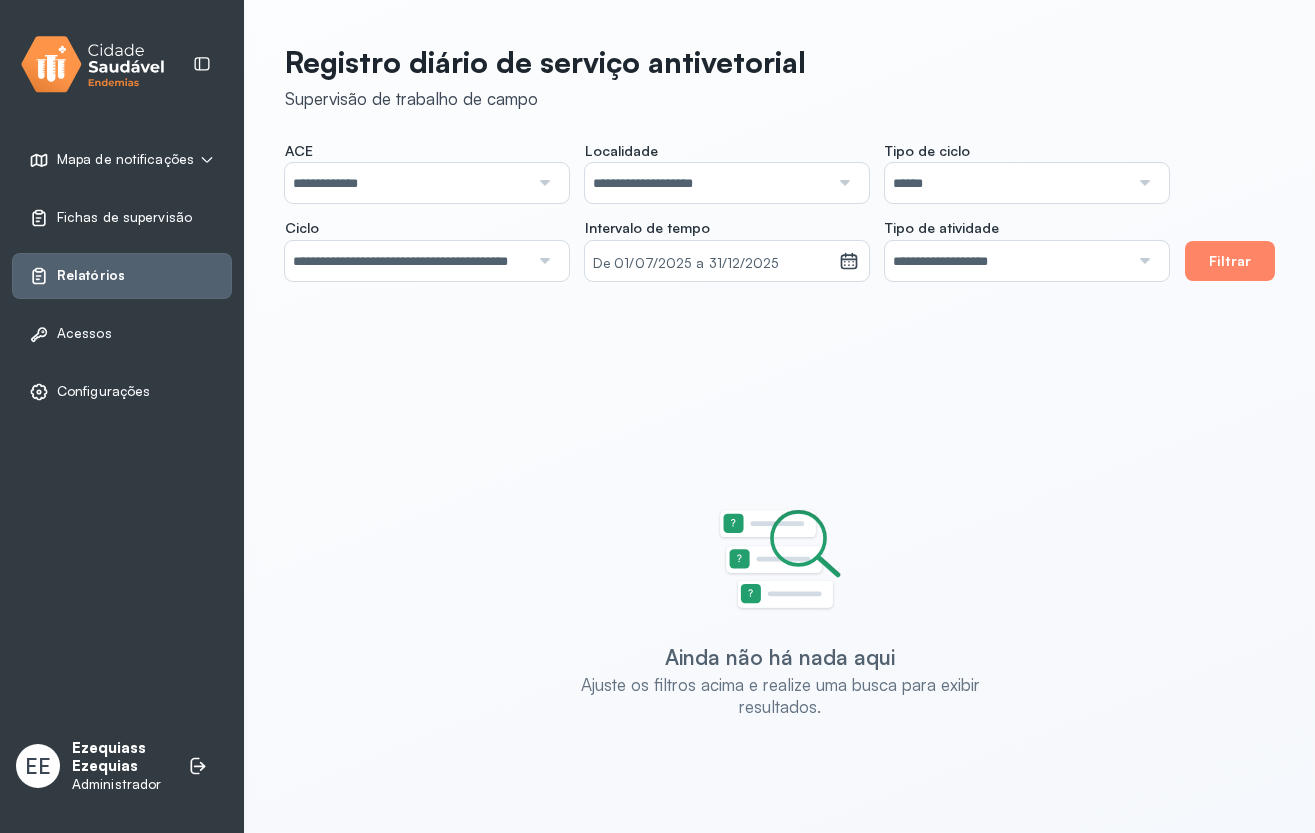 click on "**********" 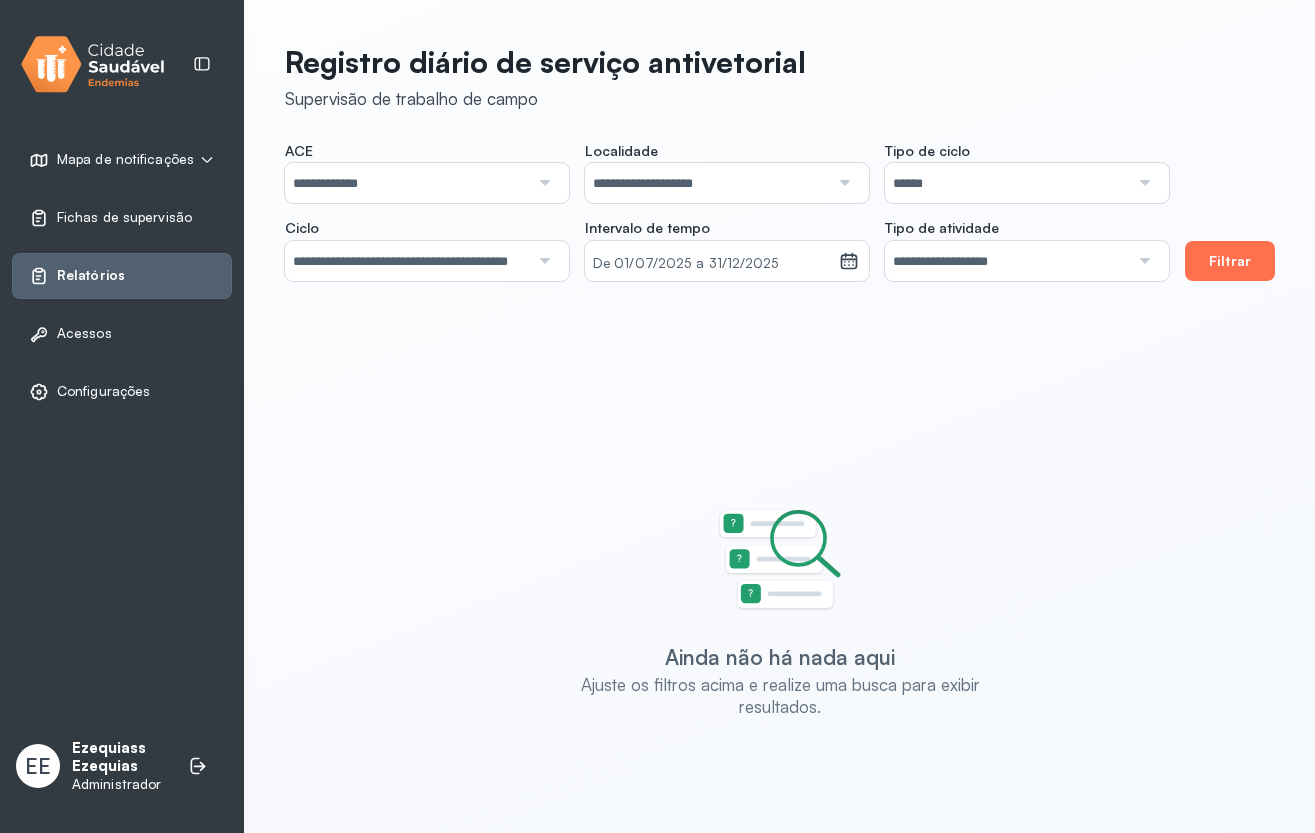 click on "Filtrar" at bounding box center (1230, 261) 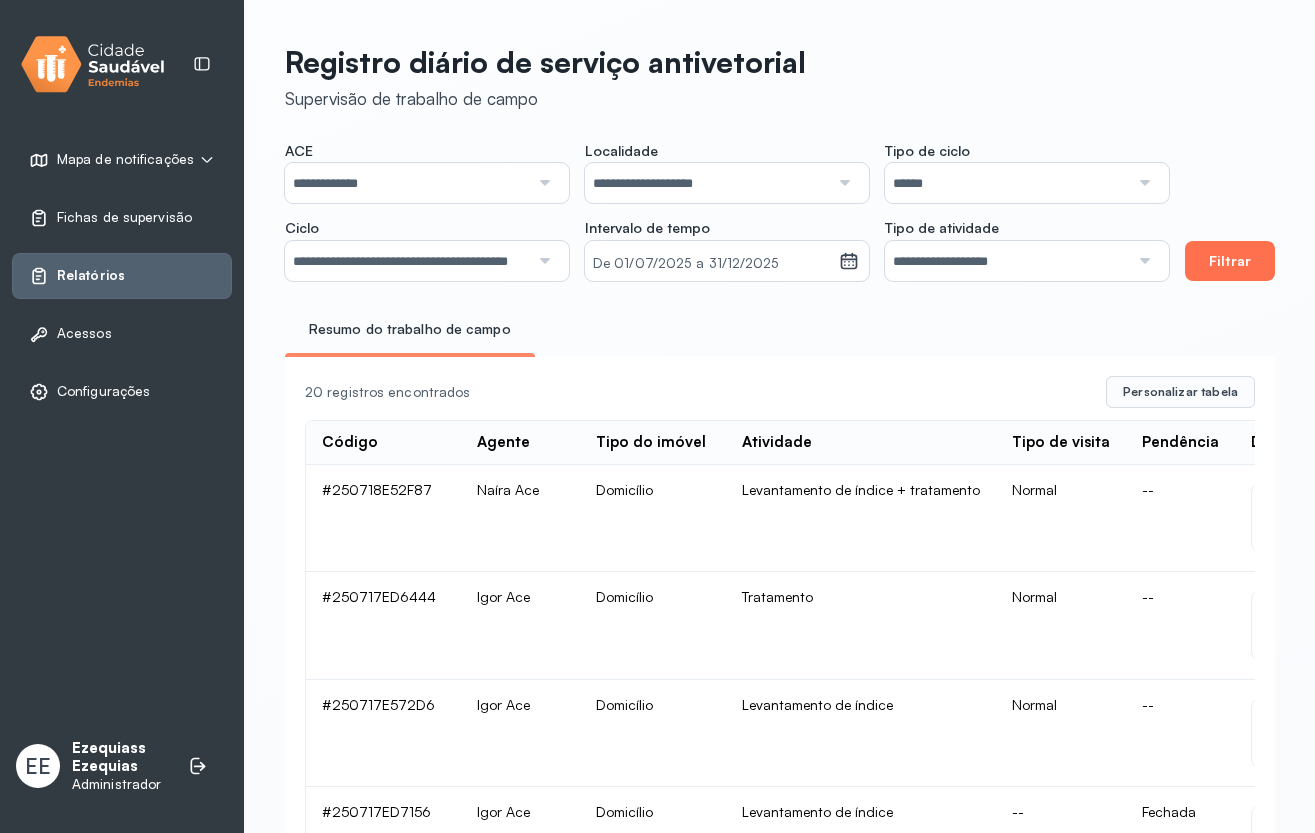 click on "Filtrar" at bounding box center [1230, 261] 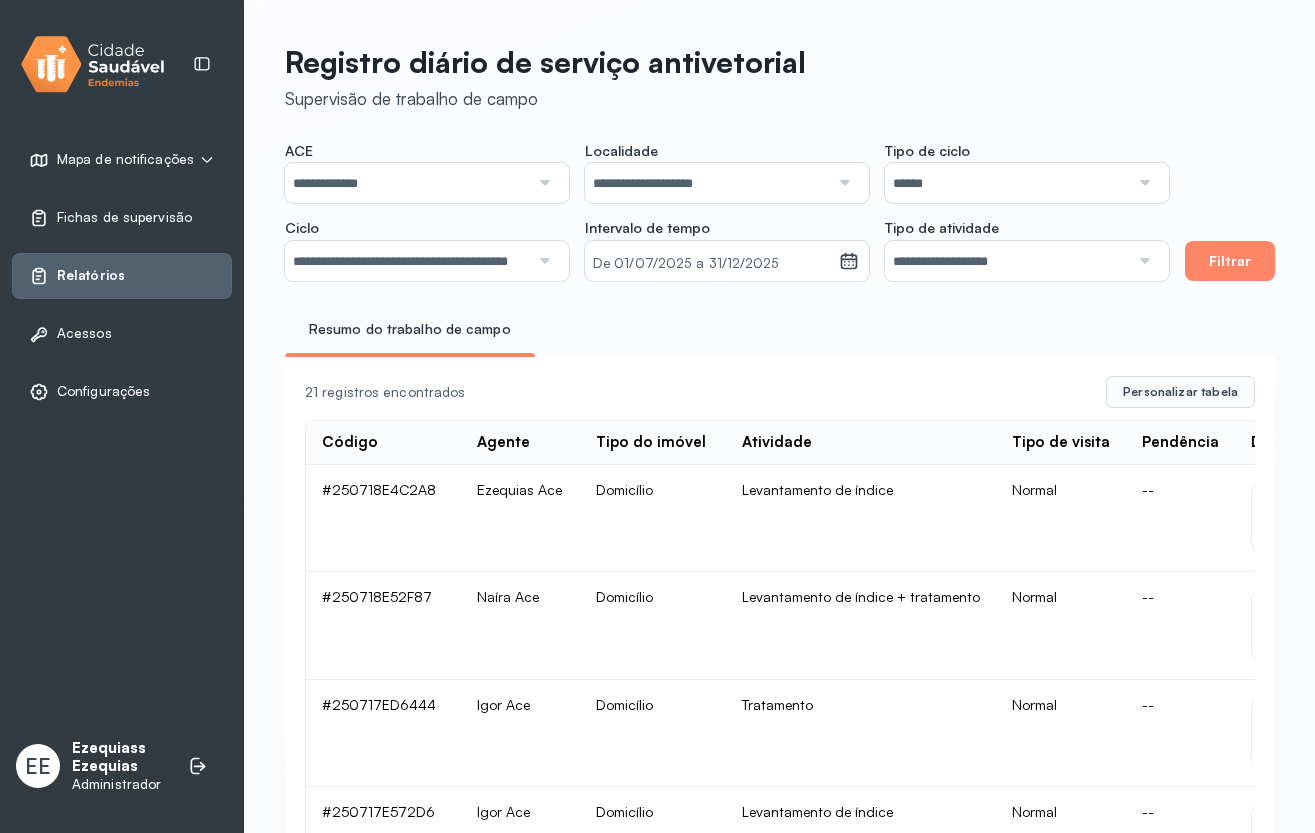 click on "**********" 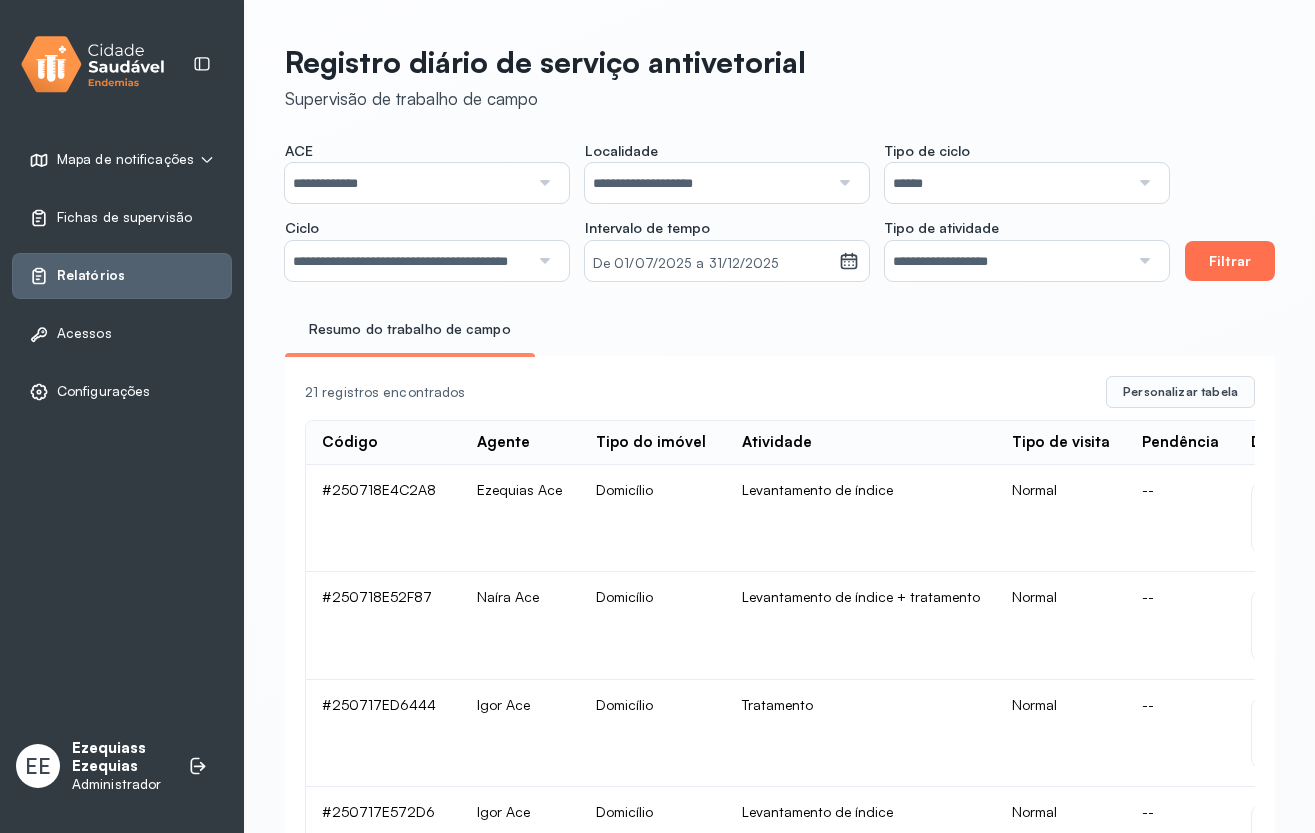 click on "Filtrar" at bounding box center (1230, 261) 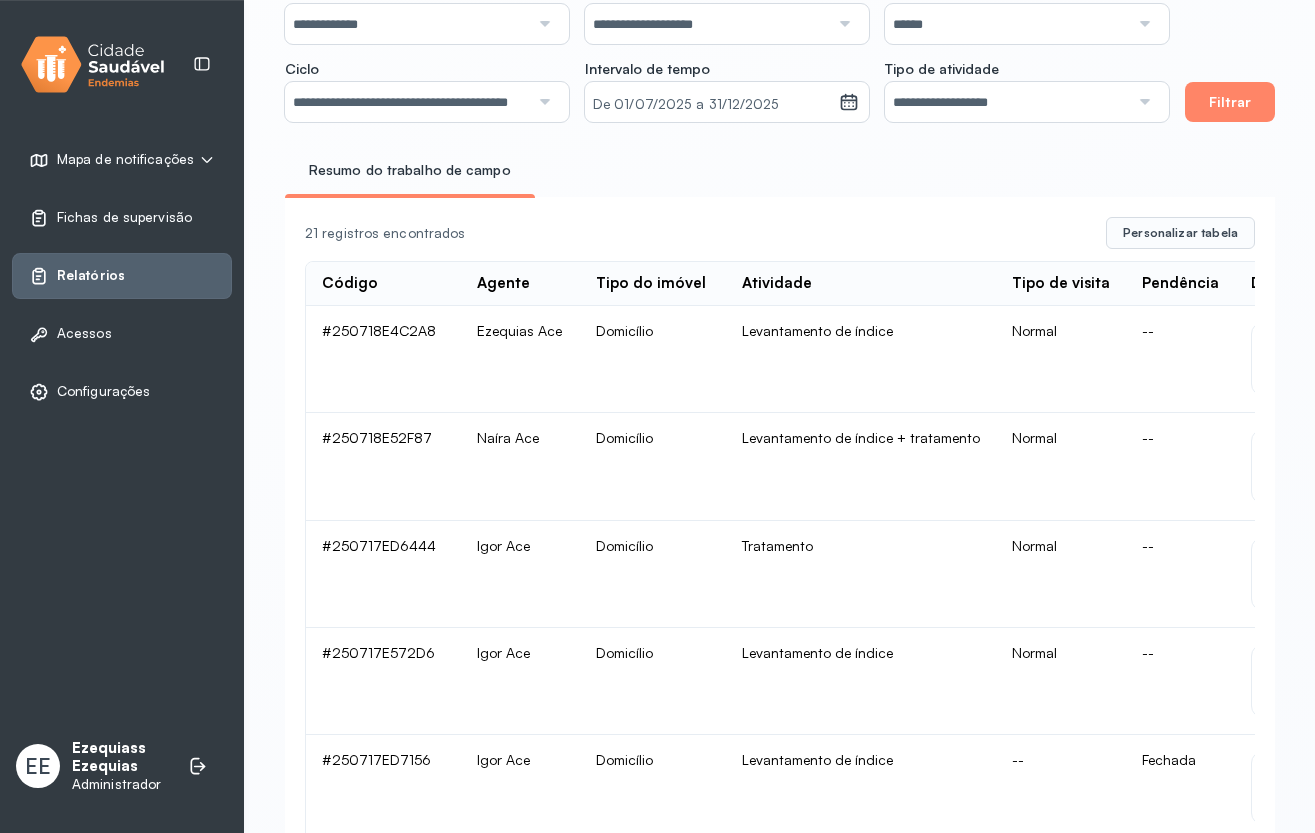 scroll, scrollTop: 0, scrollLeft: 0, axis: both 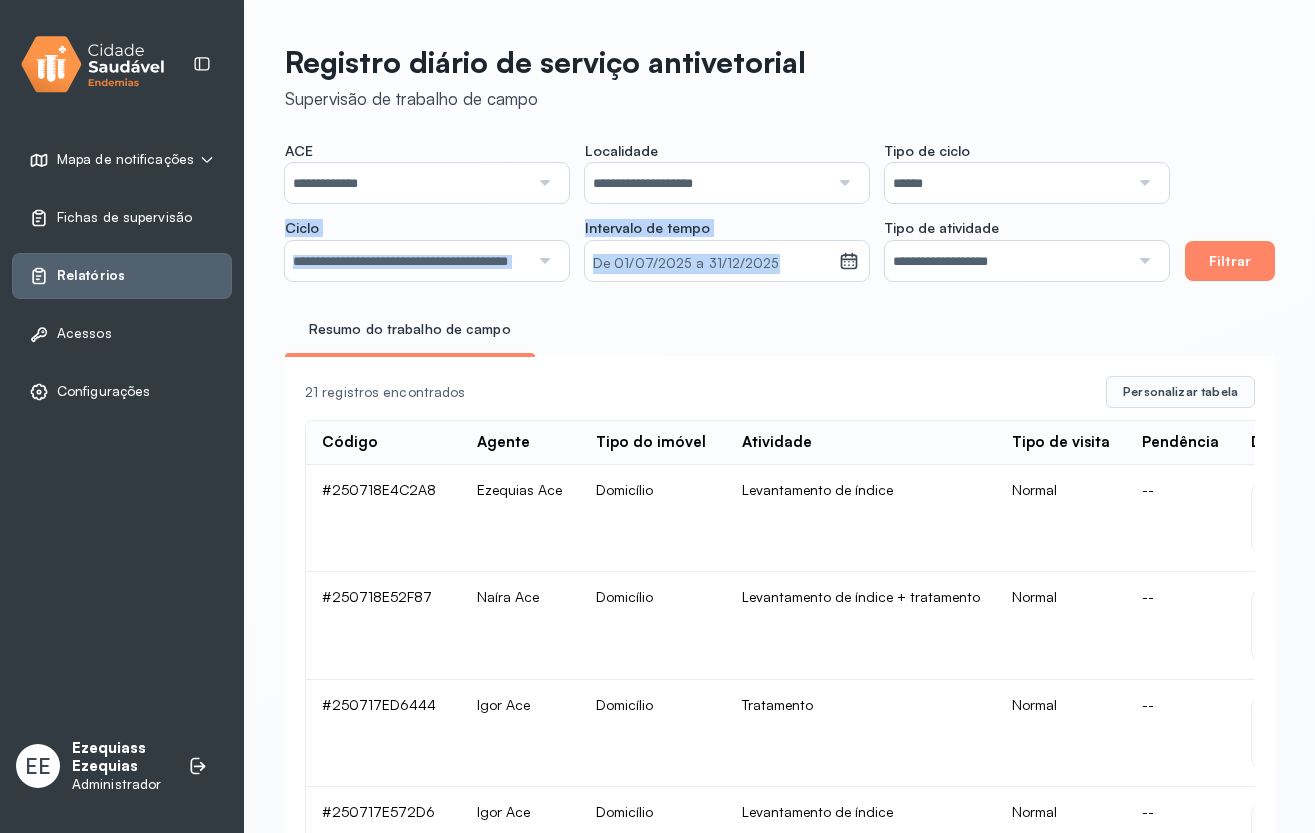 drag, startPoint x: 1061, startPoint y: 213, endPoint x: 1086, endPoint y: 189, distance: 34.655445 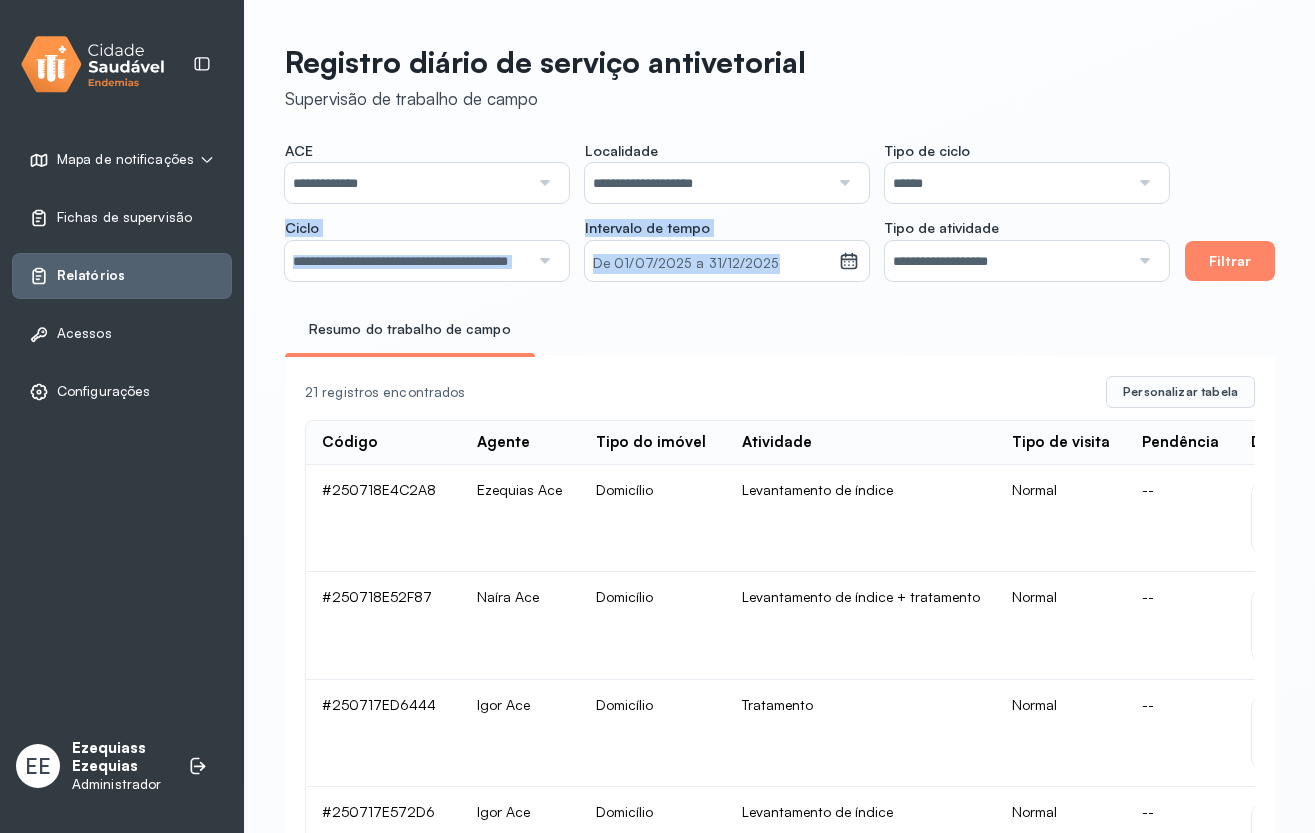 click on "**********" at bounding box center (727, 211) 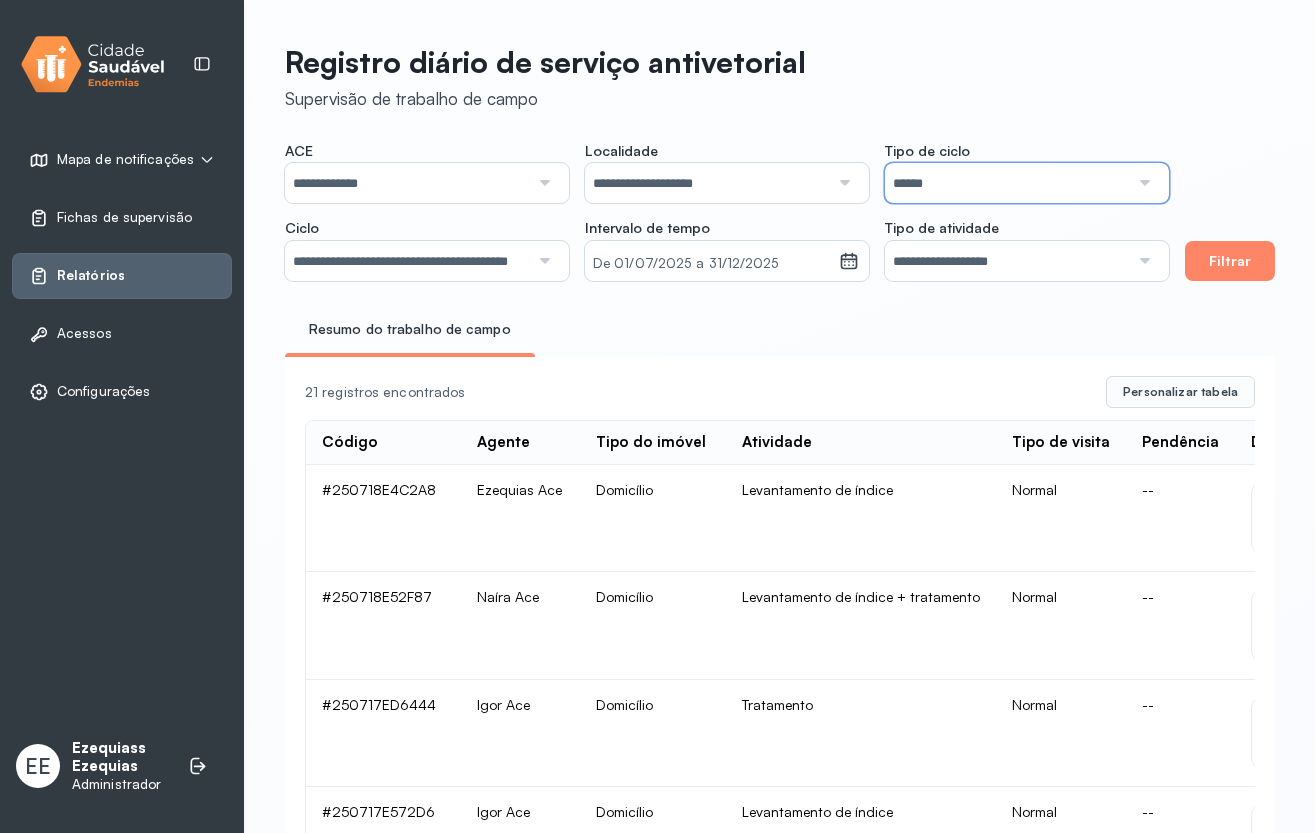 click on "******" at bounding box center (1007, 183) 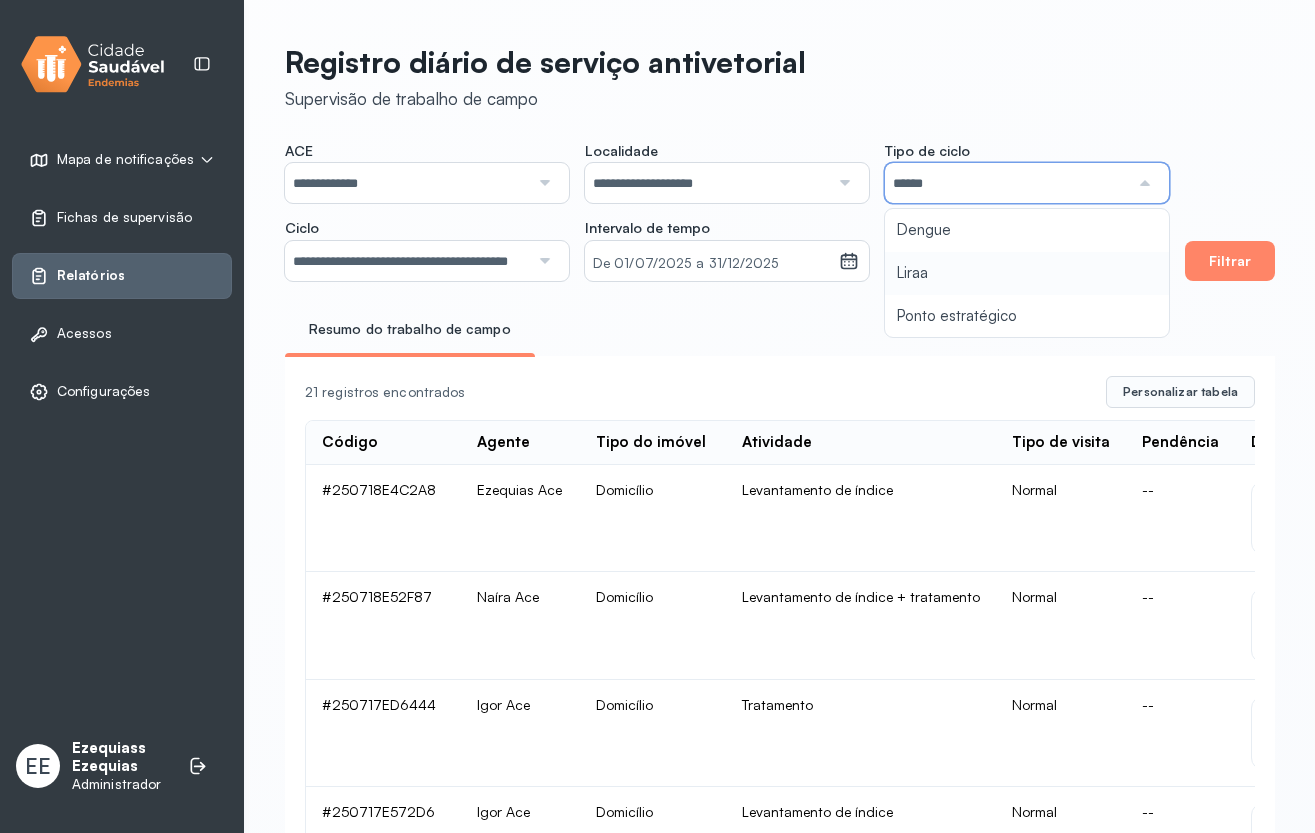 type 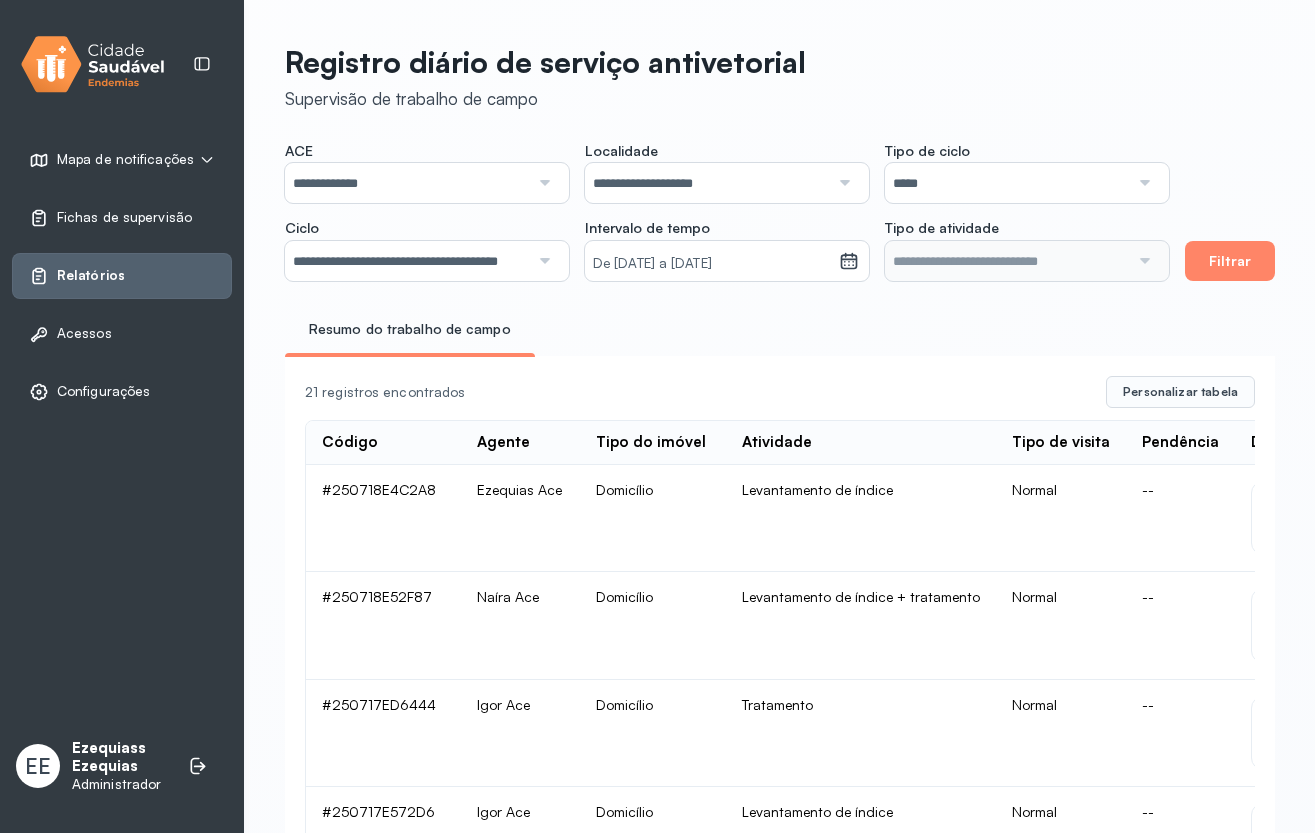 click on "**********" at bounding box center (727, 211) 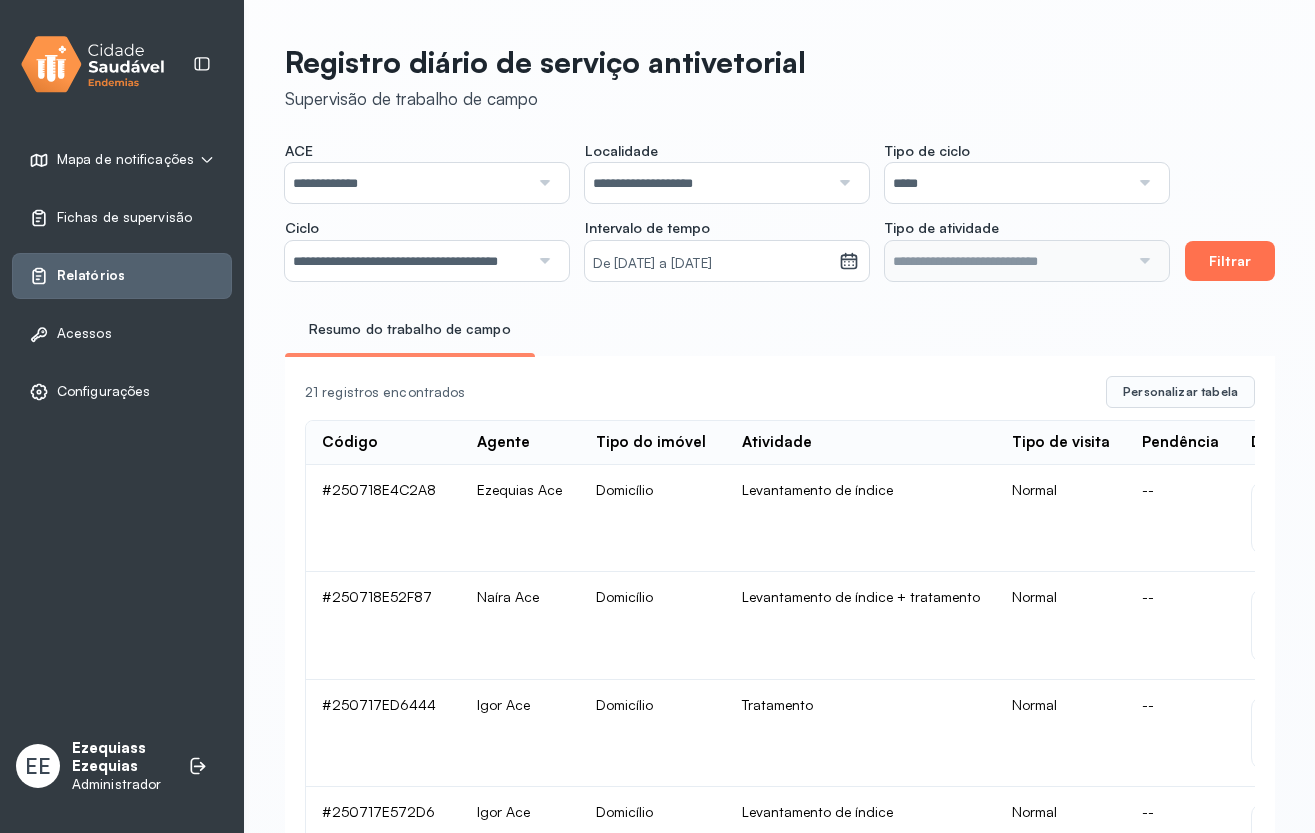 click on "Filtrar" at bounding box center (1230, 261) 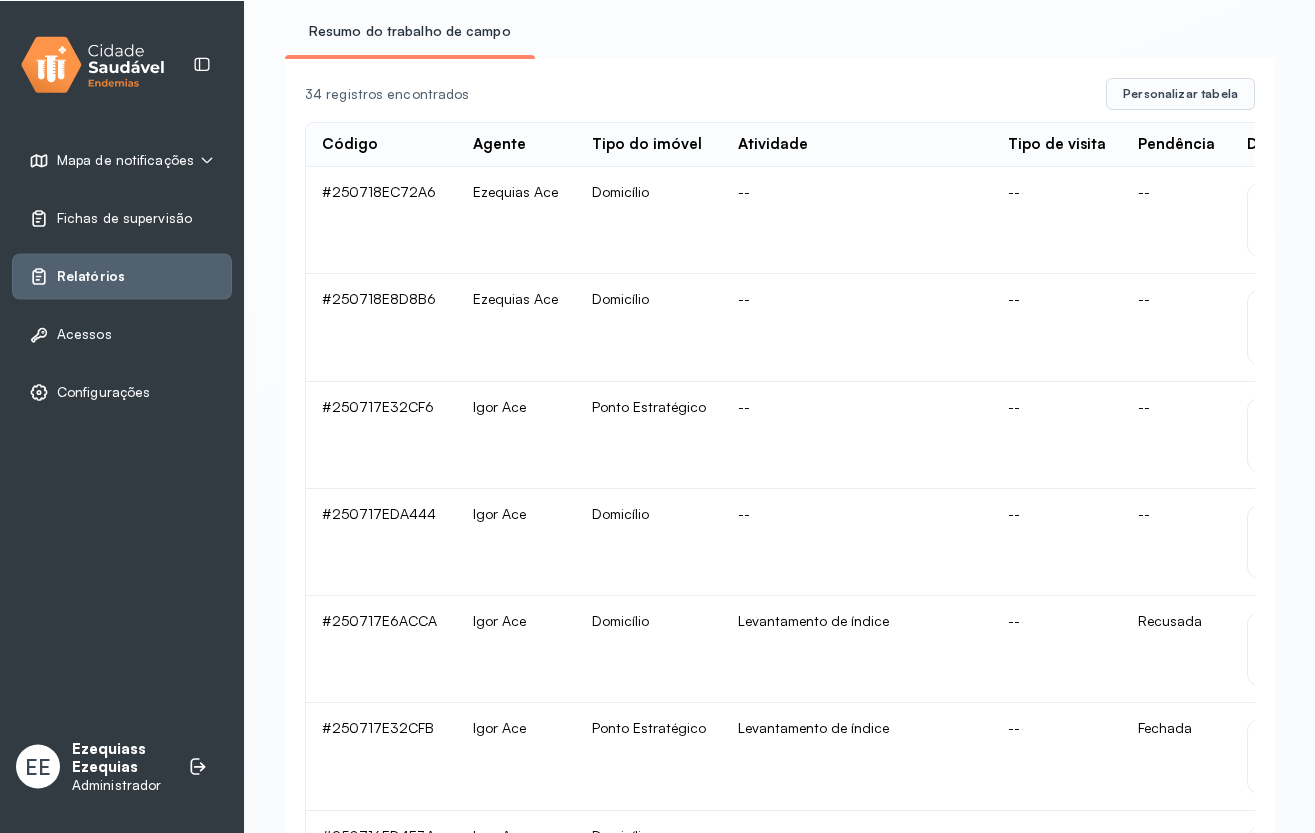 scroll, scrollTop: 300, scrollLeft: 0, axis: vertical 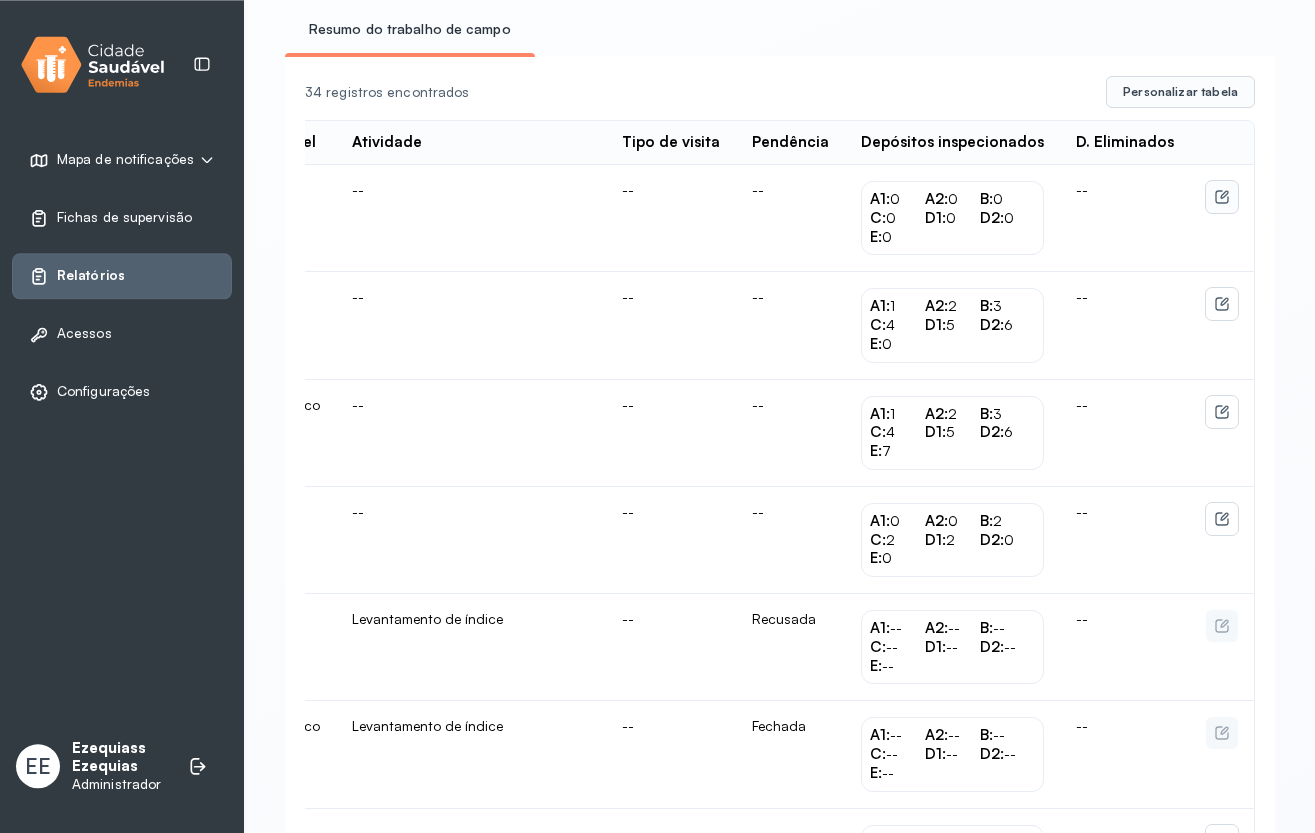 click 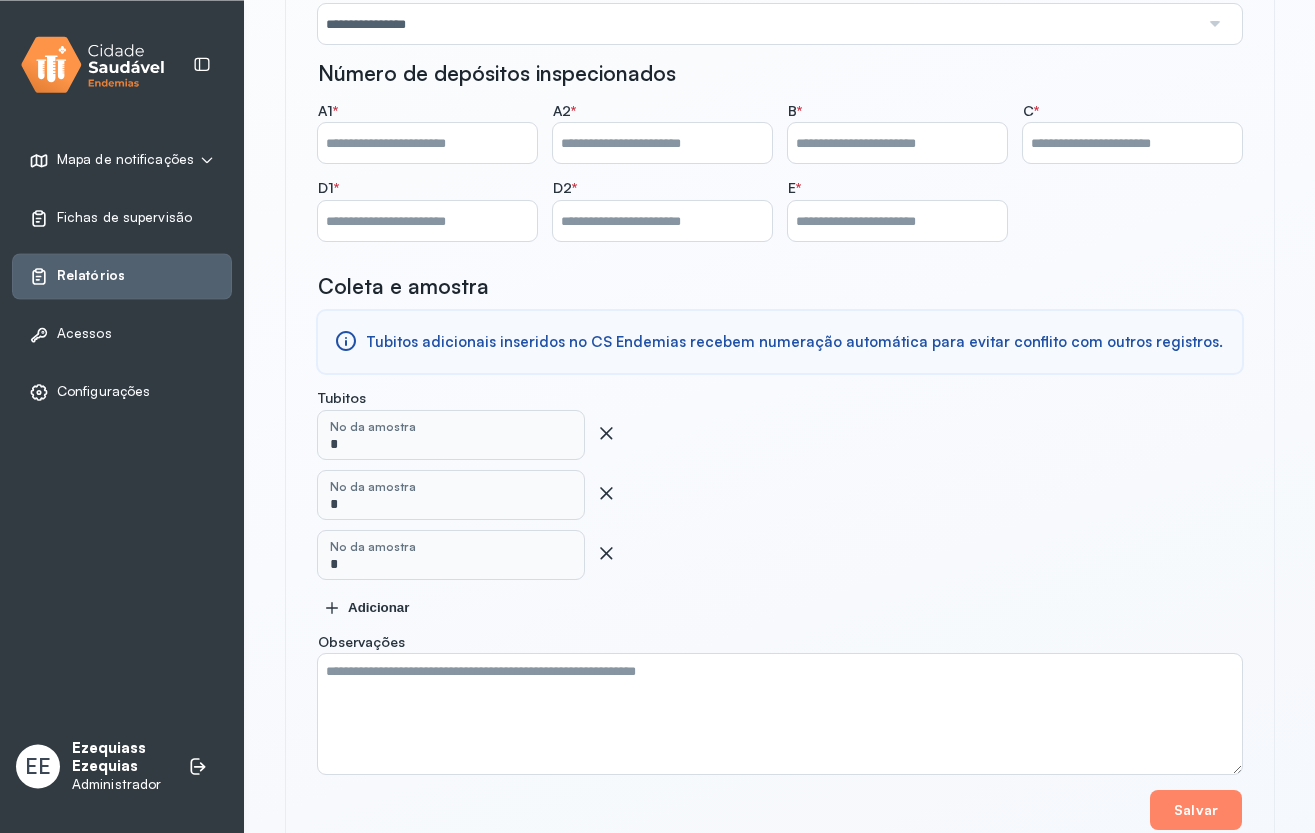 scroll, scrollTop: 466, scrollLeft: 0, axis: vertical 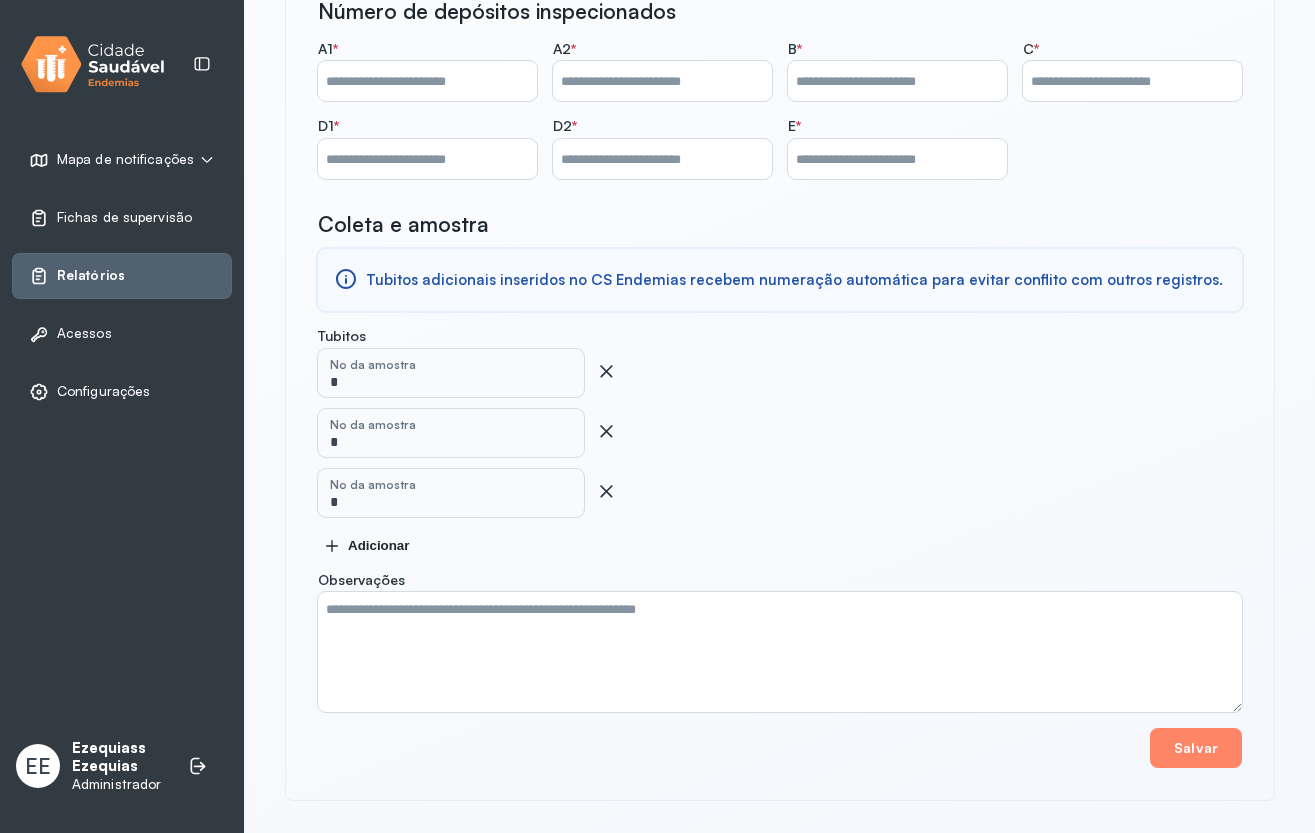 click on "Adicionar" 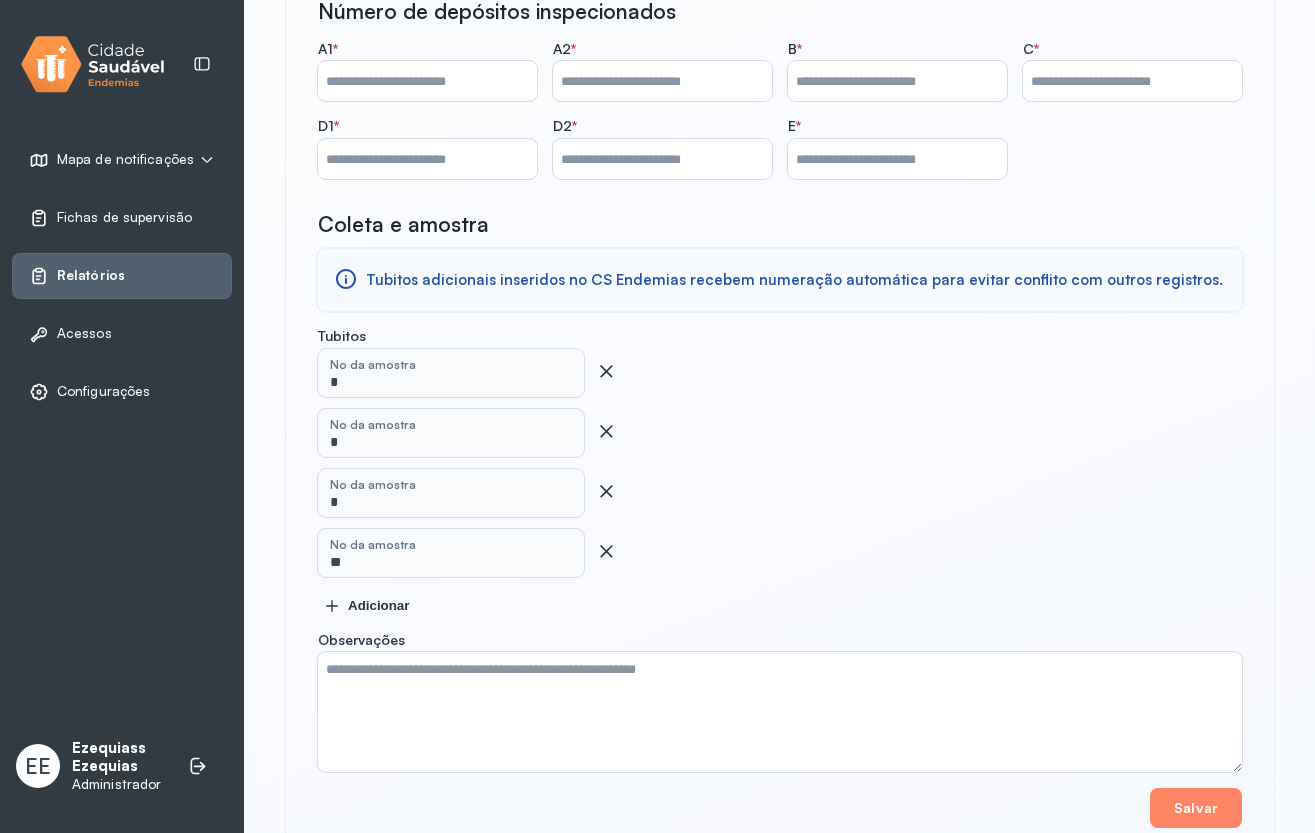 scroll, scrollTop: 526, scrollLeft: 0, axis: vertical 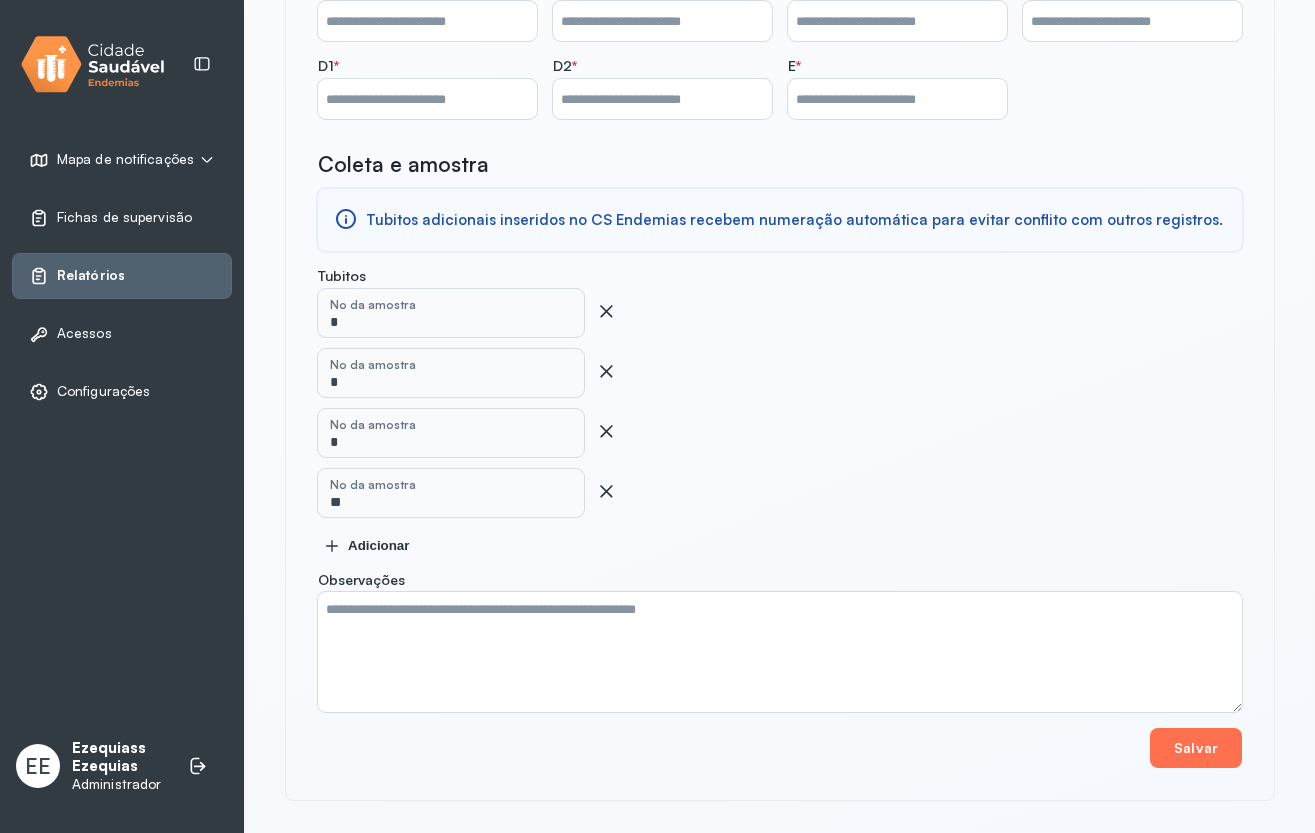 click on "Salvar" at bounding box center (1196, 748) 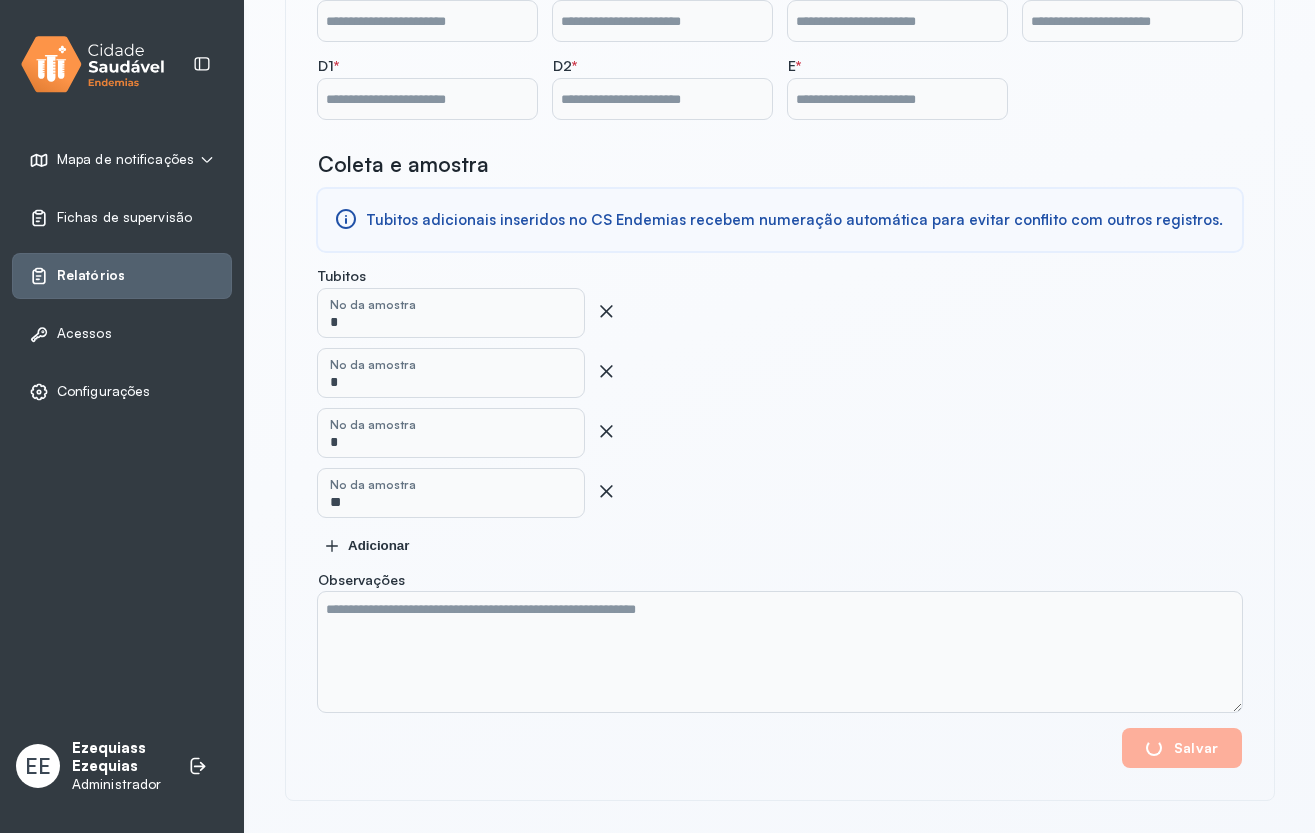 scroll, scrollTop: 0, scrollLeft: 0, axis: both 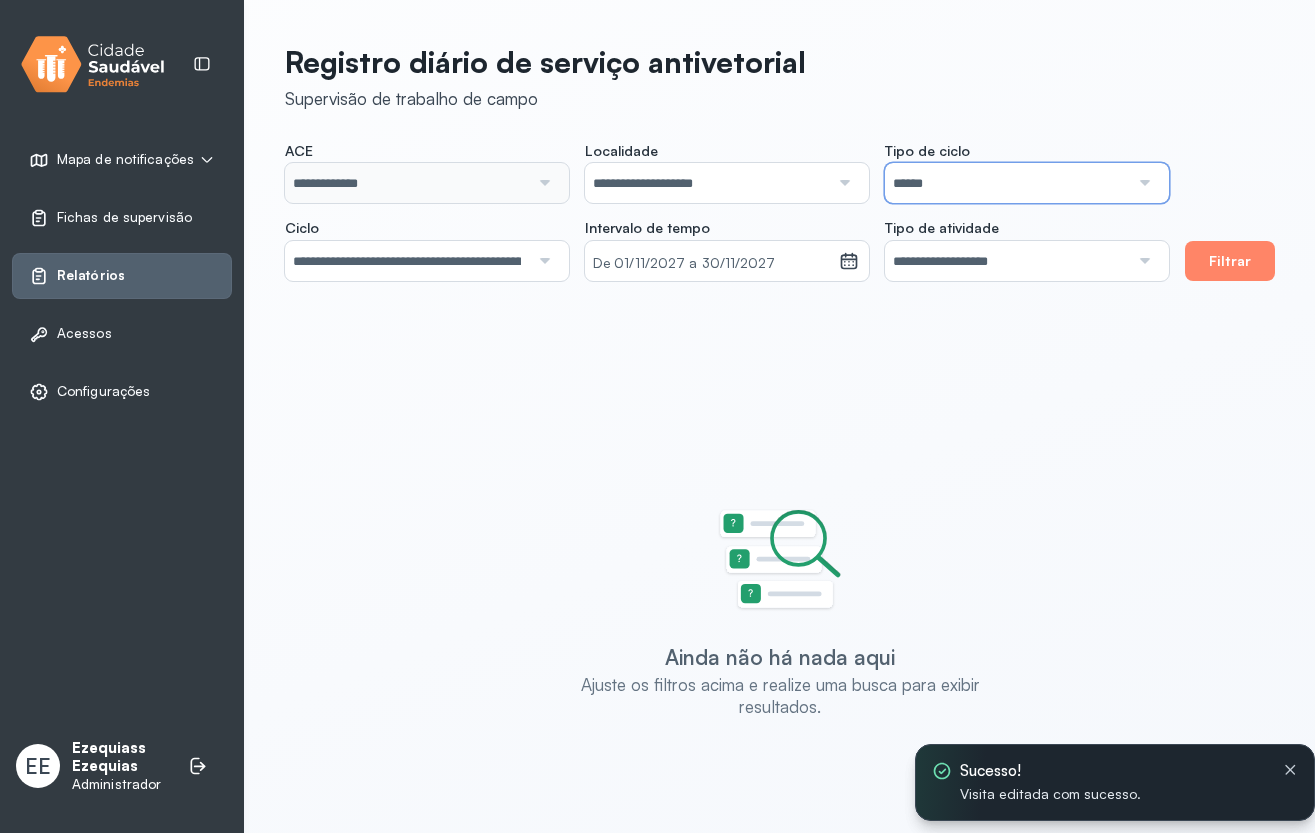 click on "******" at bounding box center [1007, 183] 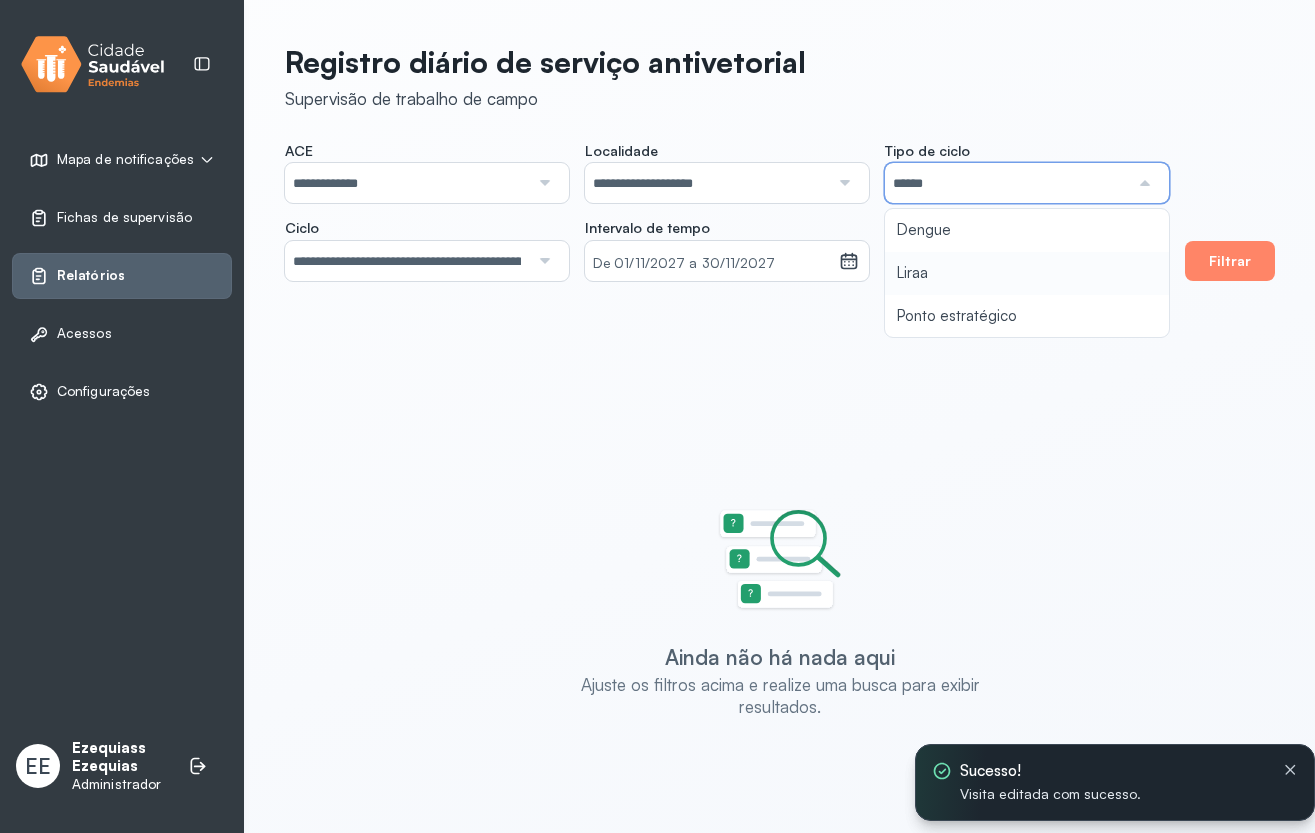 type on "**********" 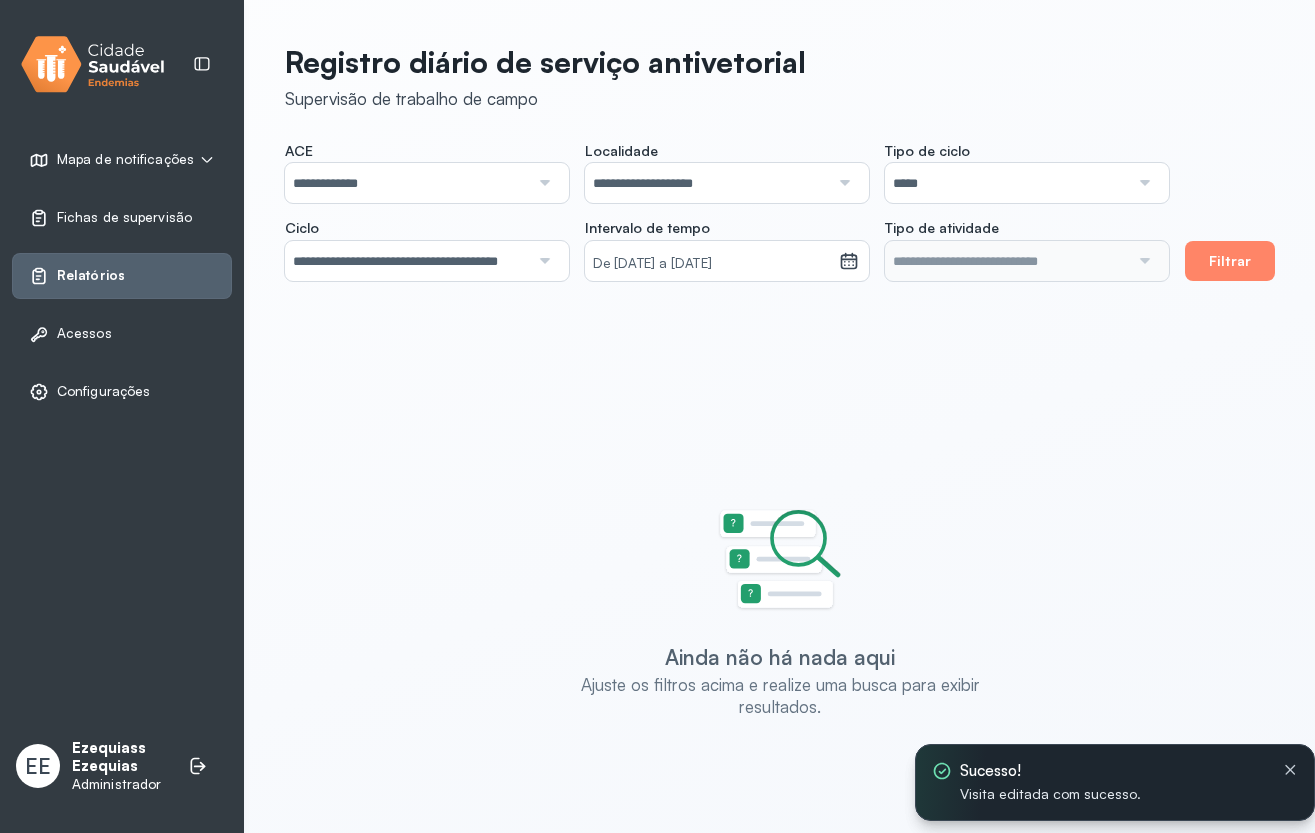 click on "**********" at bounding box center (727, 211) 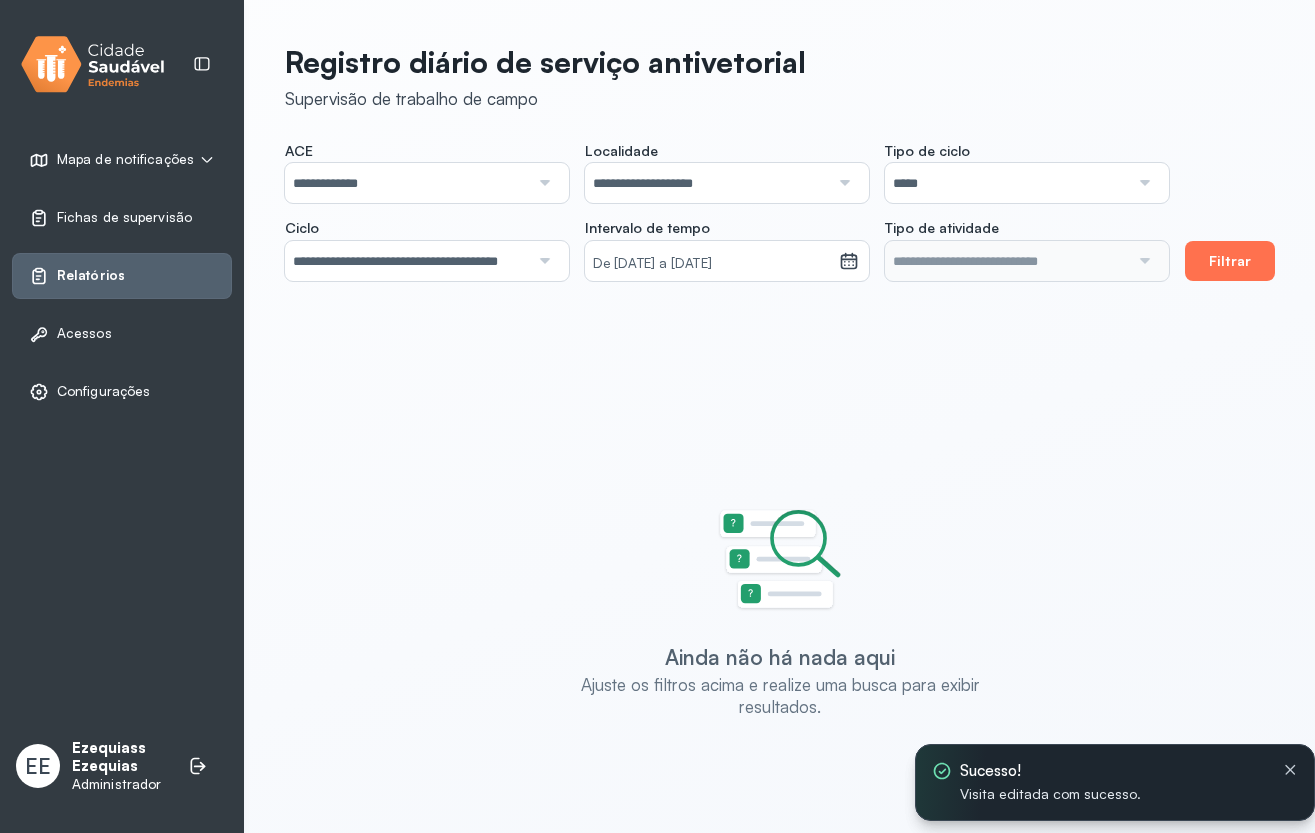 click on "Filtrar" at bounding box center (1230, 261) 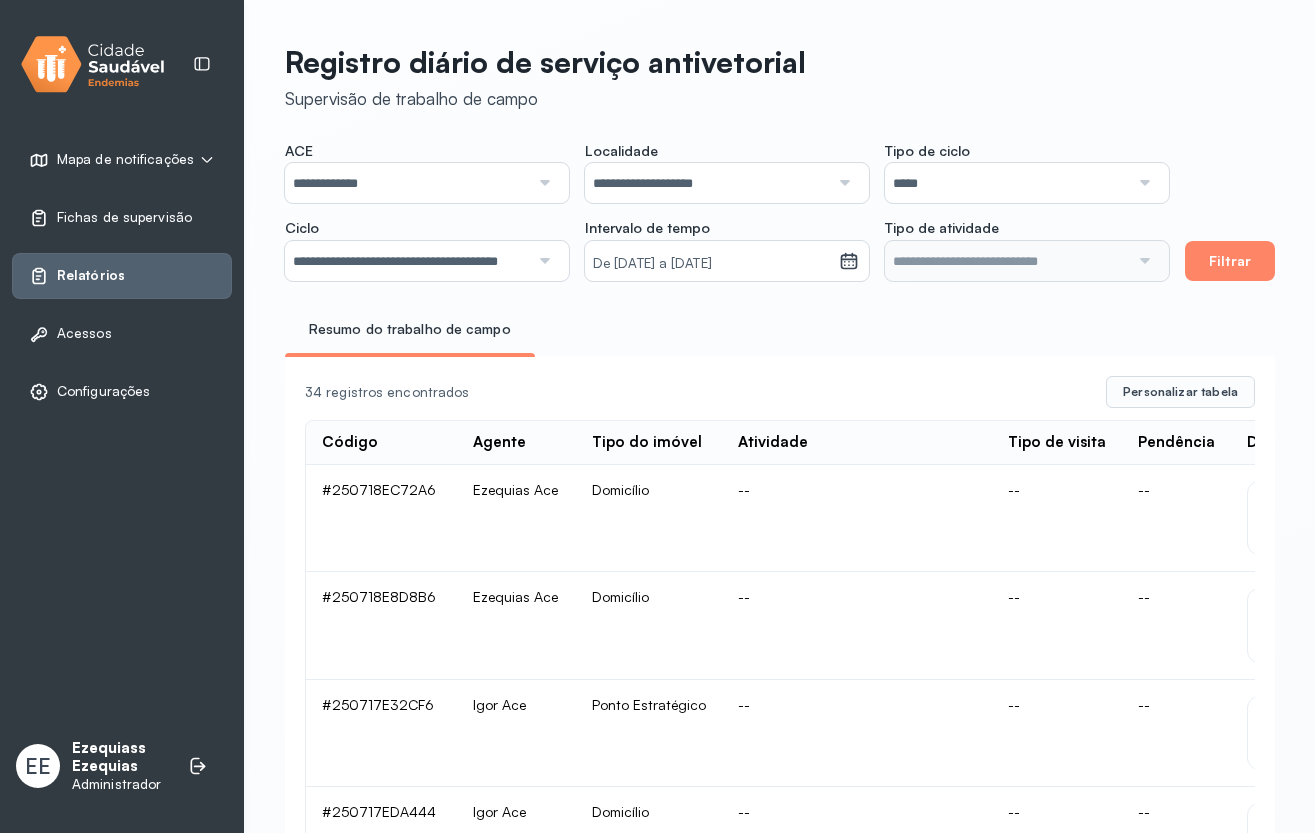 scroll, scrollTop: 0, scrollLeft: 421, axis: horizontal 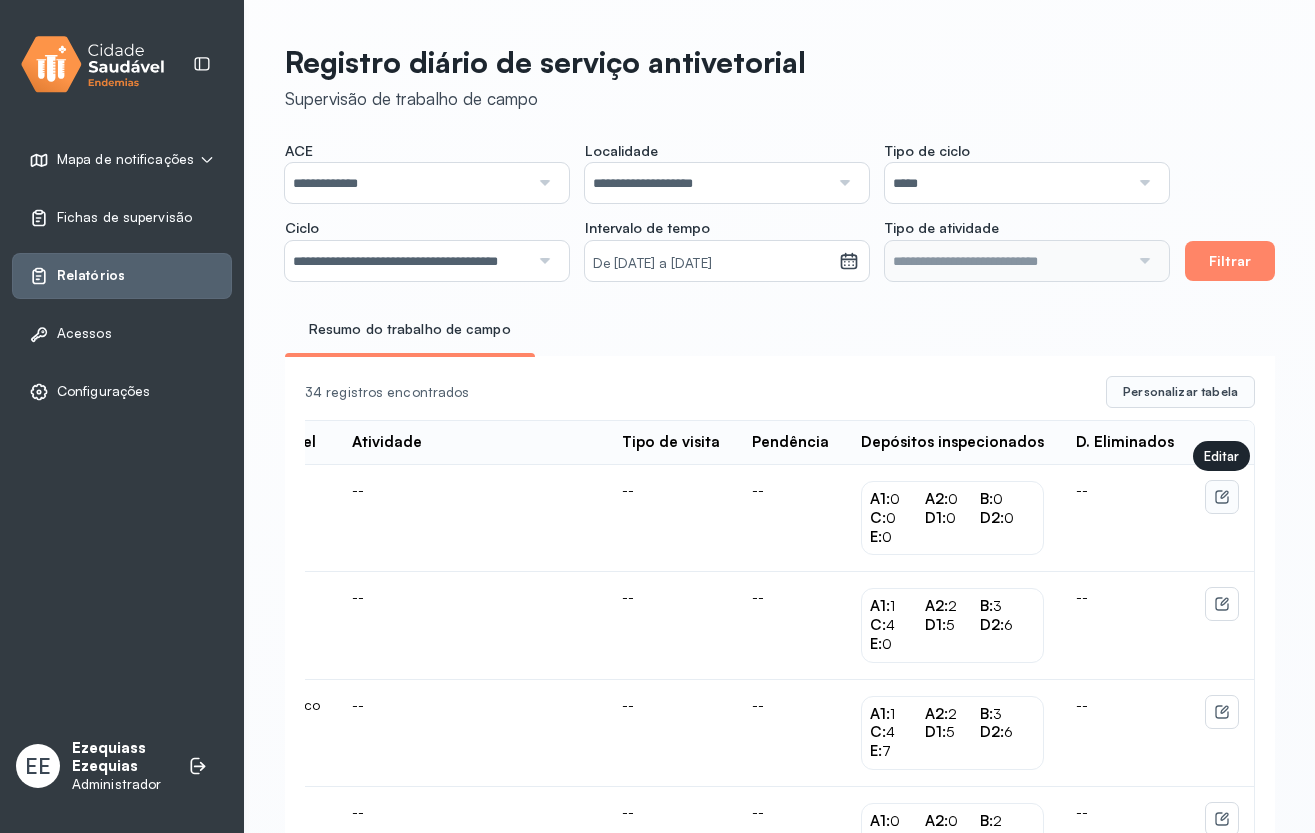 click 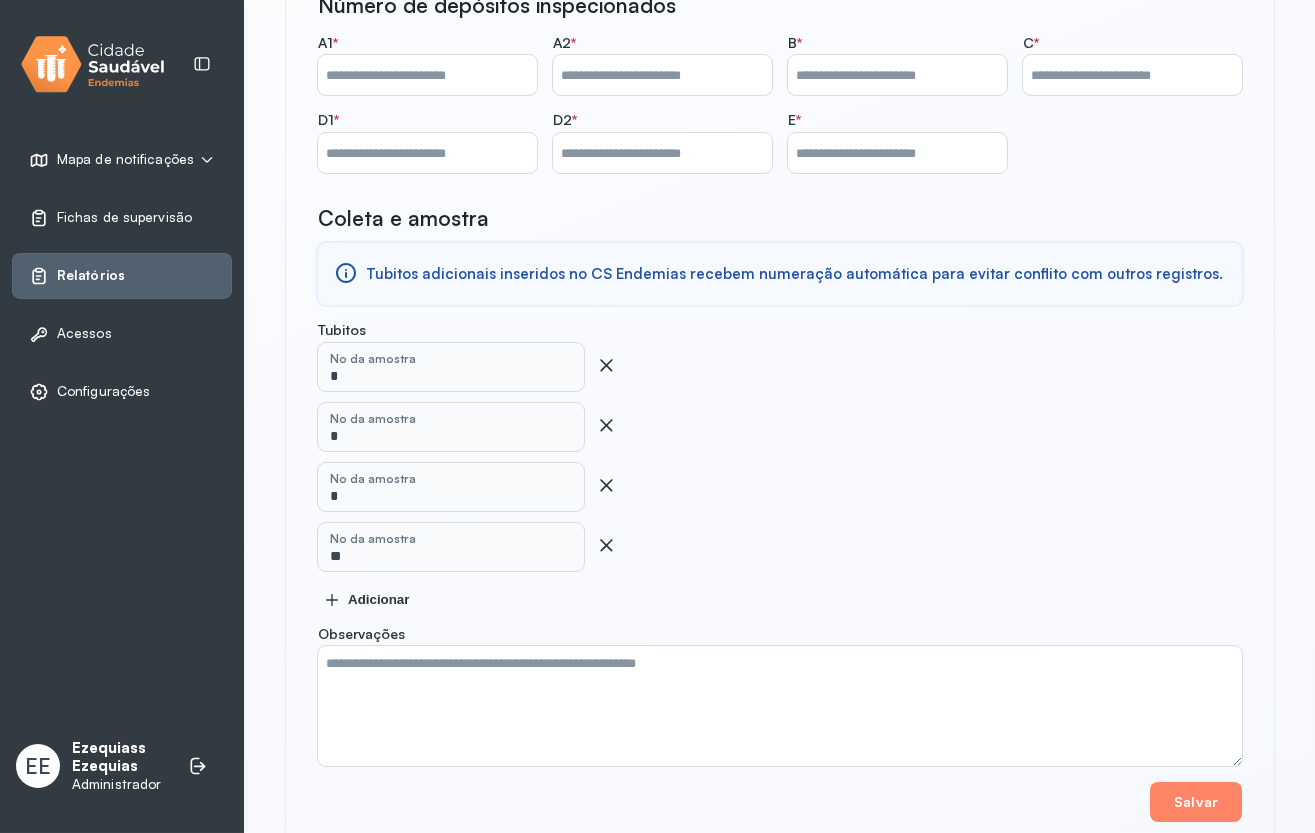 scroll, scrollTop: 0, scrollLeft: 0, axis: both 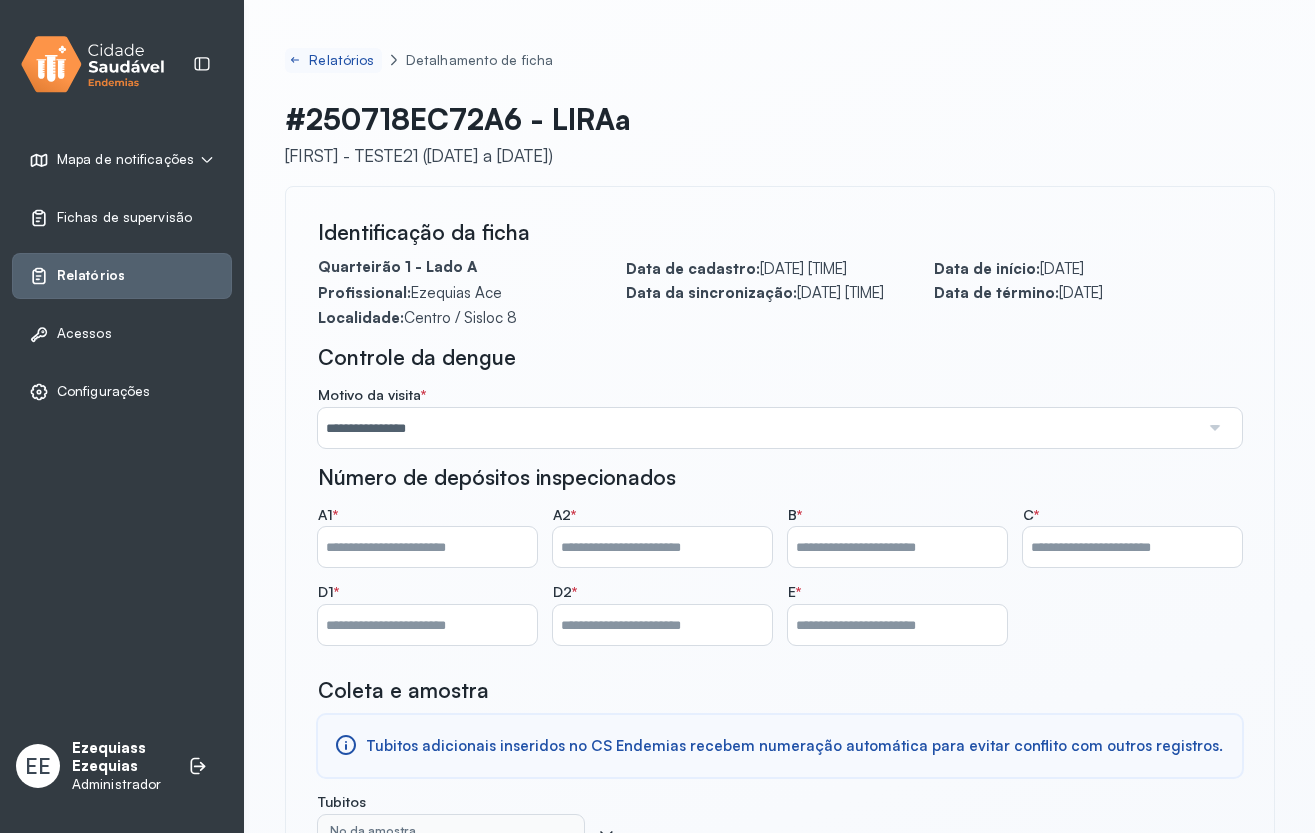 drag, startPoint x: 274, startPoint y: 61, endPoint x: 321, endPoint y: 51, distance: 48.052055 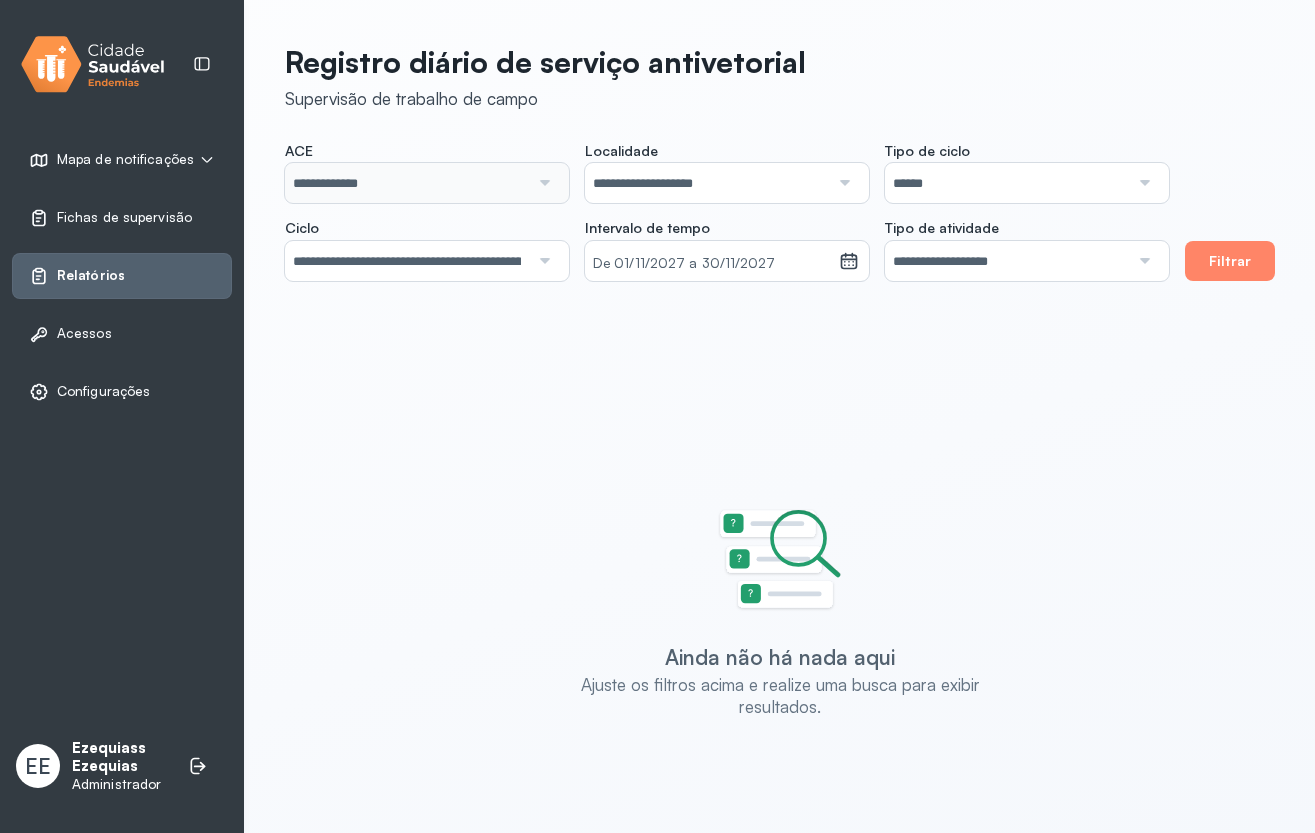 click on "******" at bounding box center [1007, 183] 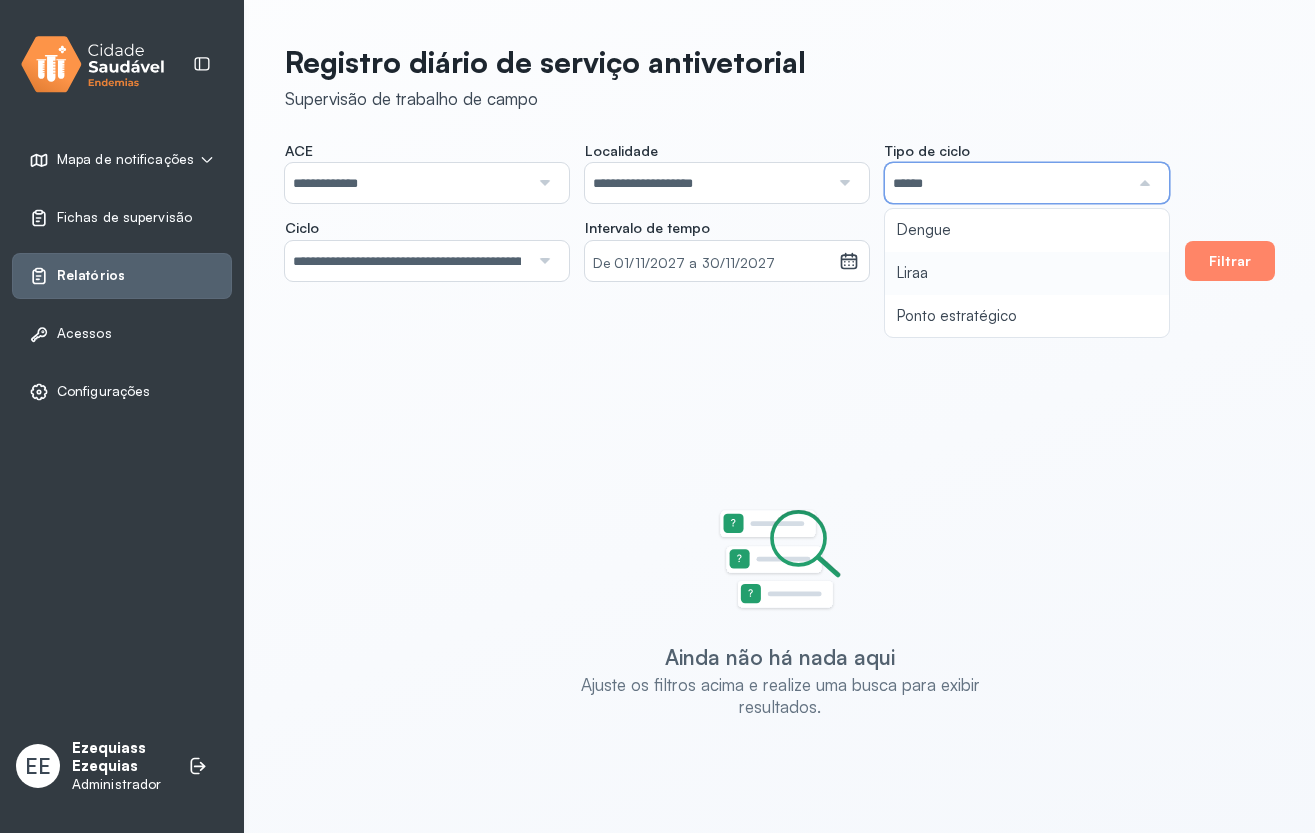 type on "**********" 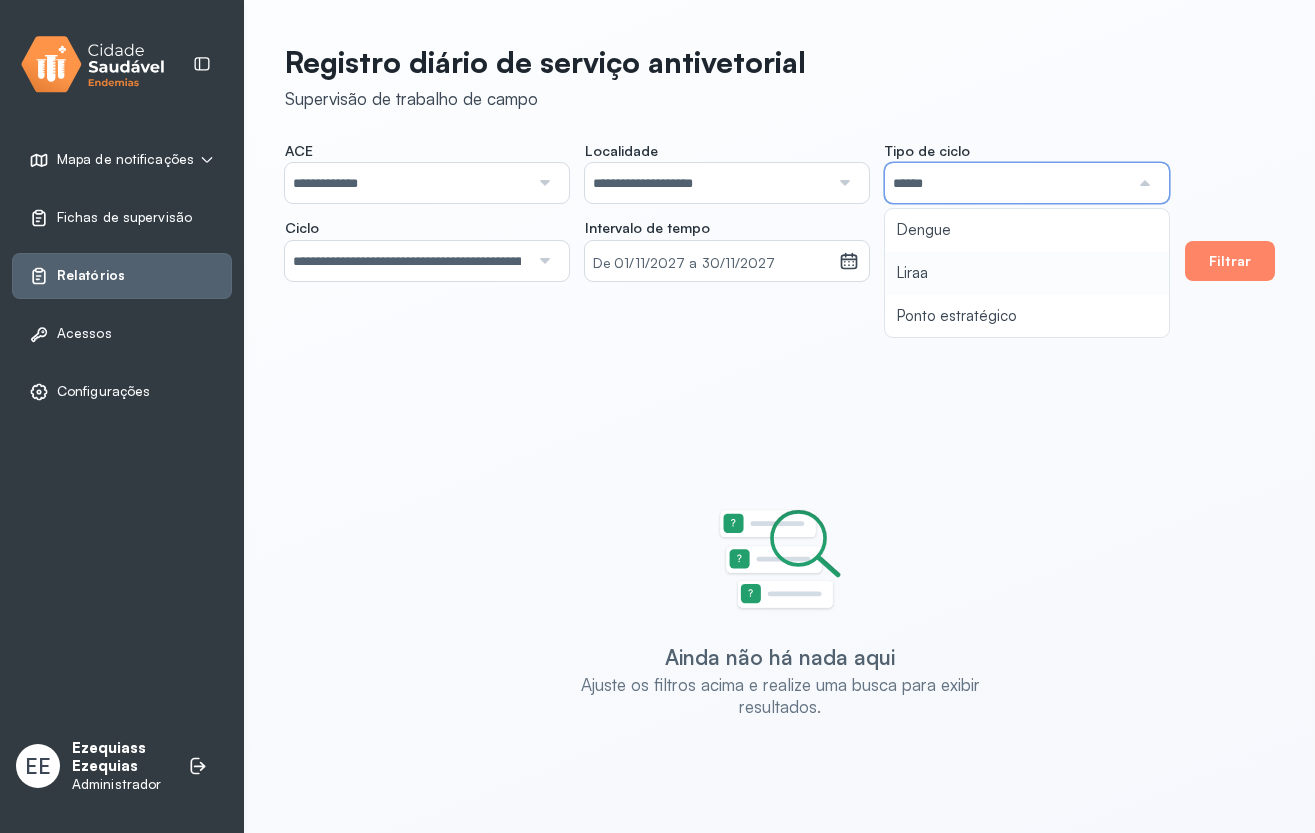 type 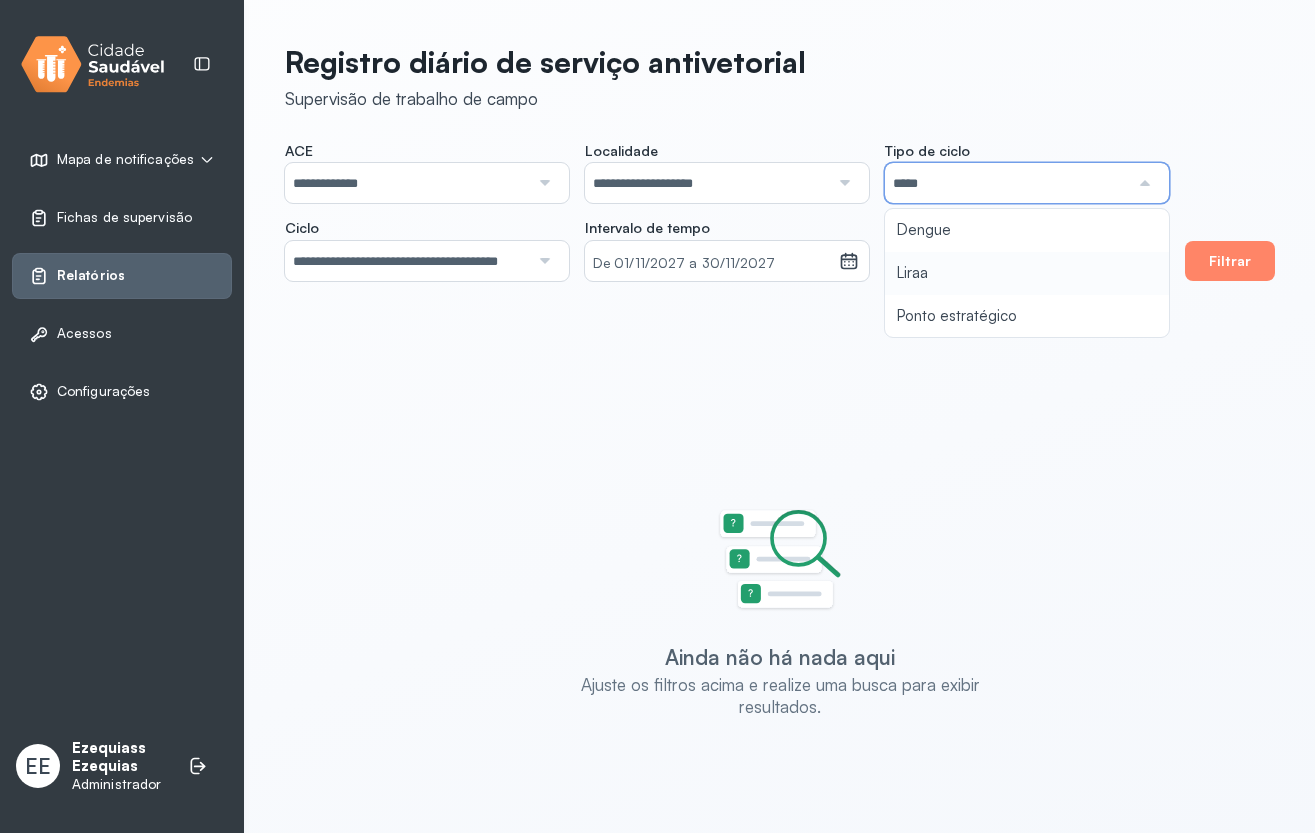 click on "**********" at bounding box center [727, 211] 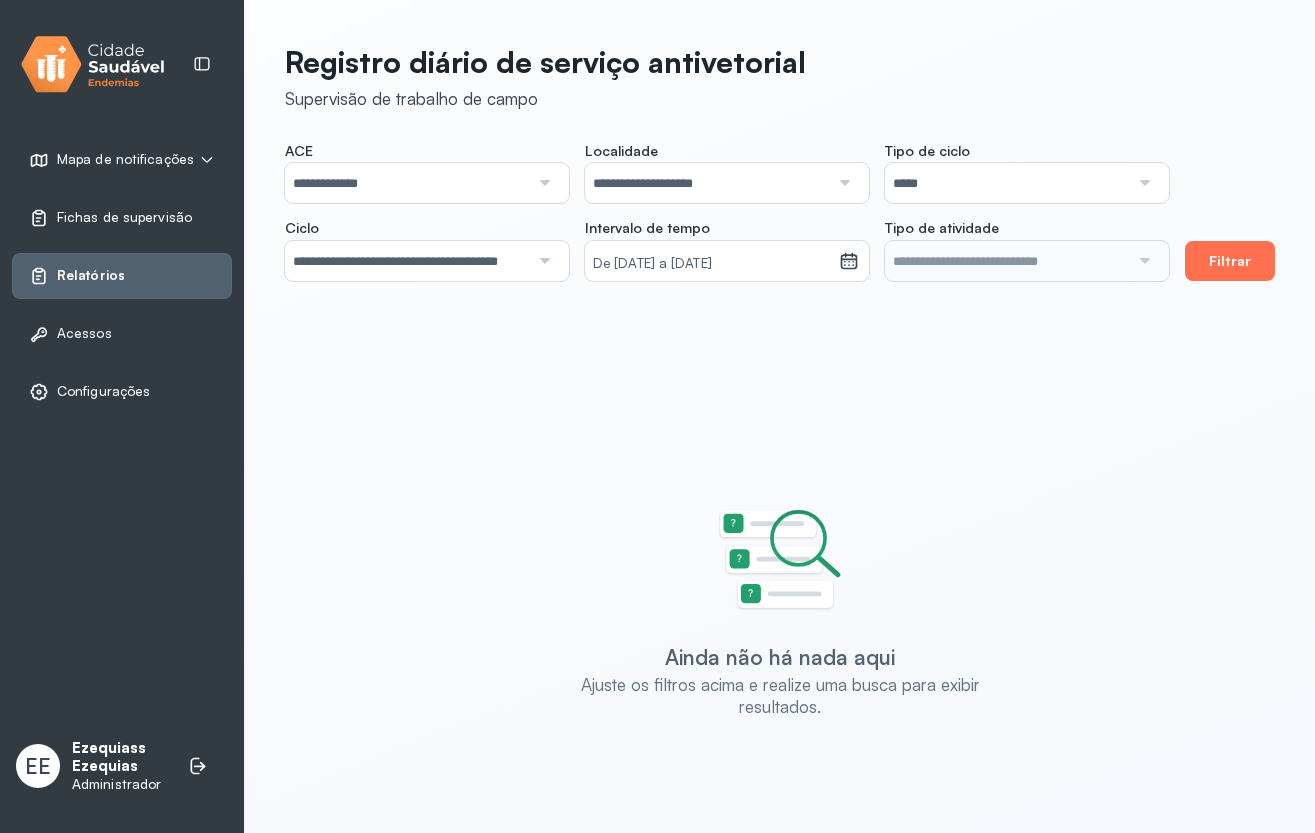 click on "Filtrar" at bounding box center [1230, 261] 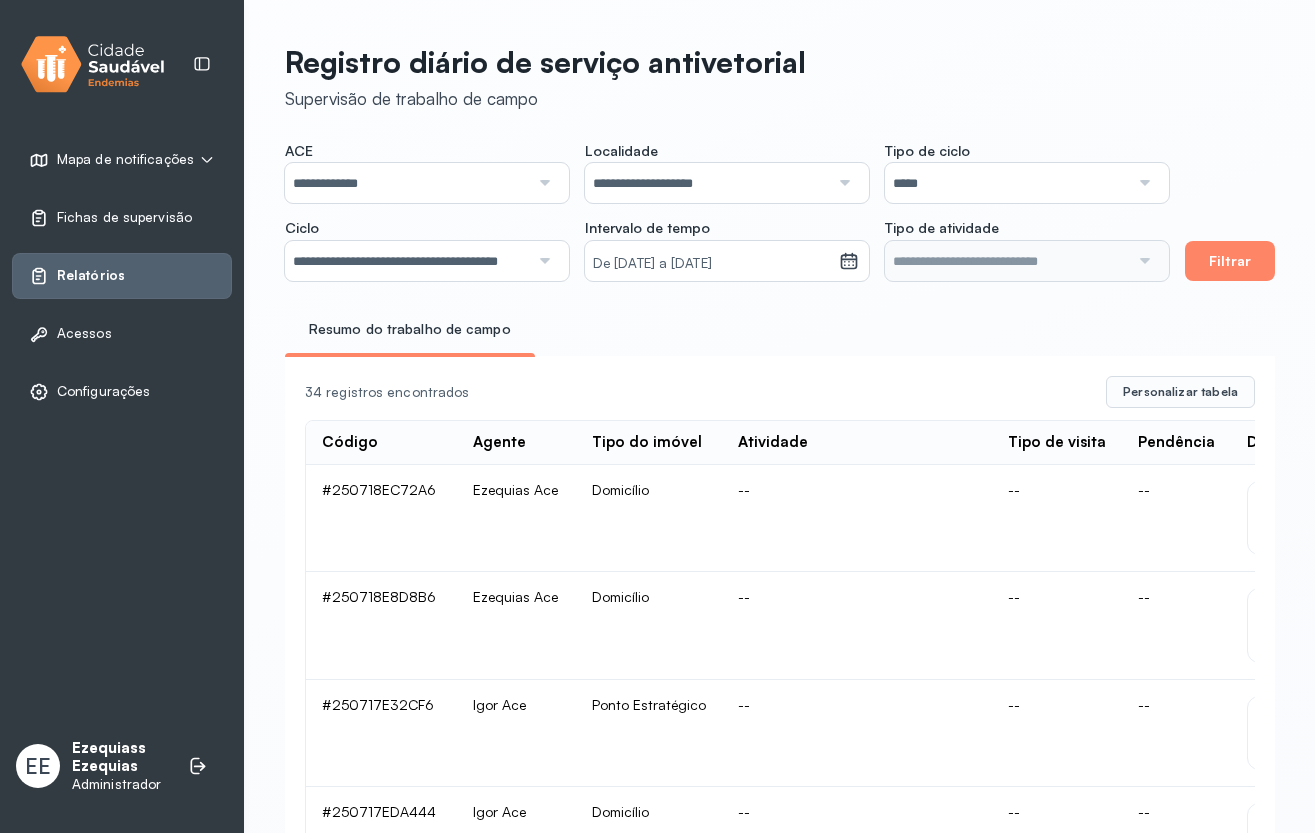 scroll, scrollTop: 0, scrollLeft: 421, axis: horizontal 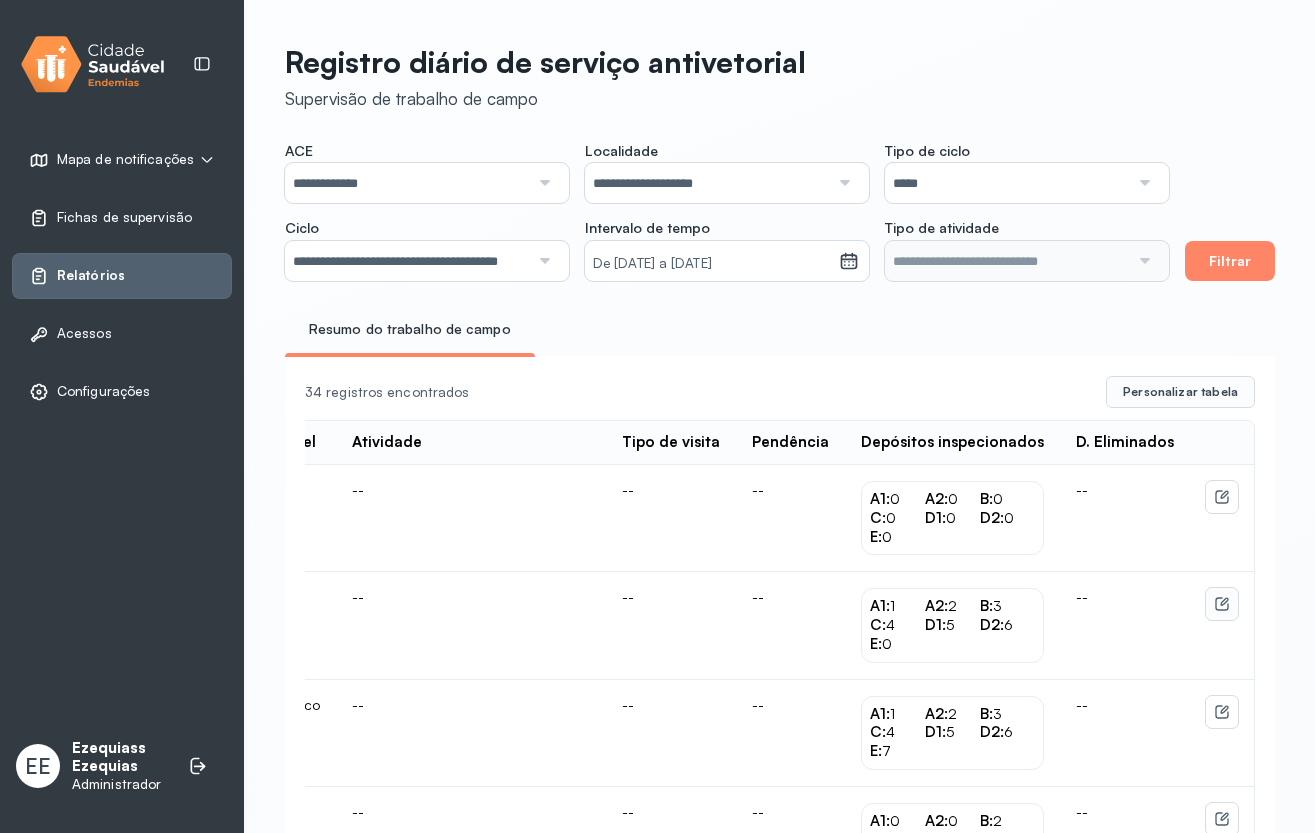 click 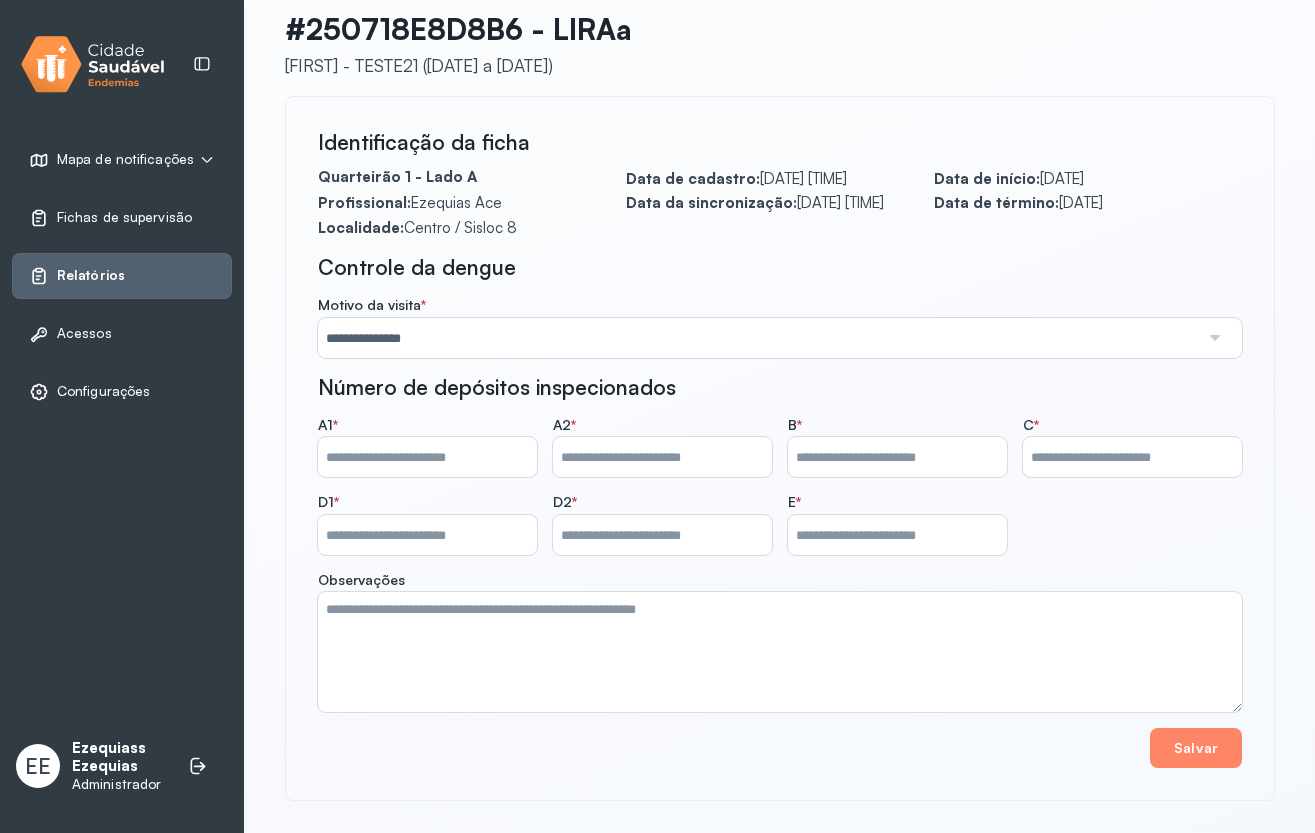scroll, scrollTop: 0, scrollLeft: 0, axis: both 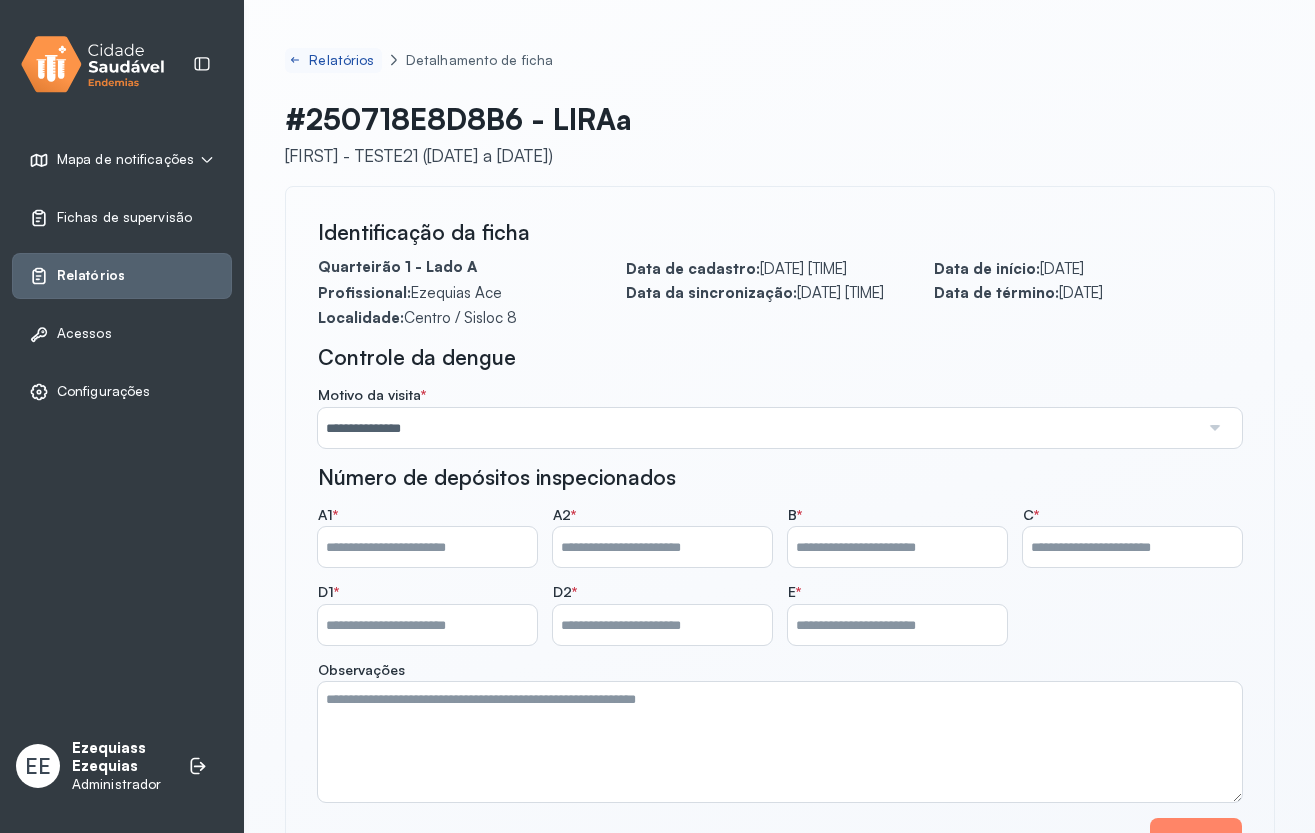 click on "Relatórios" 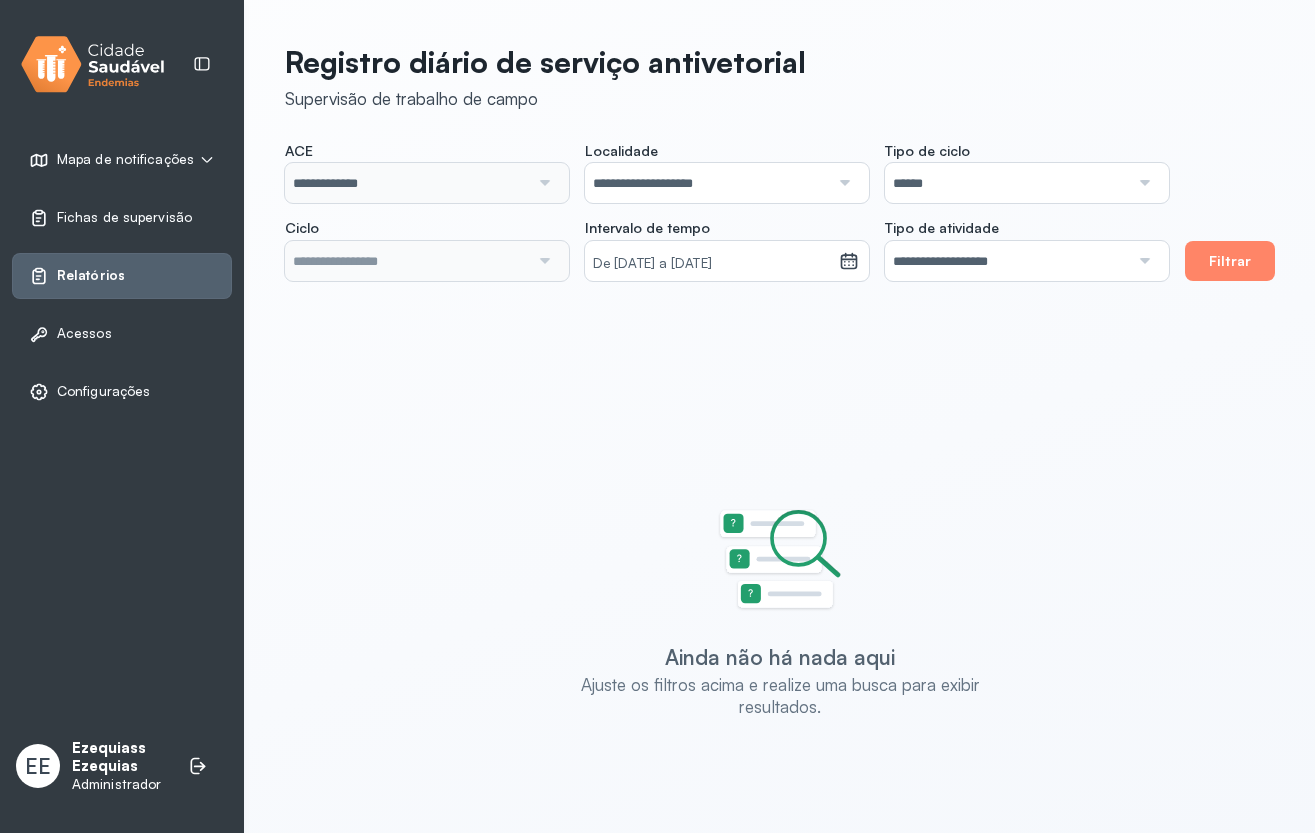 type on "**********" 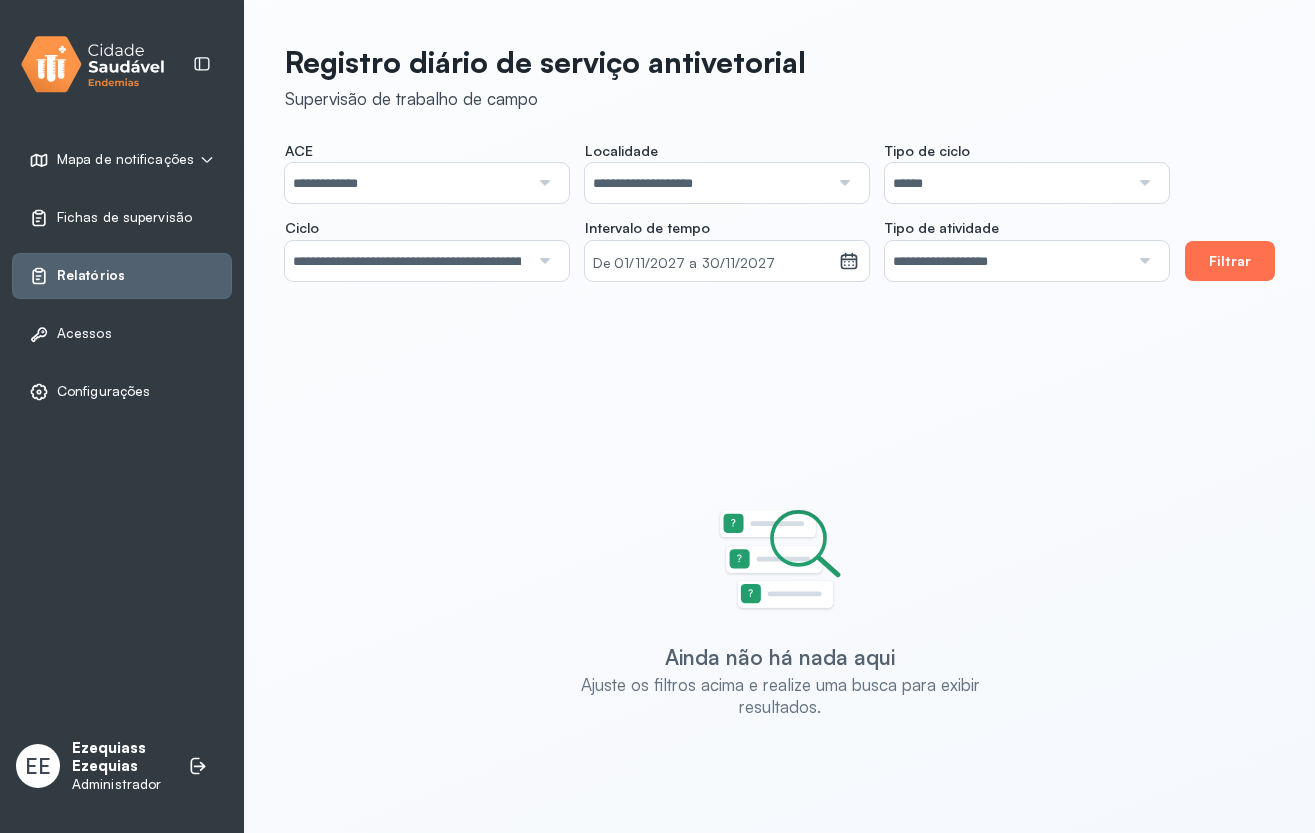 click on "Filtrar" at bounding box center [1230, 261] 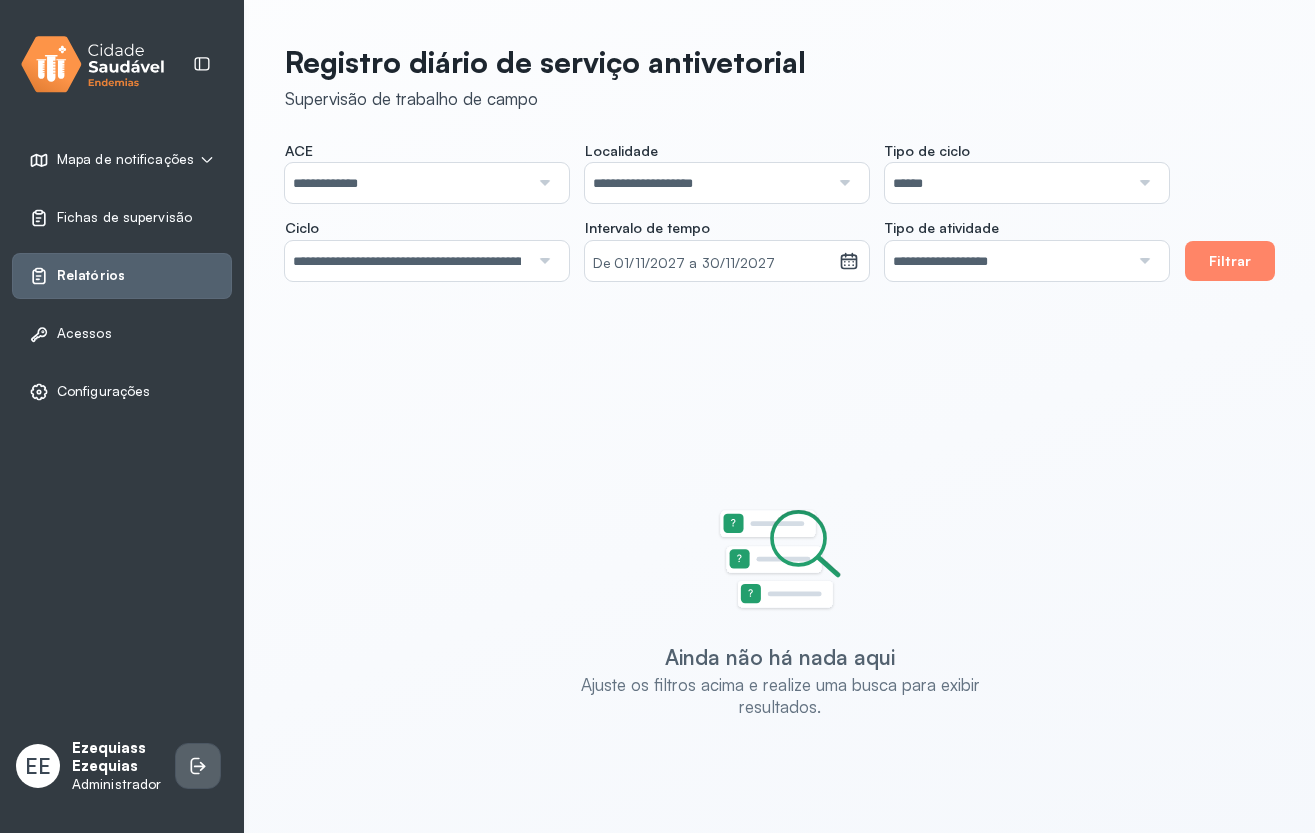 click at bounding box center [198, 766] 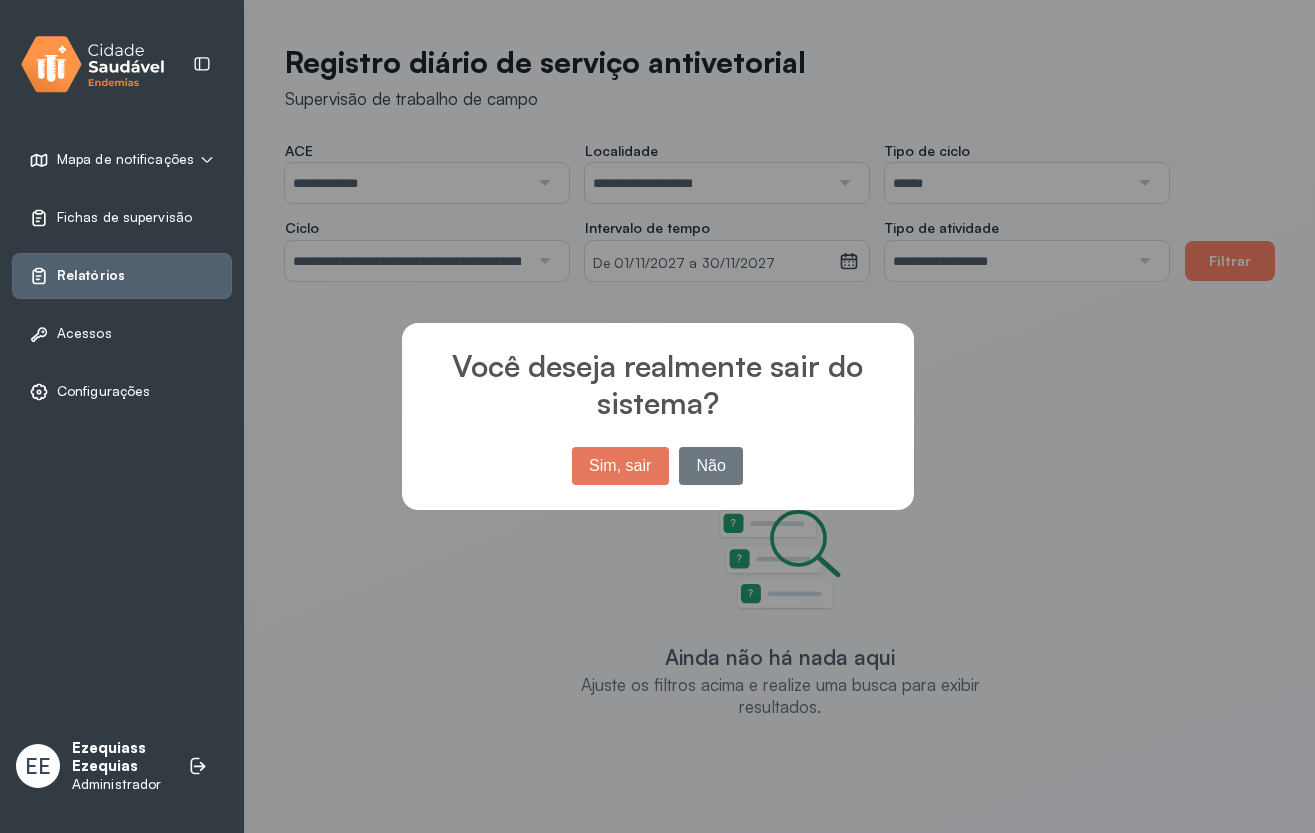 click on "Sim, sair" at bounding box center [620, 466] 